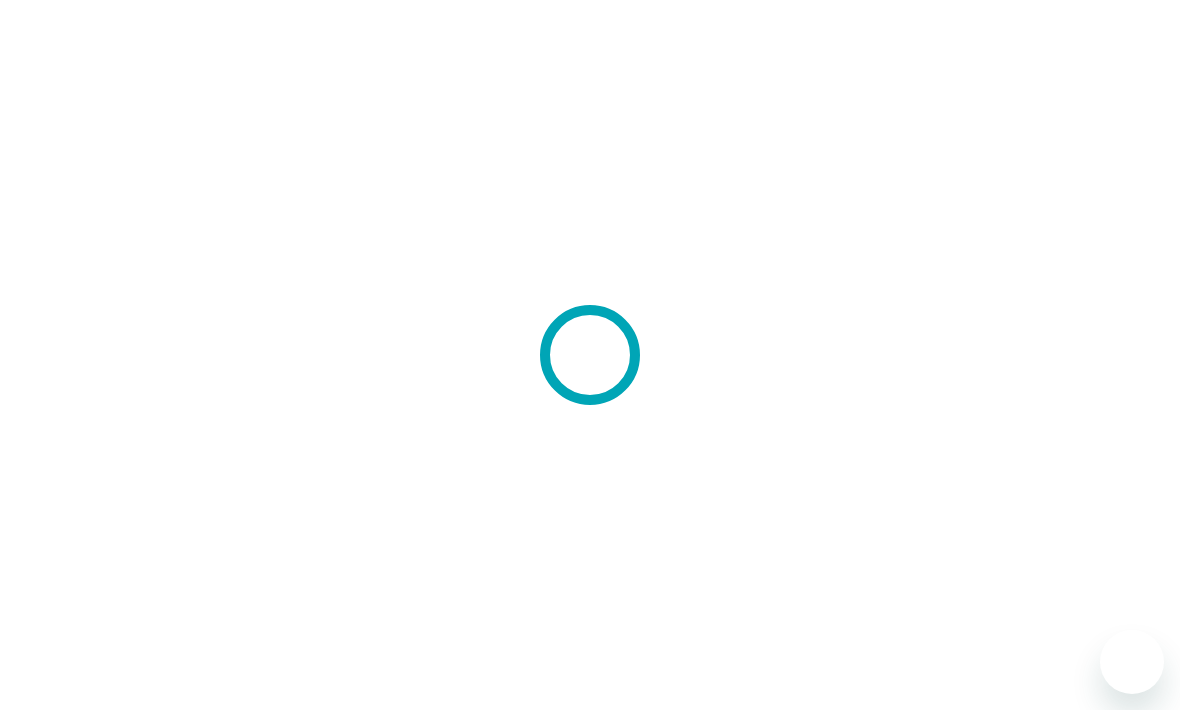 scroll, scrollTop: 0, scrollLeft: 0, axis: both 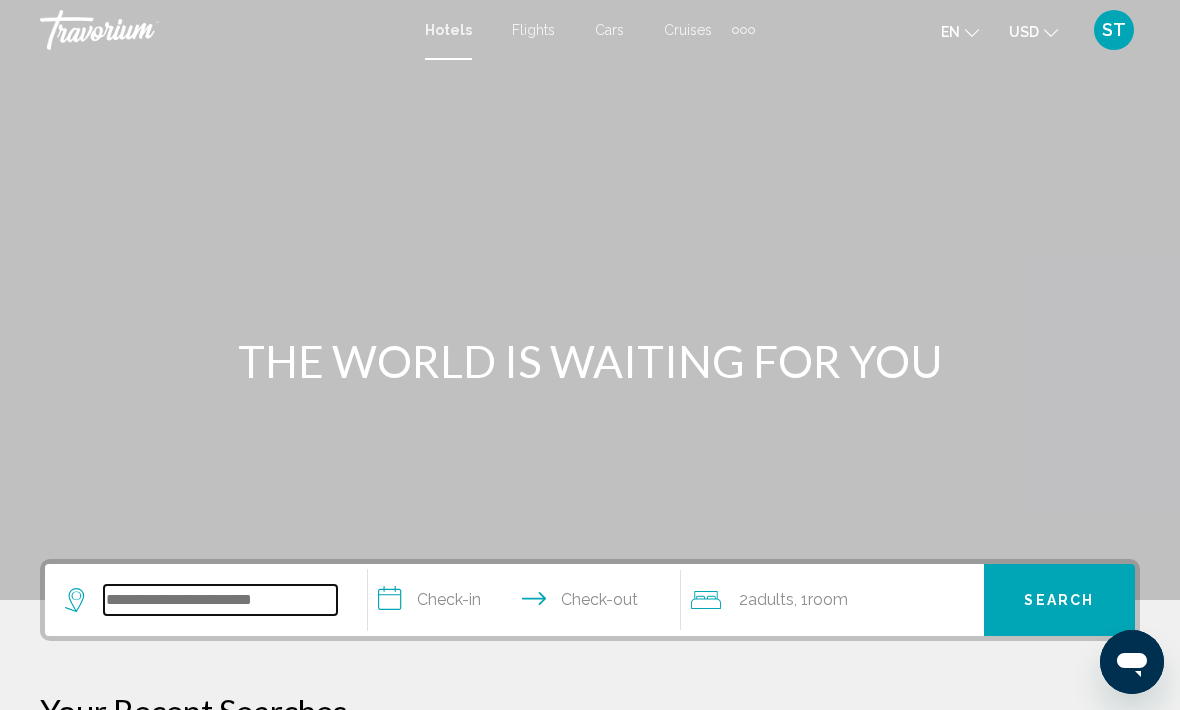 click at bounding box center [220, 600] 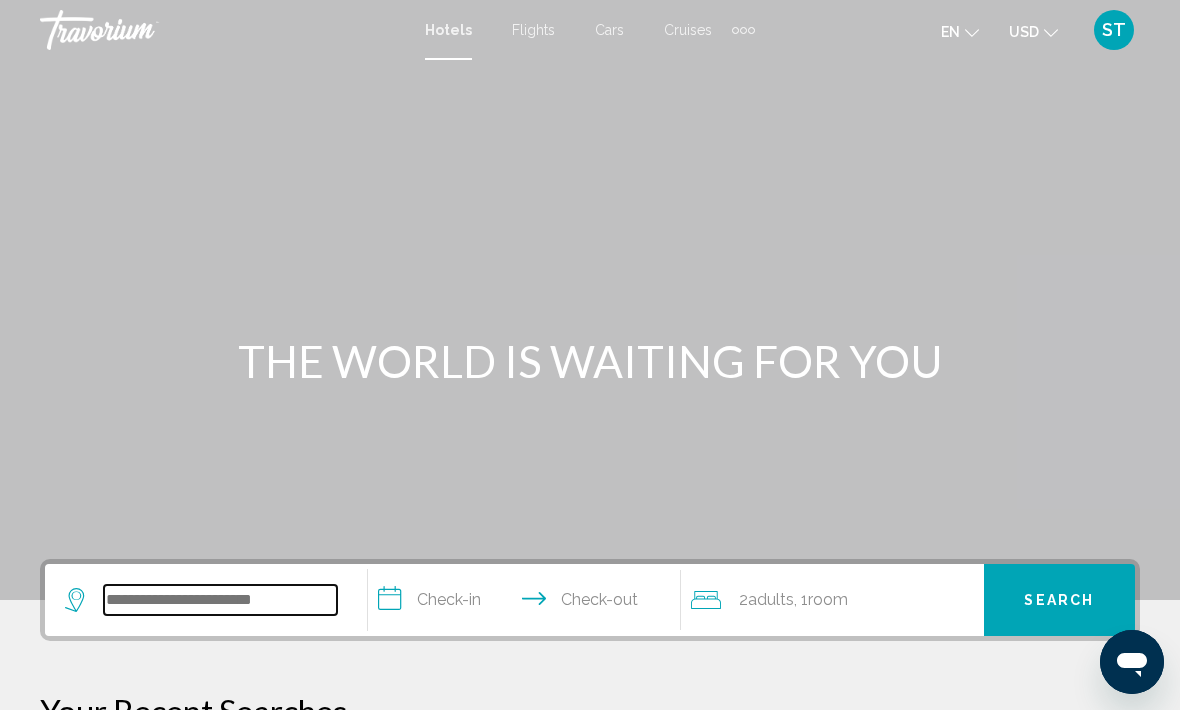 scroll, scrollTop: 34, scrollLeft: 0, axis: vertical 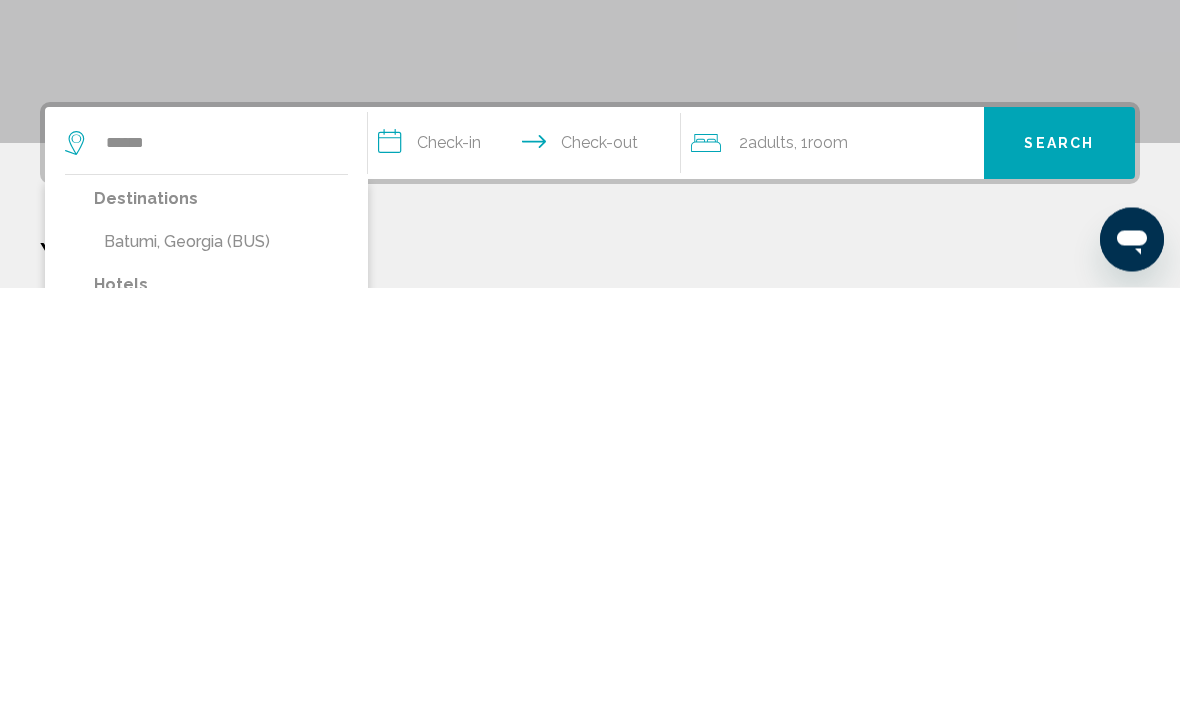 click on "Batumi, Georgia (BUS)" at bounding box center [221, 665] 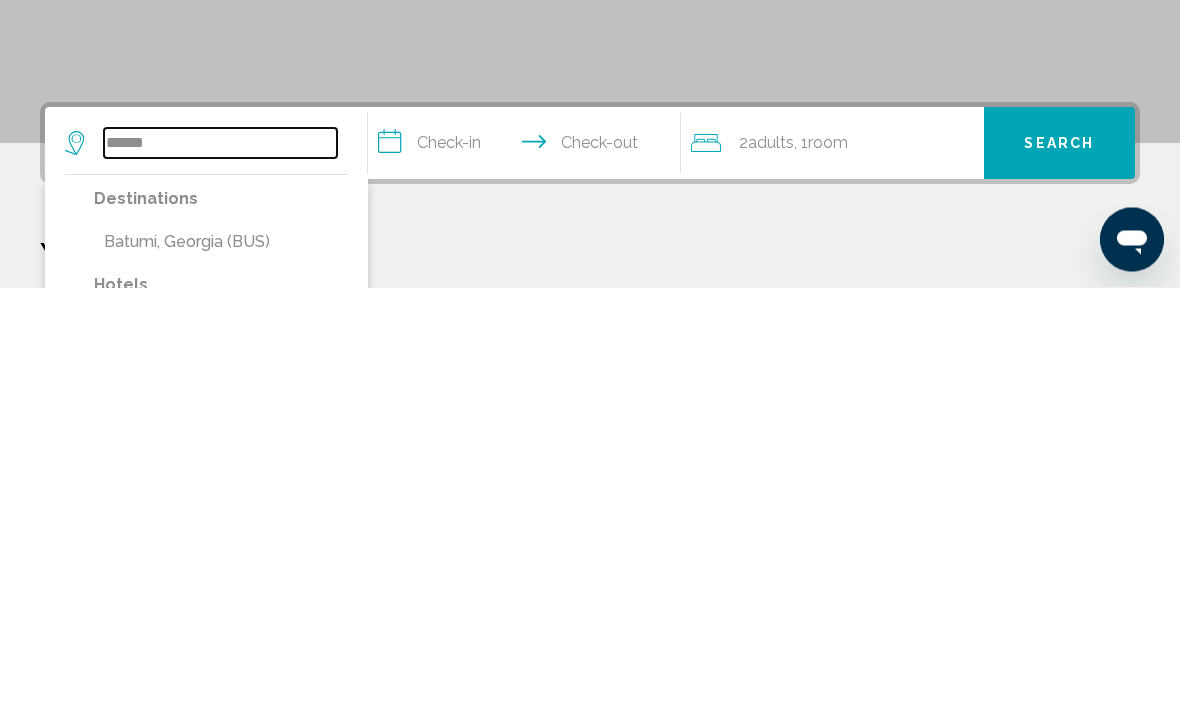type on "**********" 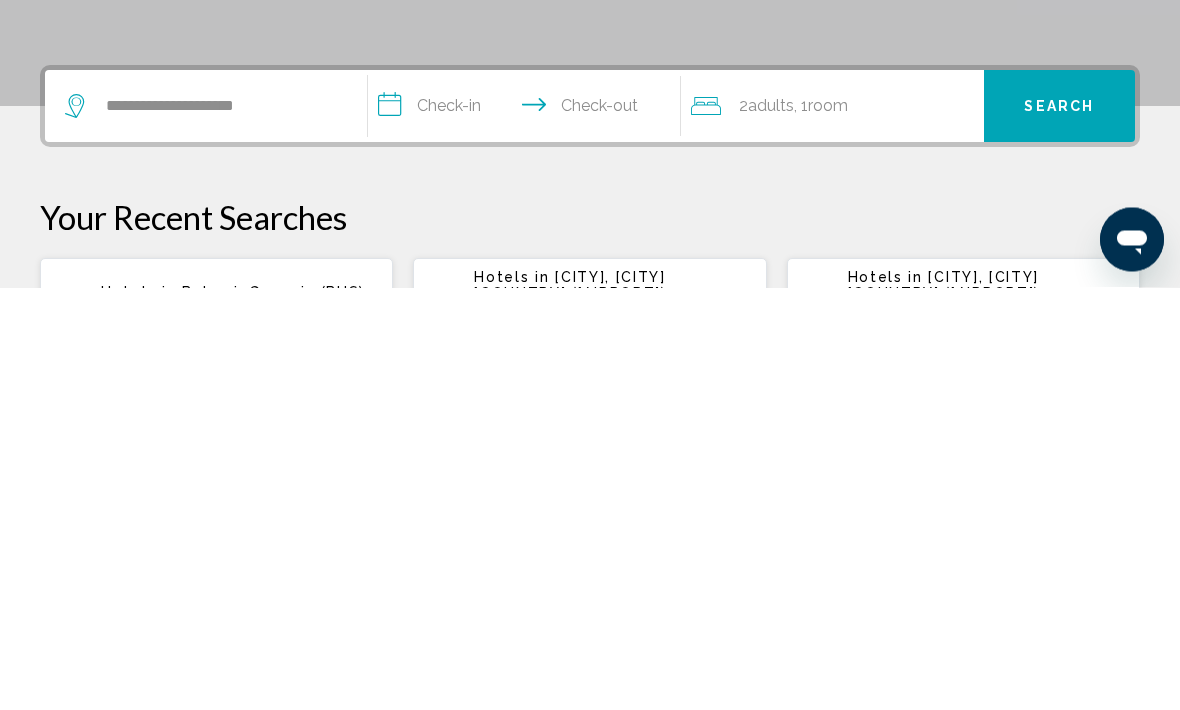 click on "**********" at bounding box center (528, 532) 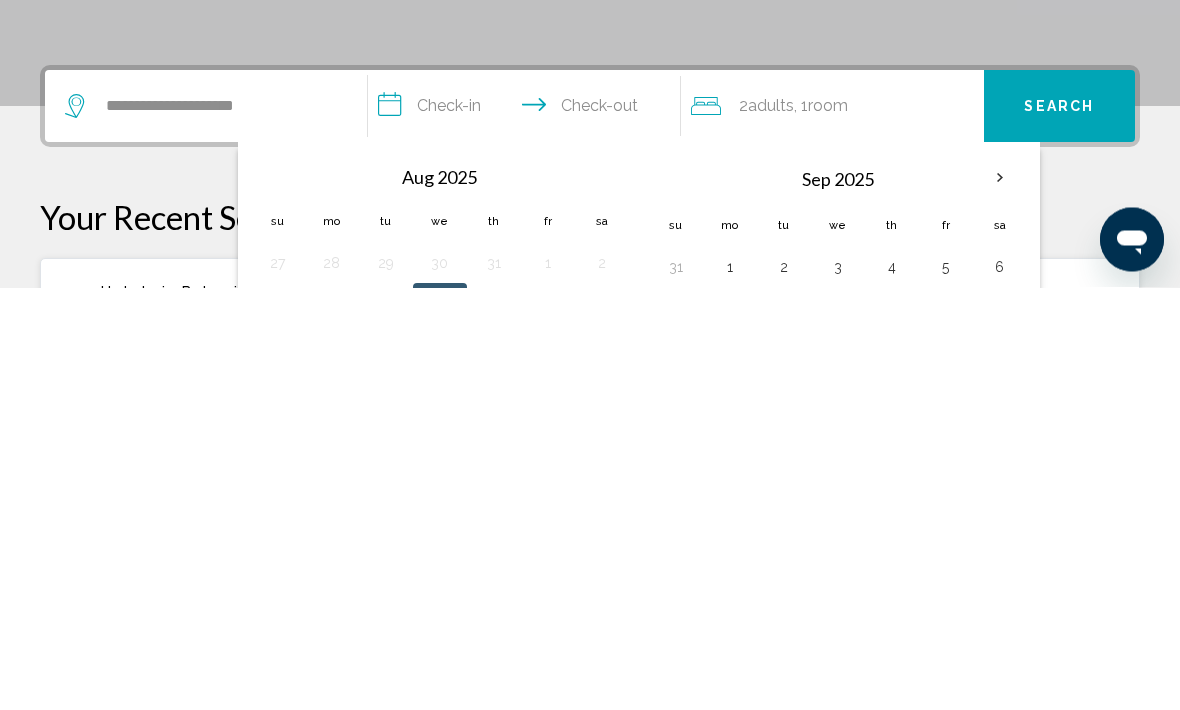 scroll, scrollTop: 494, scrollLeft: 0, axis: vertical 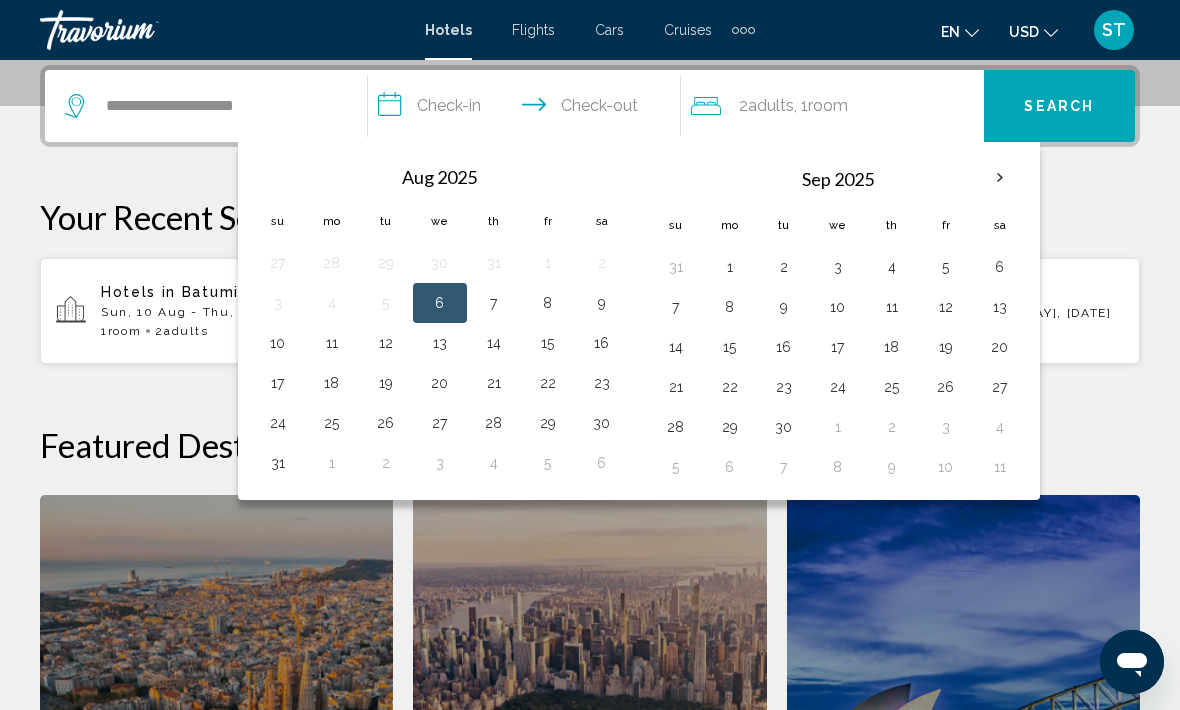 click on "10" at bounding box center [278, 343] 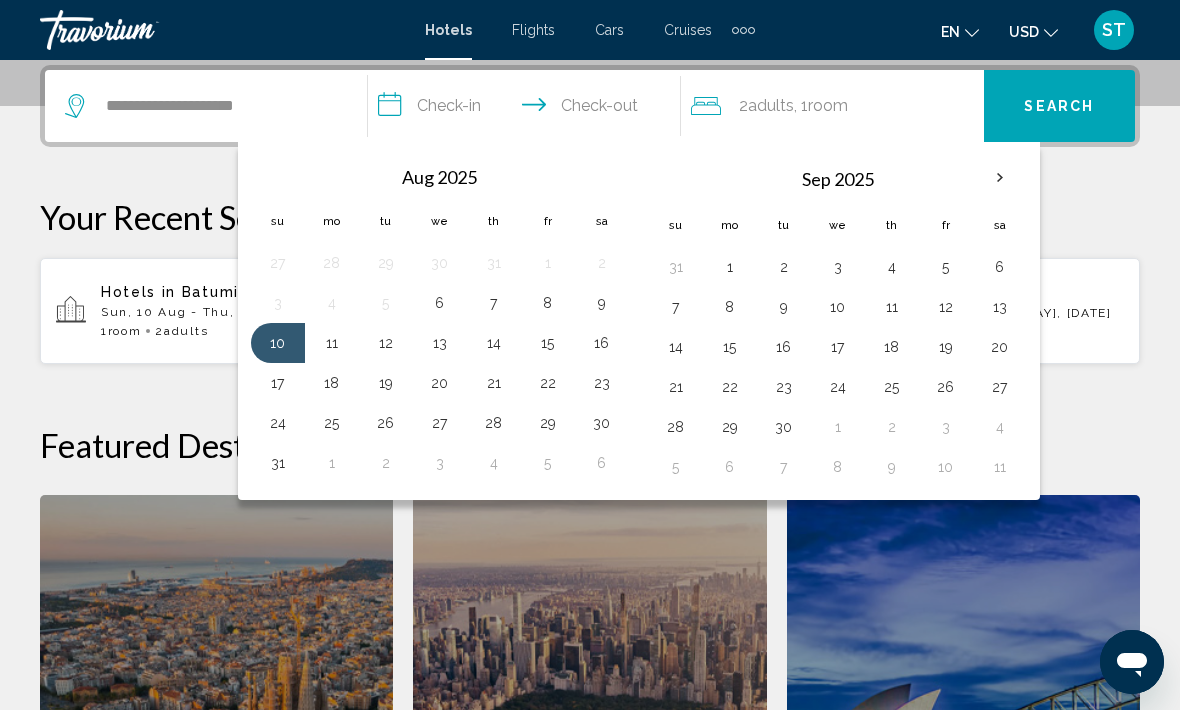 click on "14" at bounding box center [494, 343] 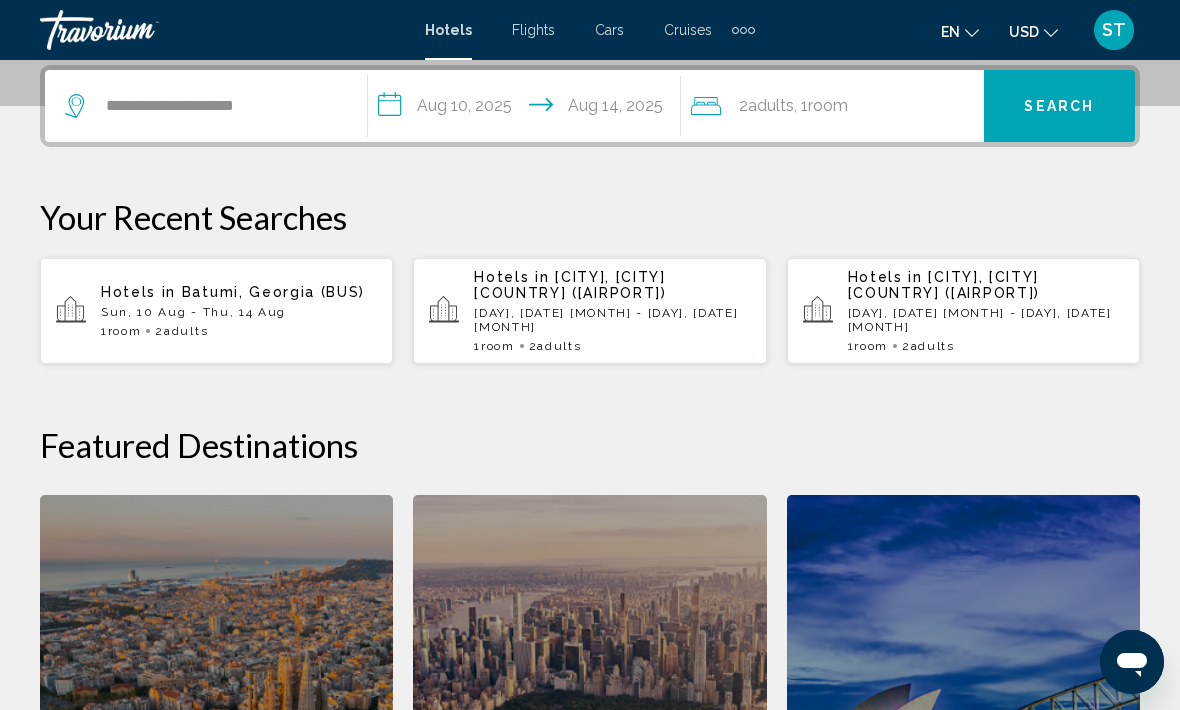 click on ", 1  Room rooms" 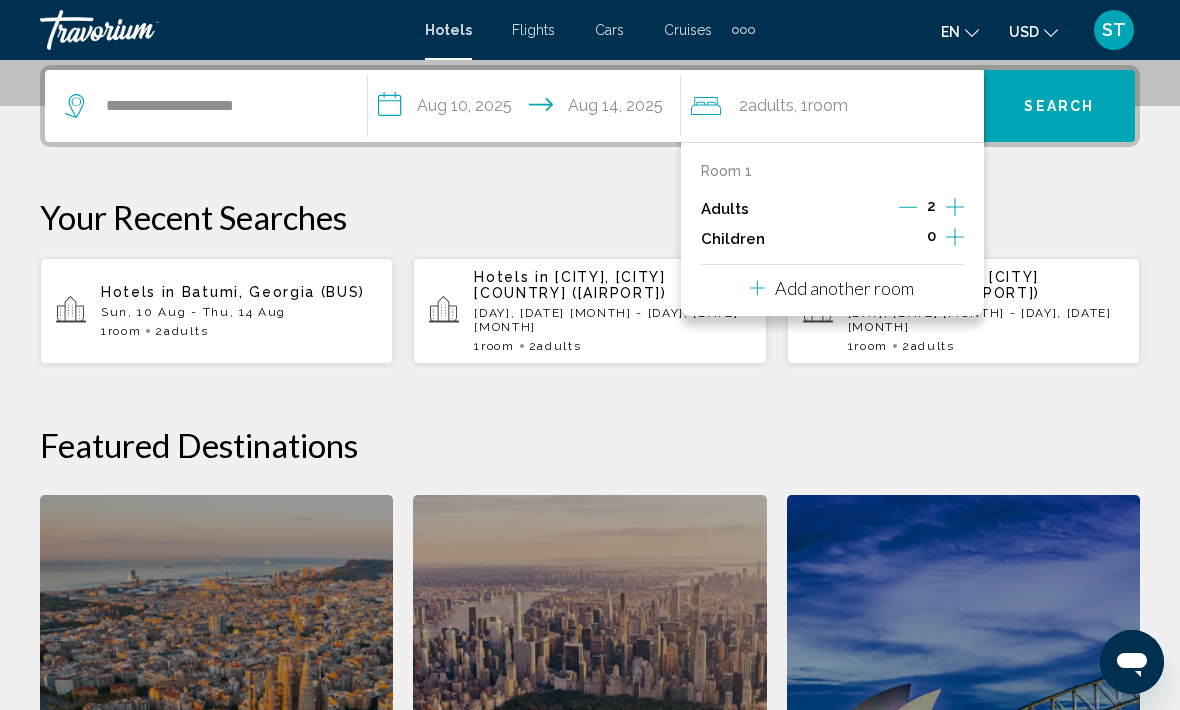 click 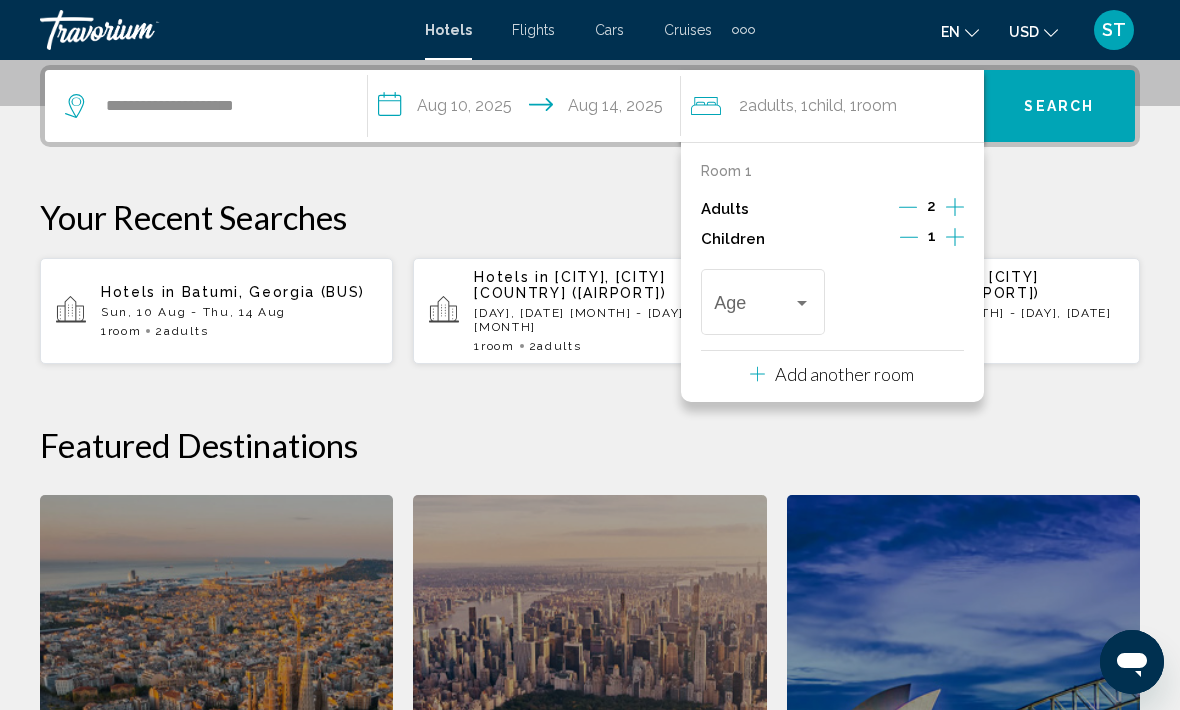 click 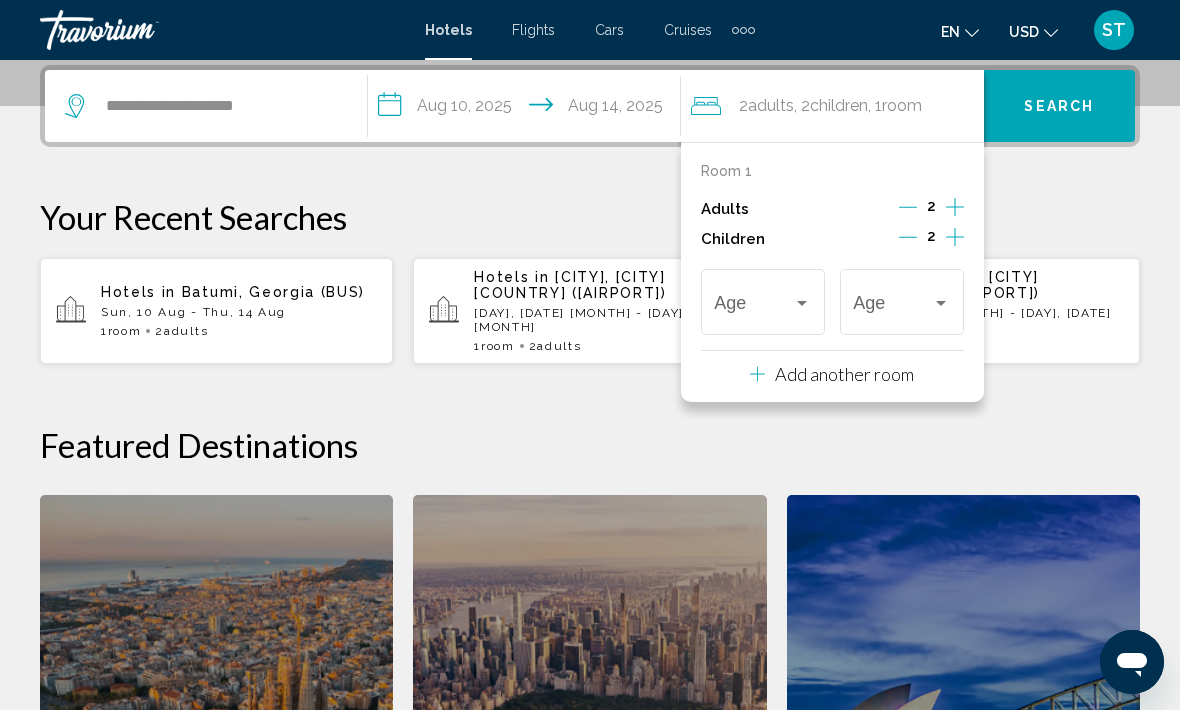 click 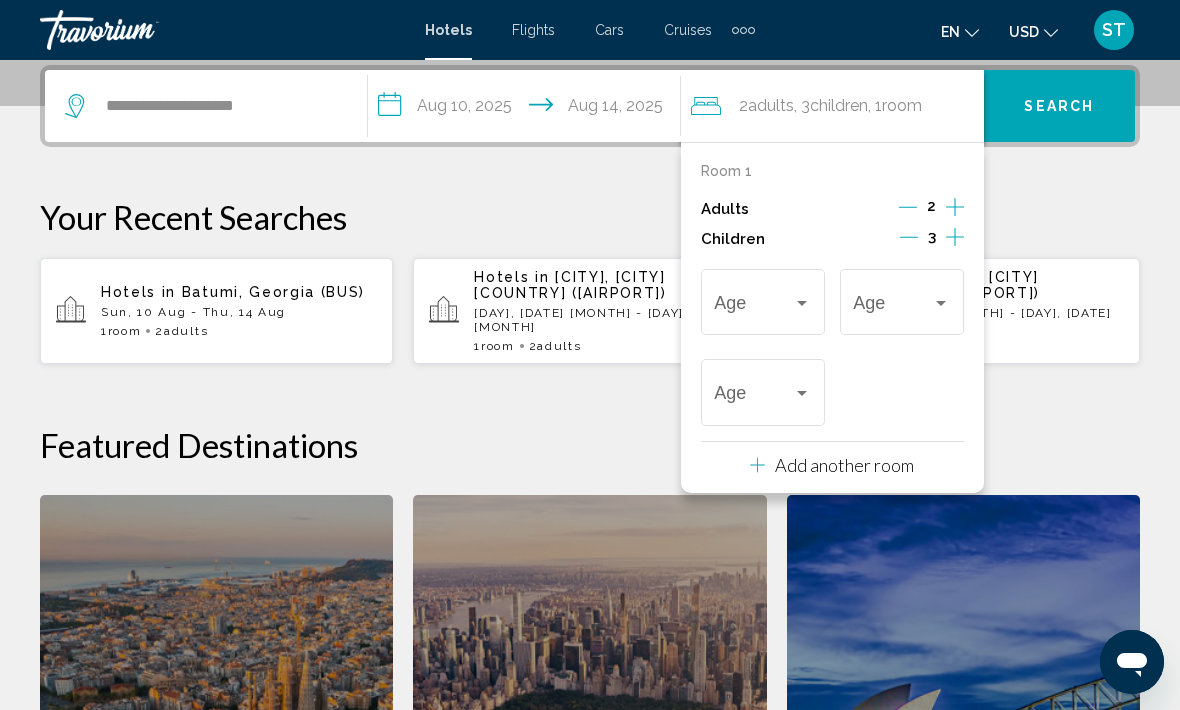 click on "Age" at bounding box center (762, 299) 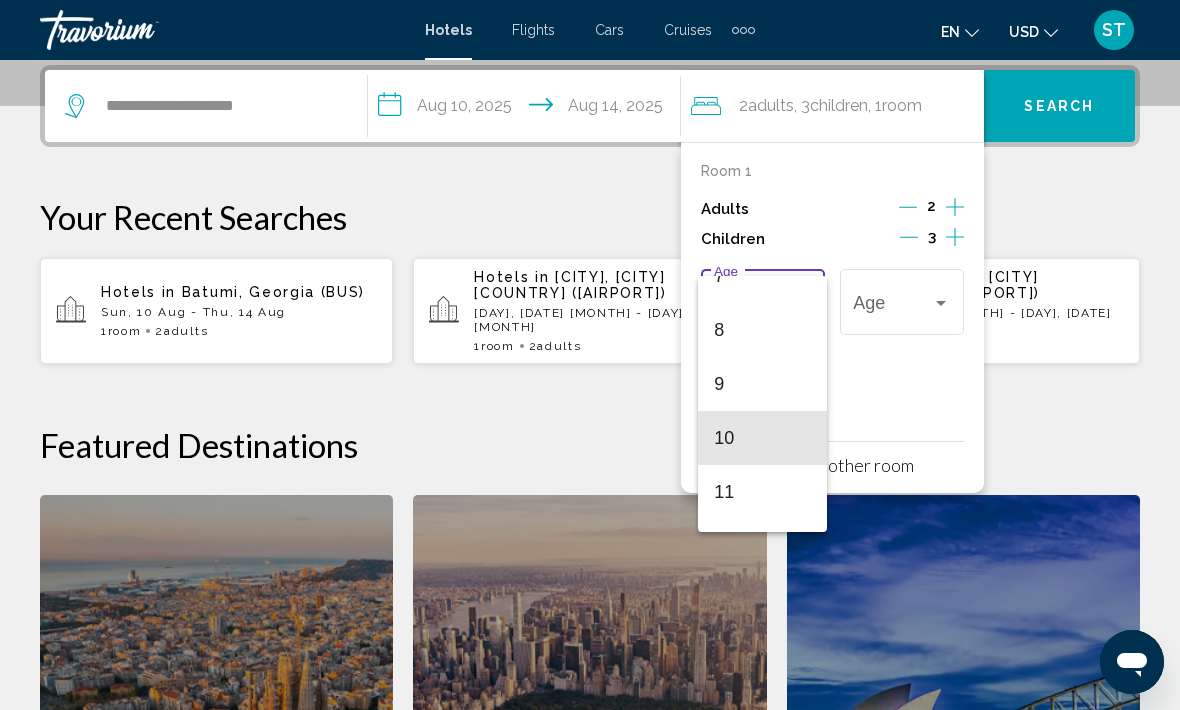 scroll, scrollTop: 435, scrollLeft: 0, axis: vertical 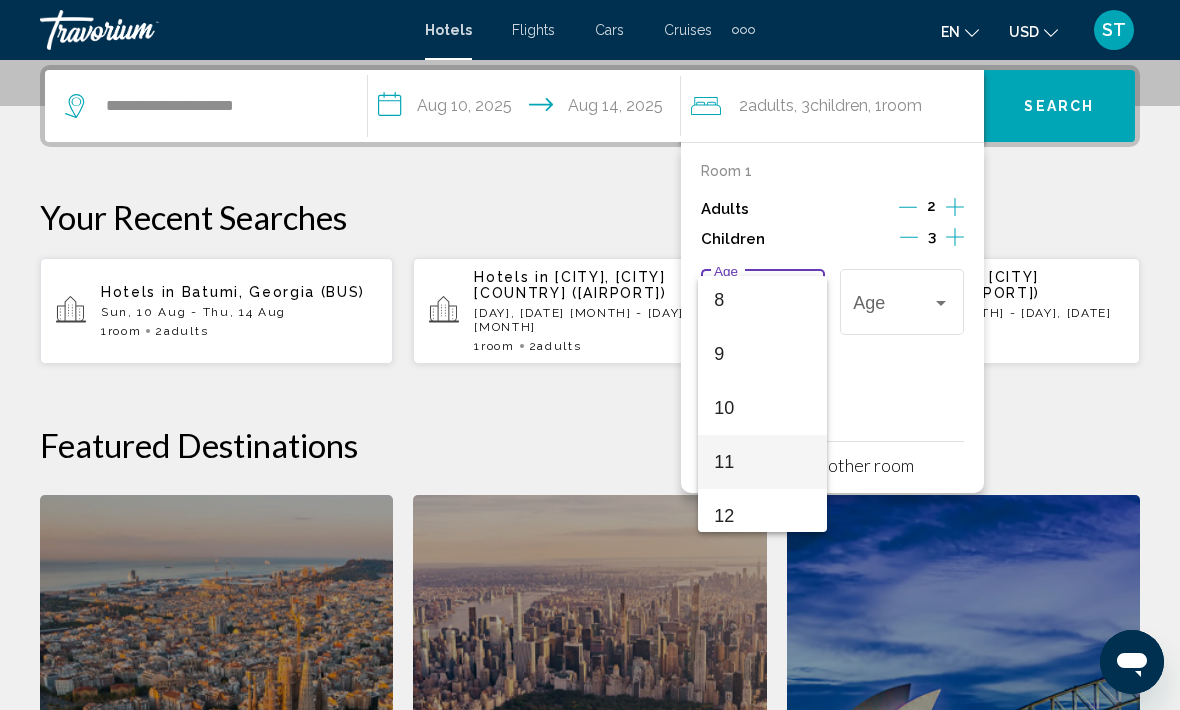 click on "11" at bounding box center [762, 462] 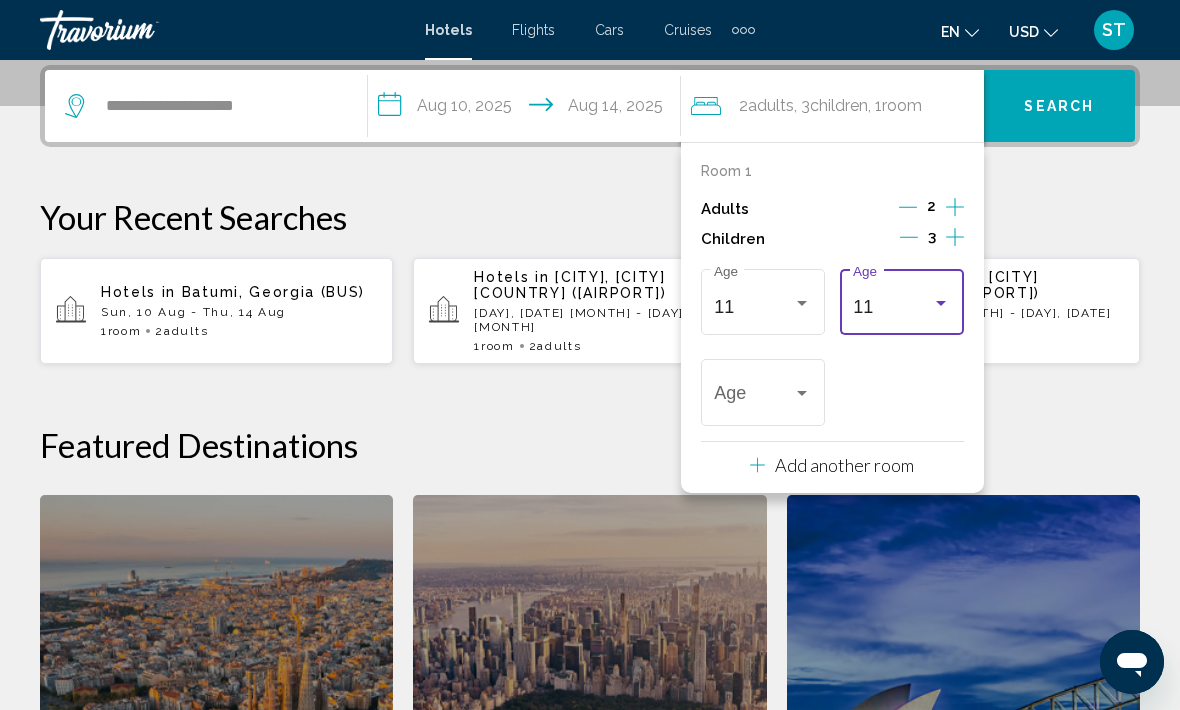 click on "11 Age" at bounding box center [901, 299] 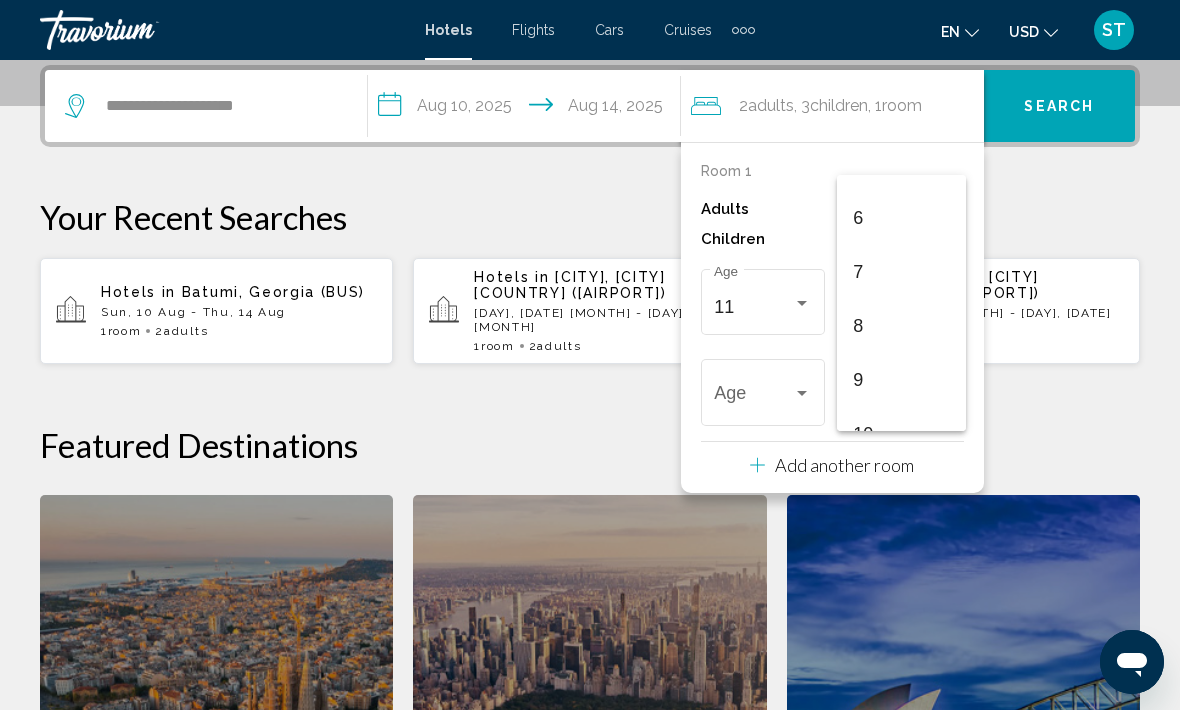 scroll, scrollTop: 298, scrollLeft: 0, axis: vertical 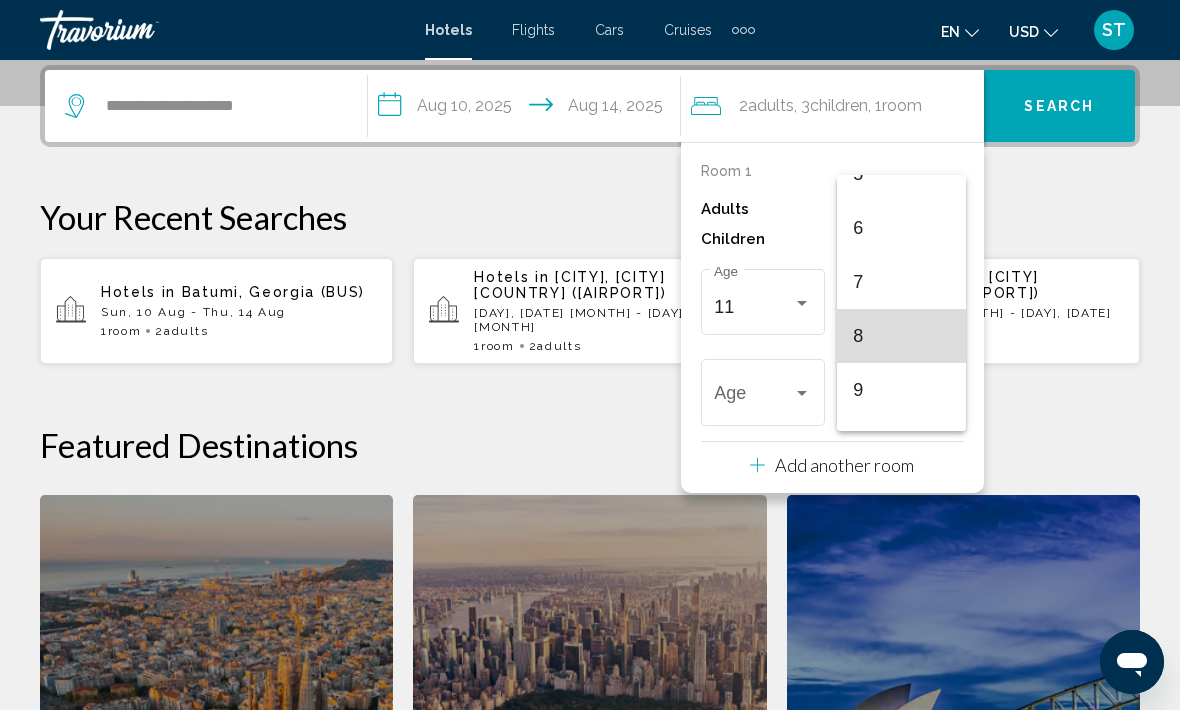 click on "8" at bounding box center (901, 336) 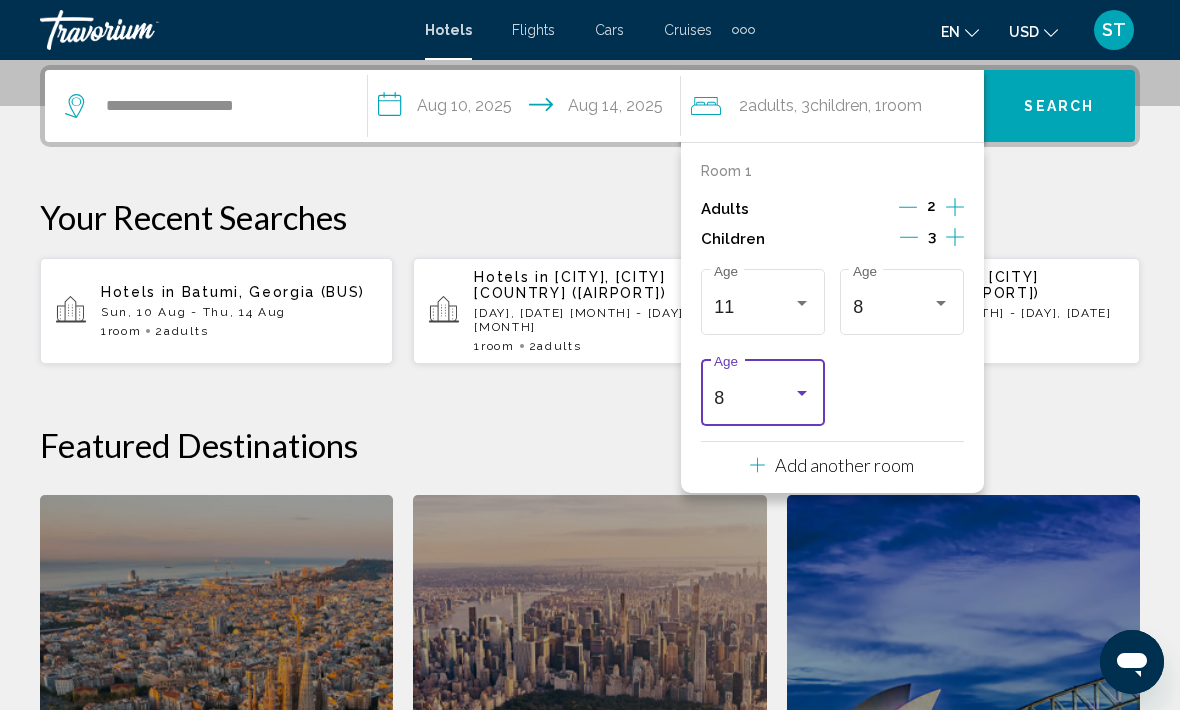 click on "8" at bounding box center [753, 398] 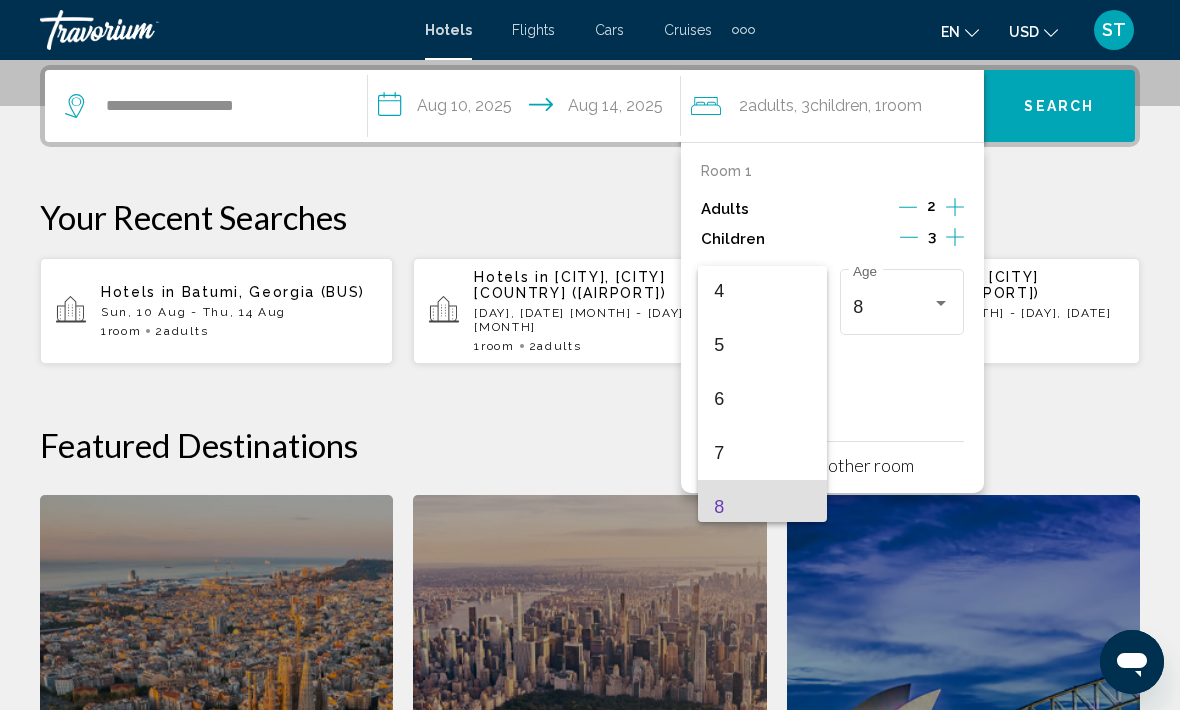 scroll, scrollTop: 213, scrollLeft: 0, axis: vertical 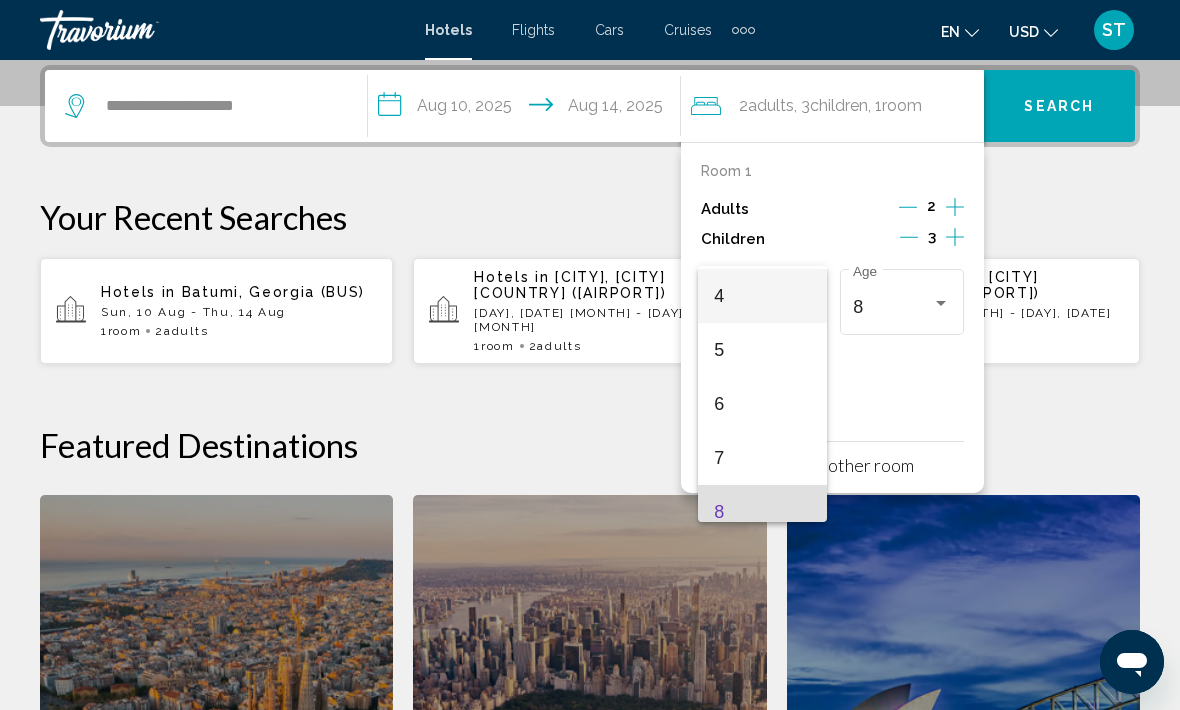 click on "4" at bounding box center [762, 296] 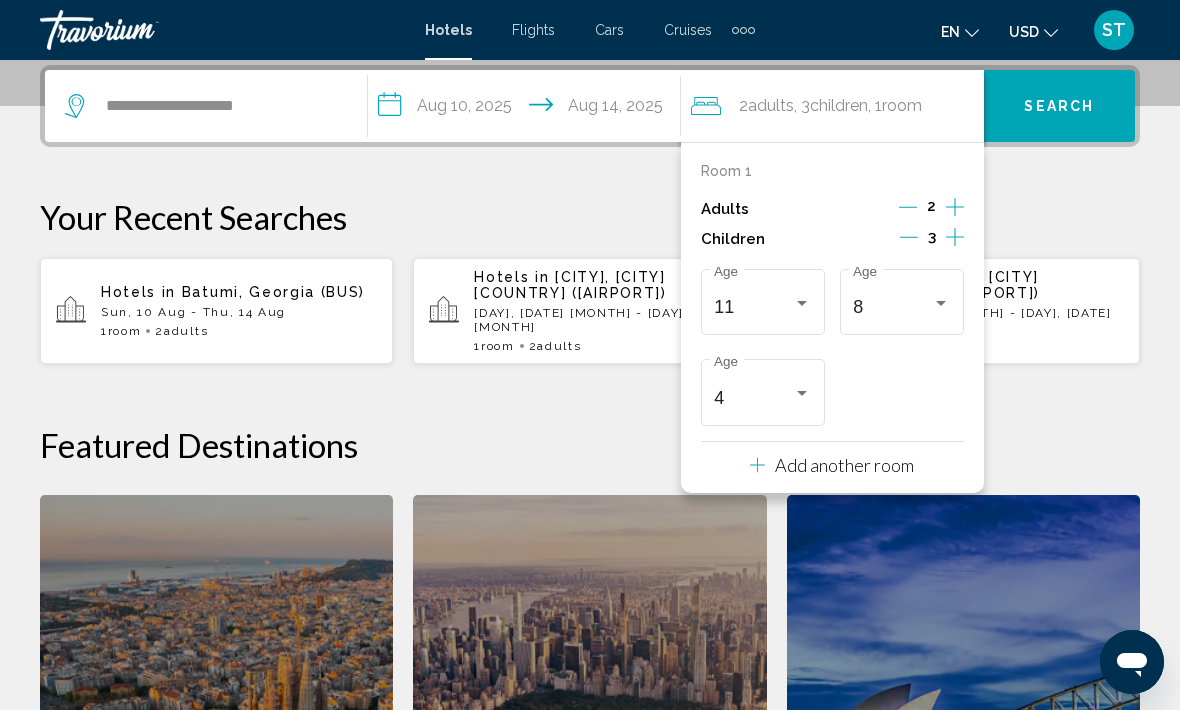 click on "**********" at bounding box center [590, 522] 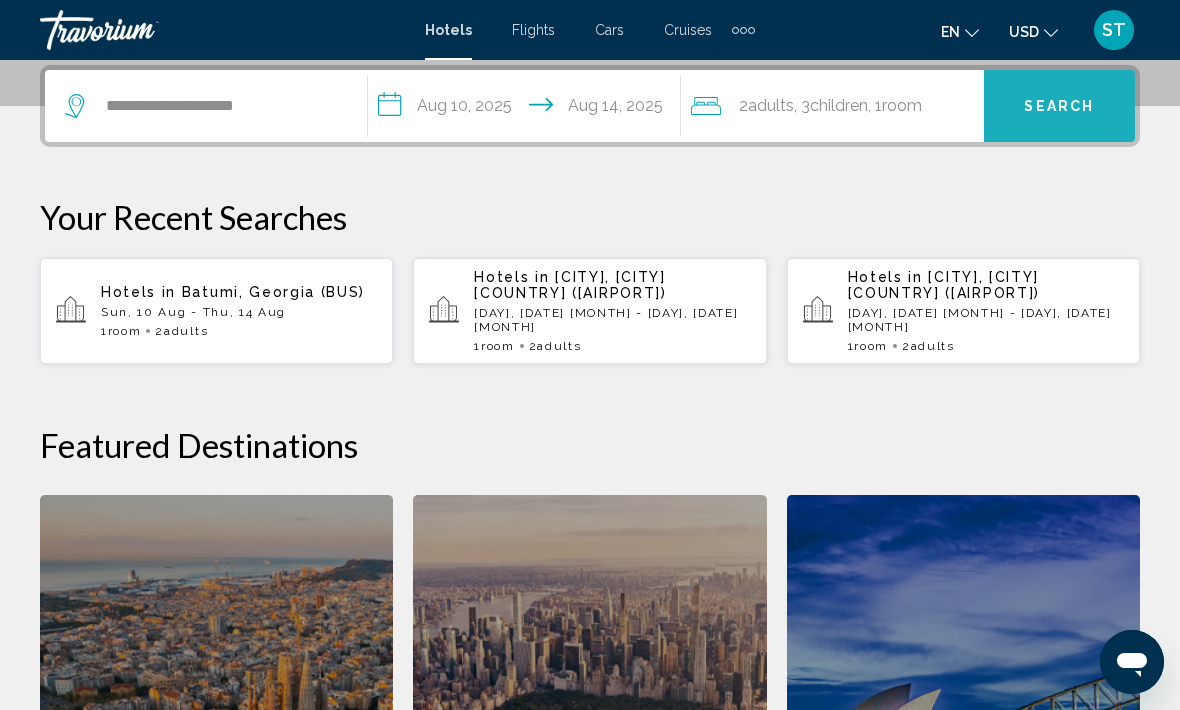 click on "Search" at bounding box center [1059, 106] 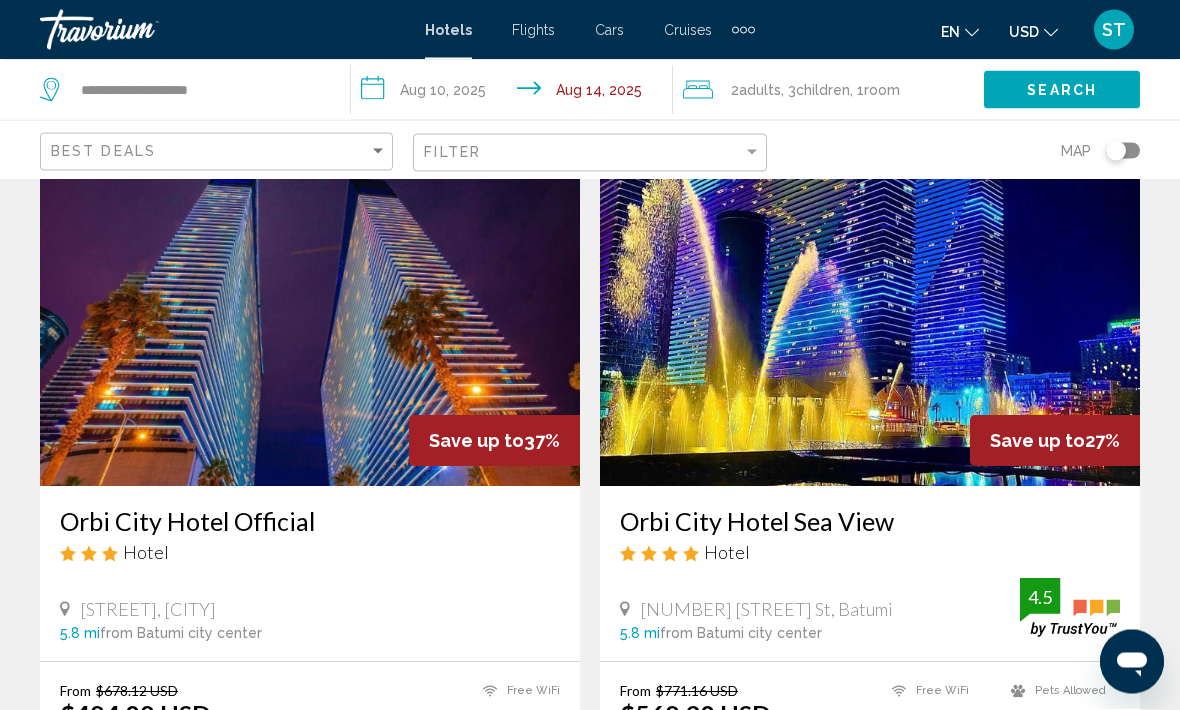 scroll, scrollTop: 82, scrollLeft: 0, axis: vertical 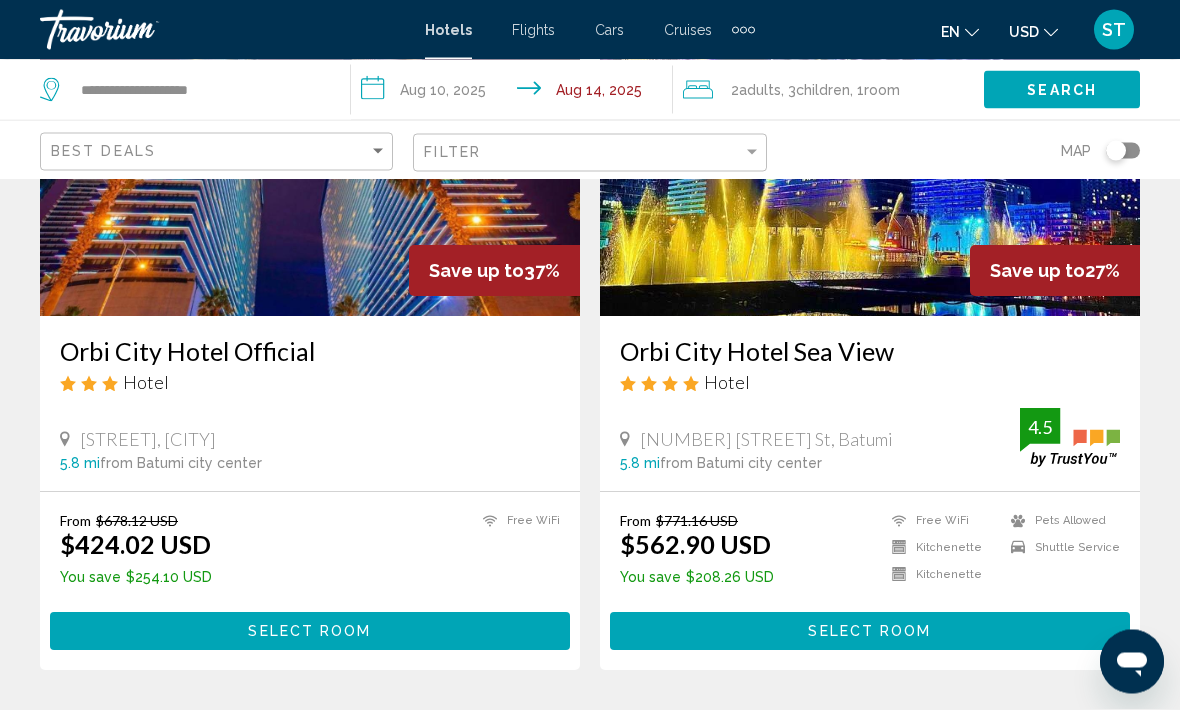 click on "Select Room" at bounding box center (309, 633) 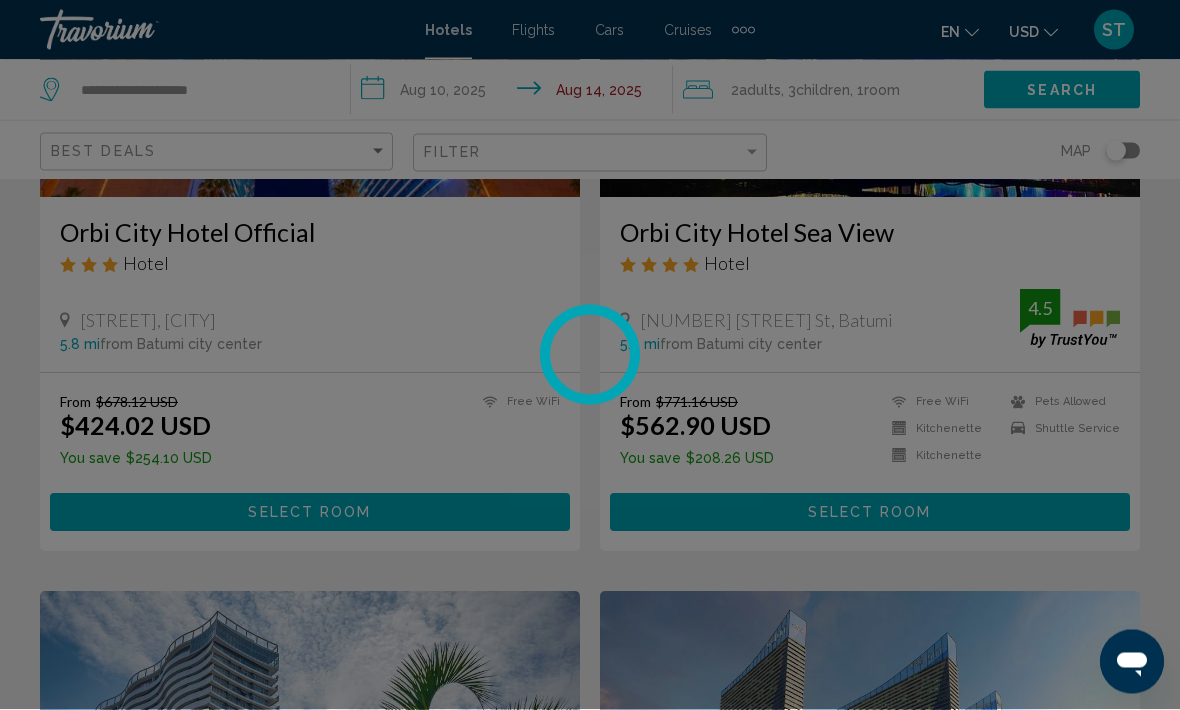 scroll, scrollTop: 495, scrollLeft: 0, axis: vertical 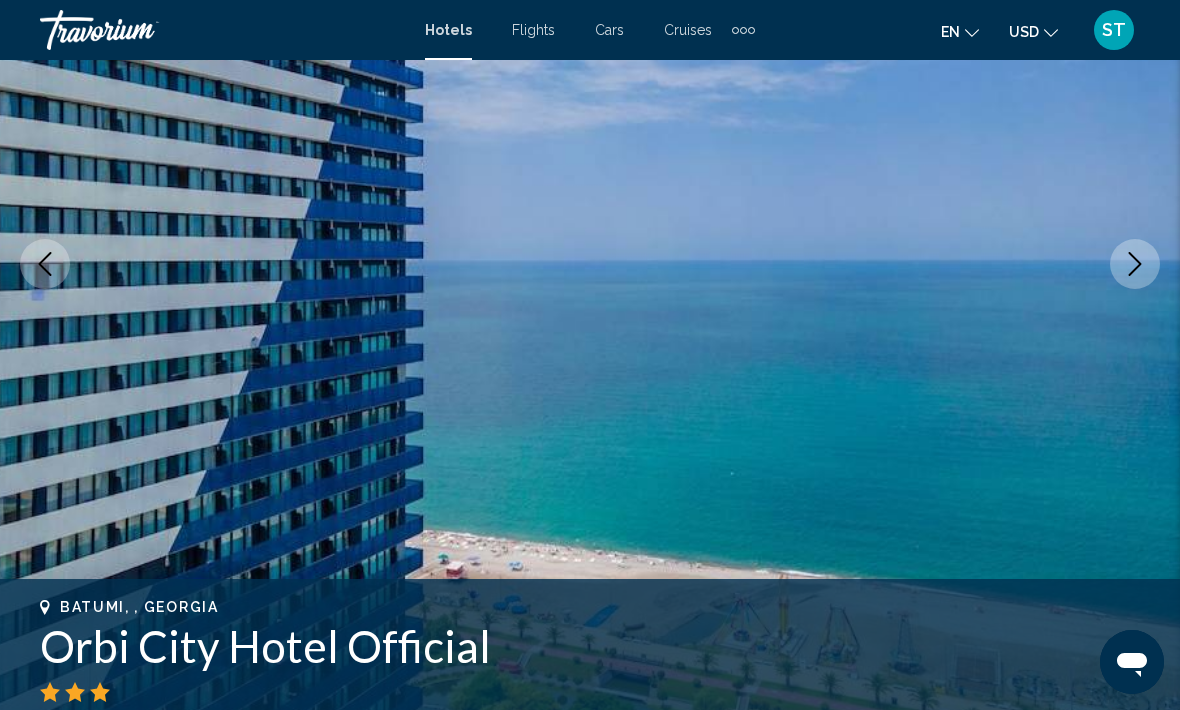 click at bounding box center [1135, 264] 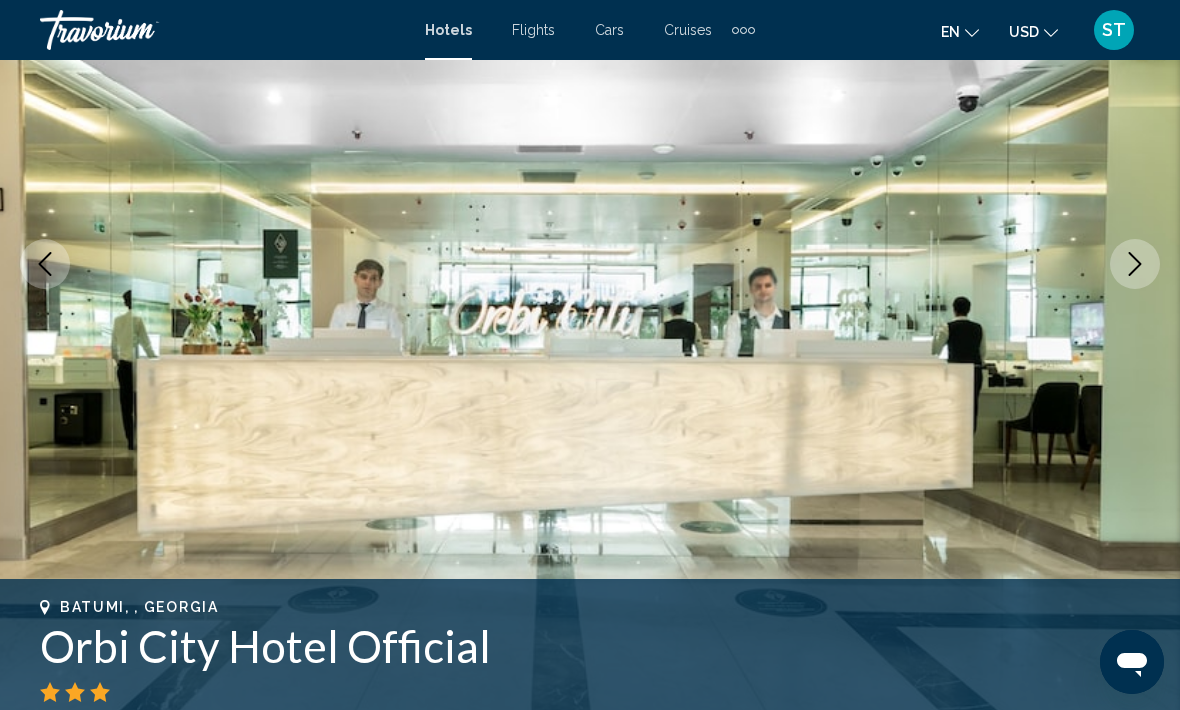 click at bounding box center [590, 264] 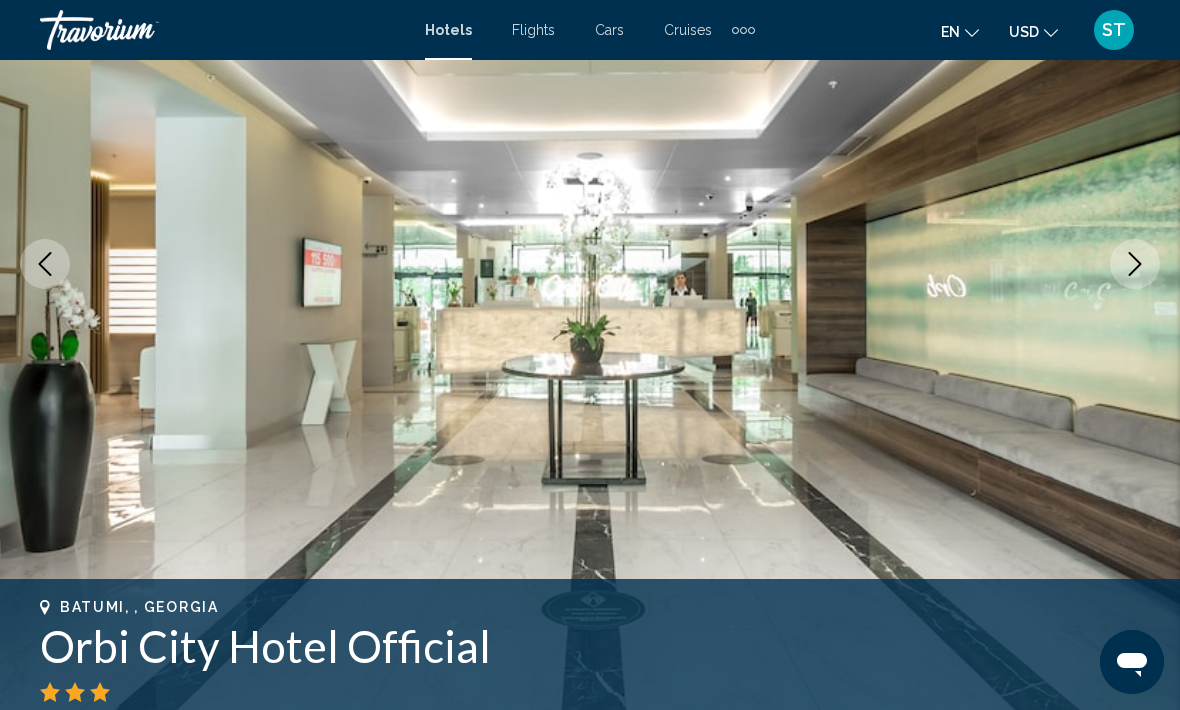 click 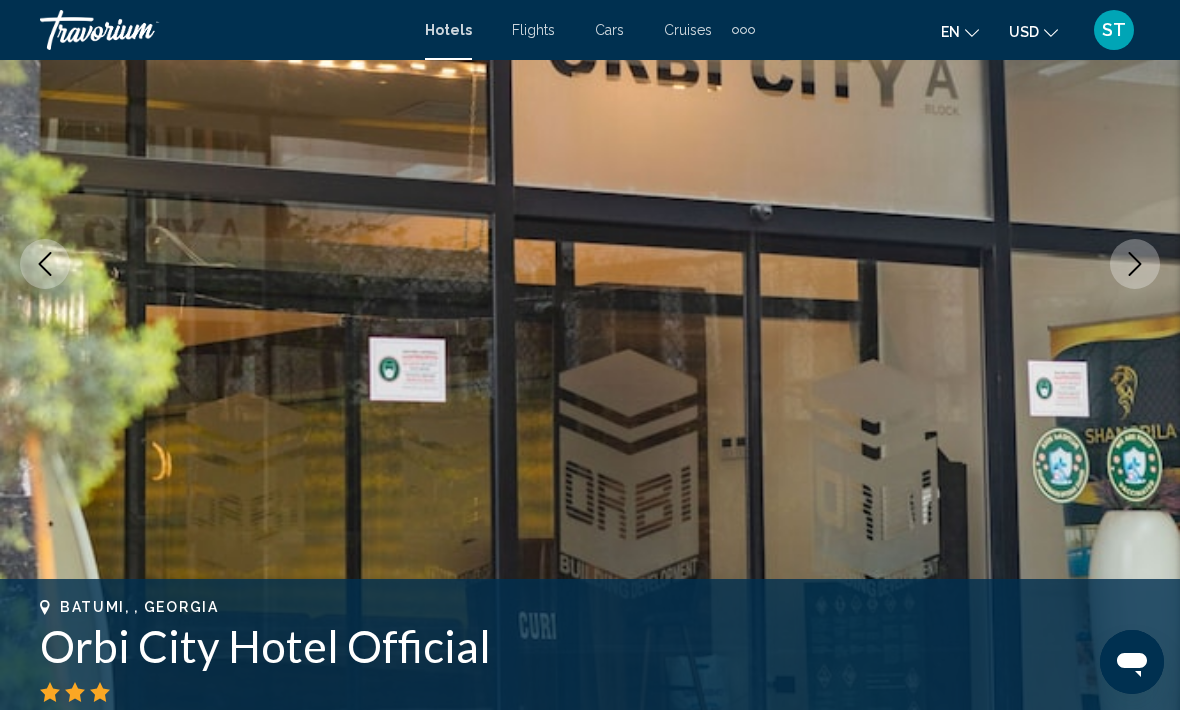 click 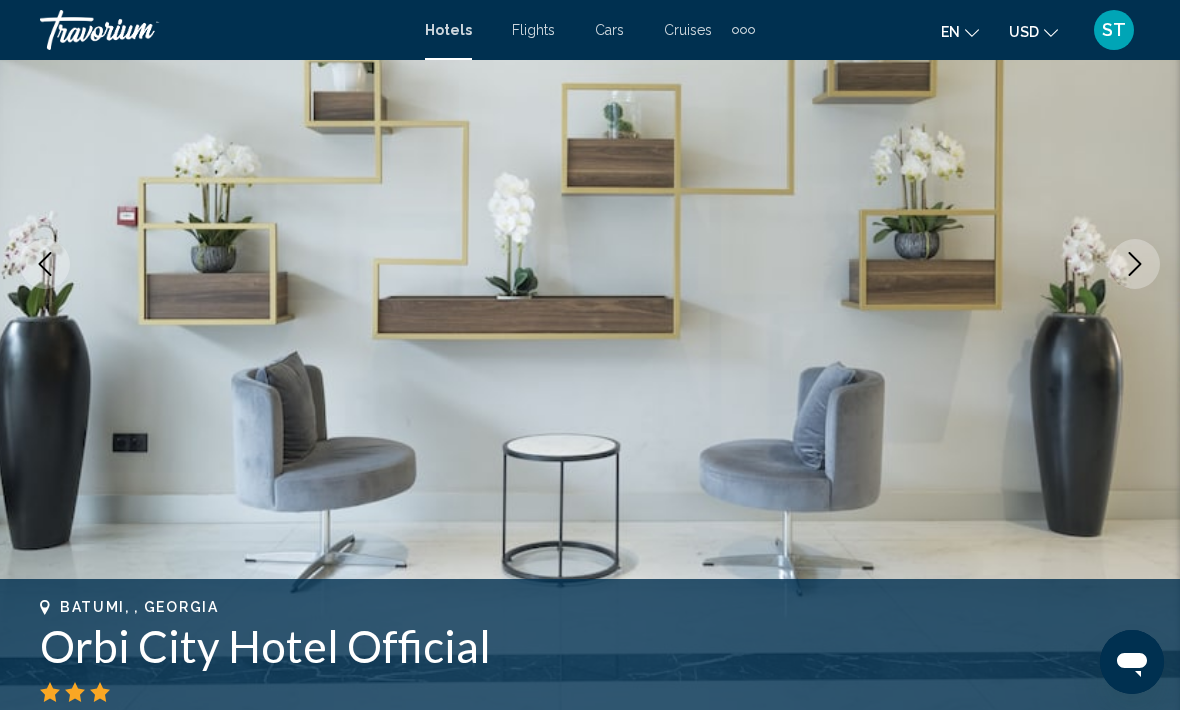 click at bounding box center (1135, 264) 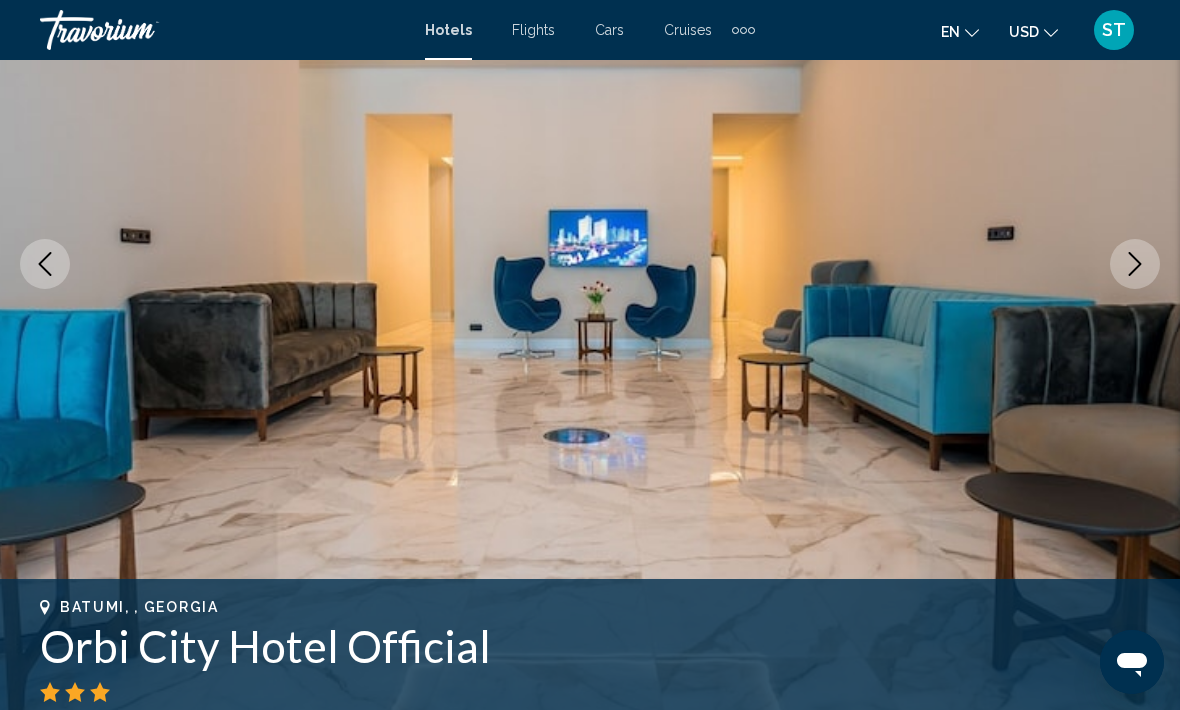 click 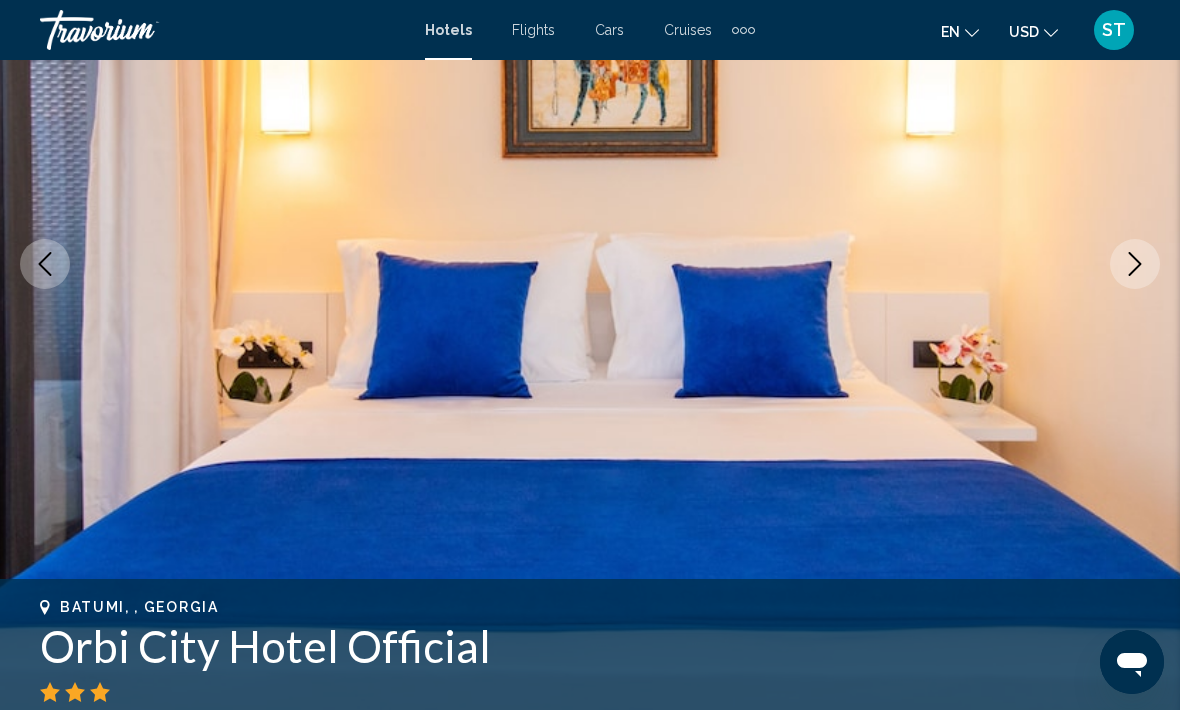 click 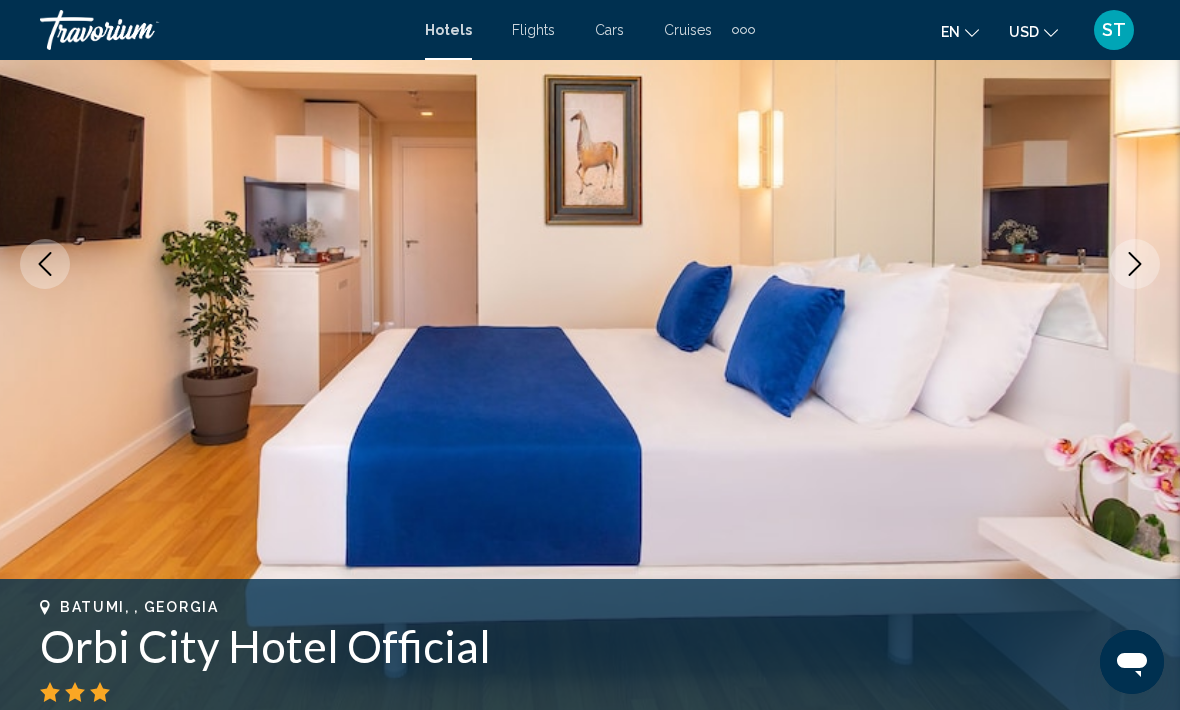 click 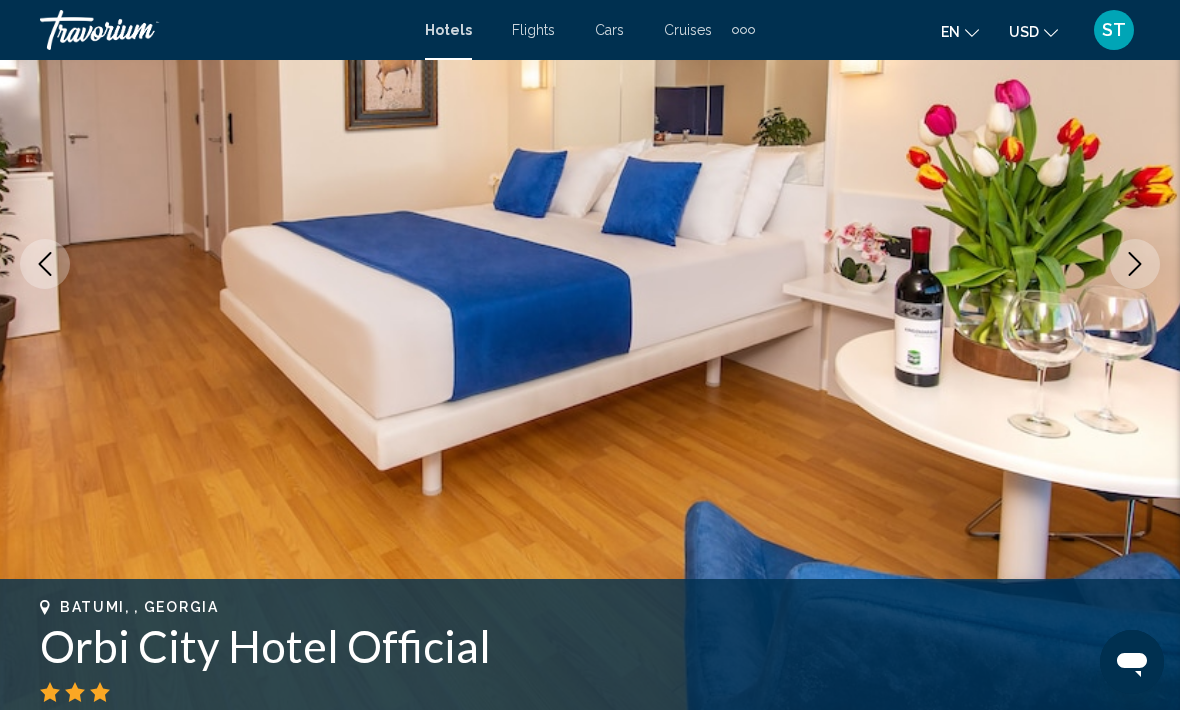 click 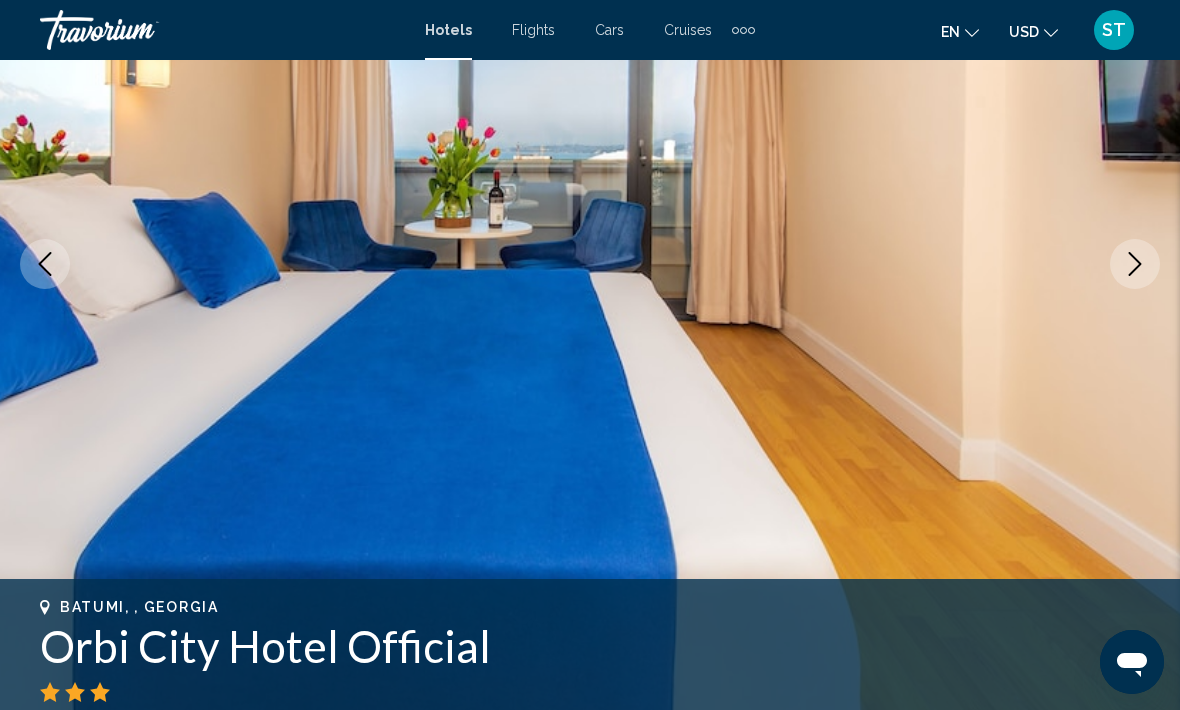 click 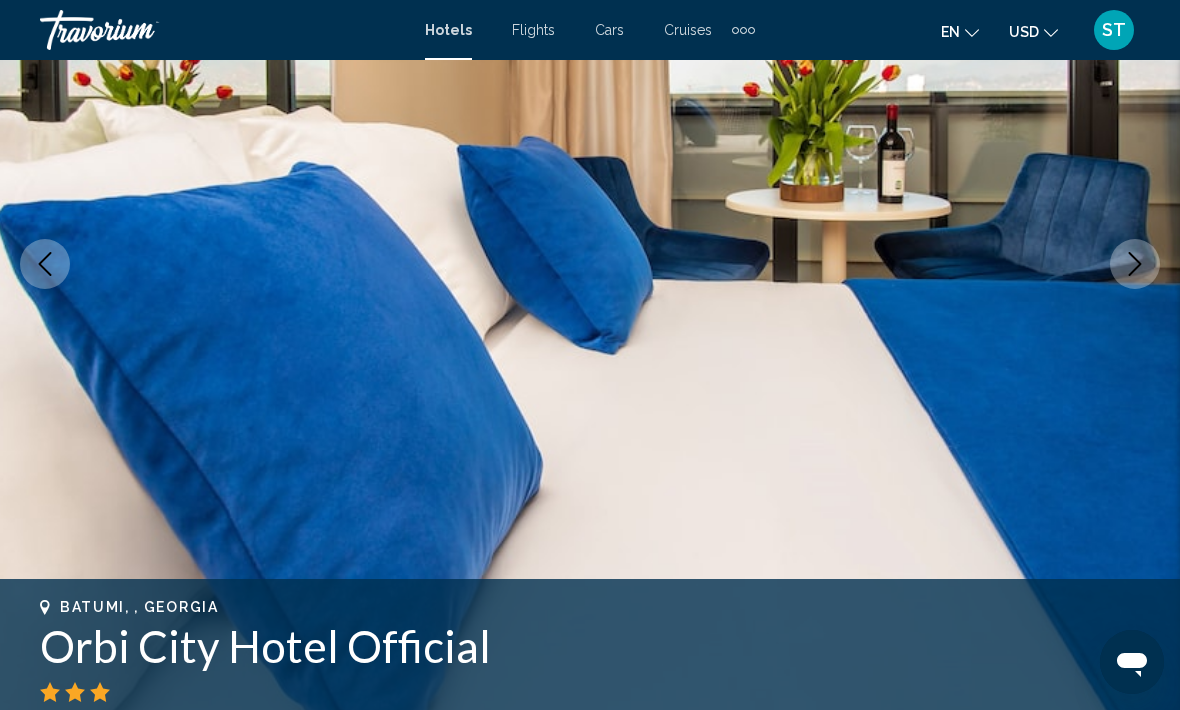 click at bounding box center (590, 264) 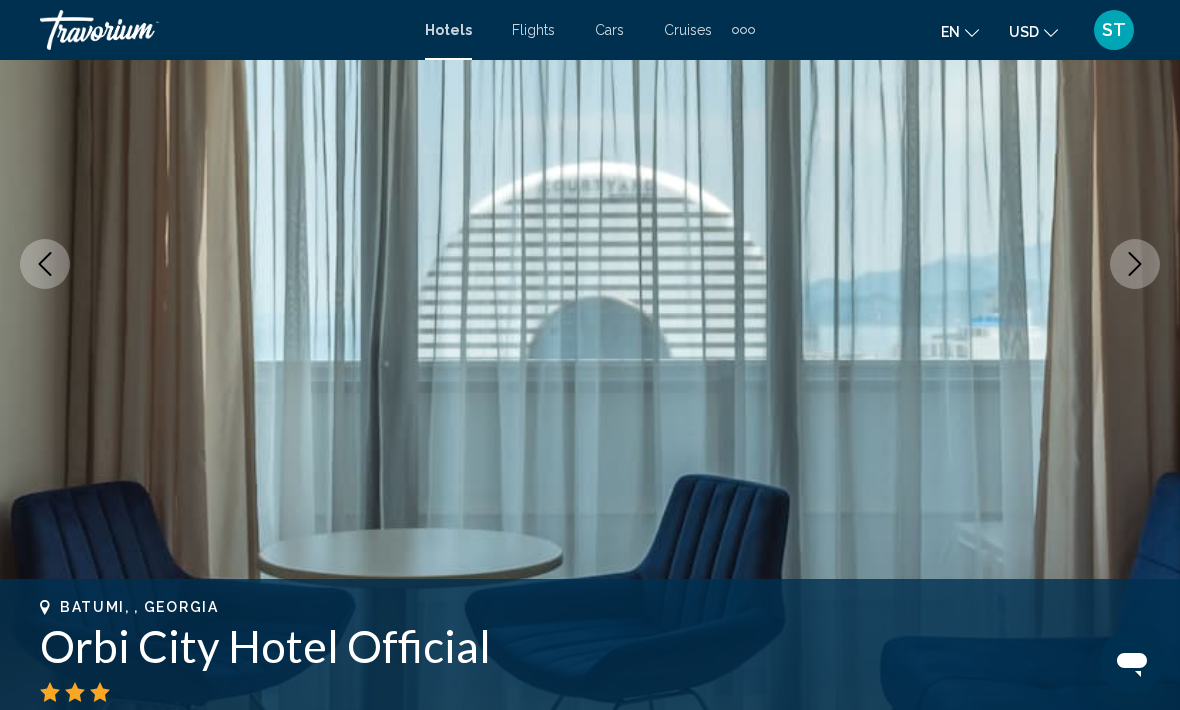 click 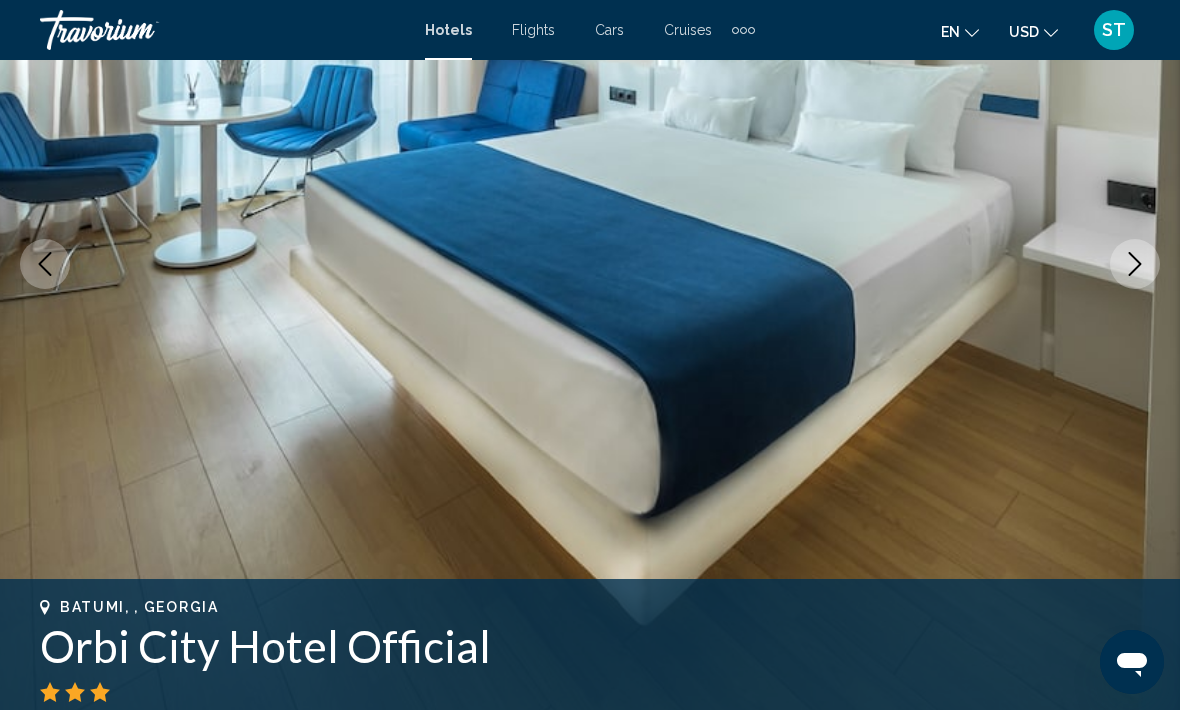 click at bounding box center (1135, 264) 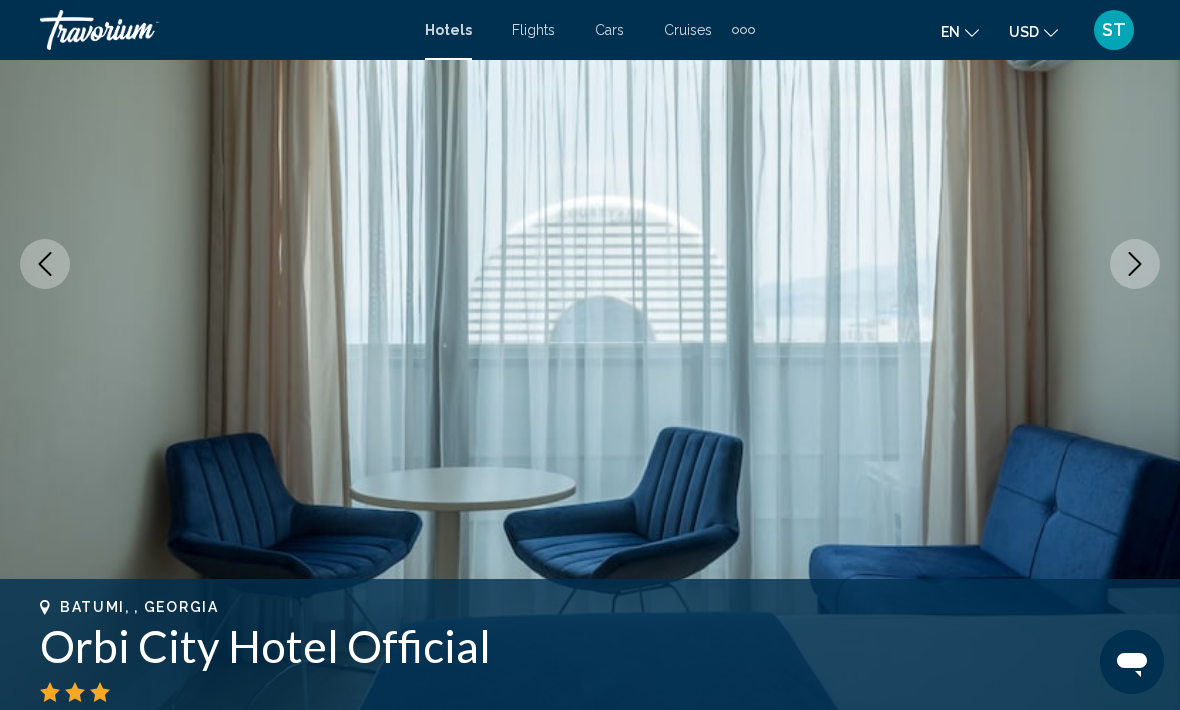 click at bounding box center [1135, 264] 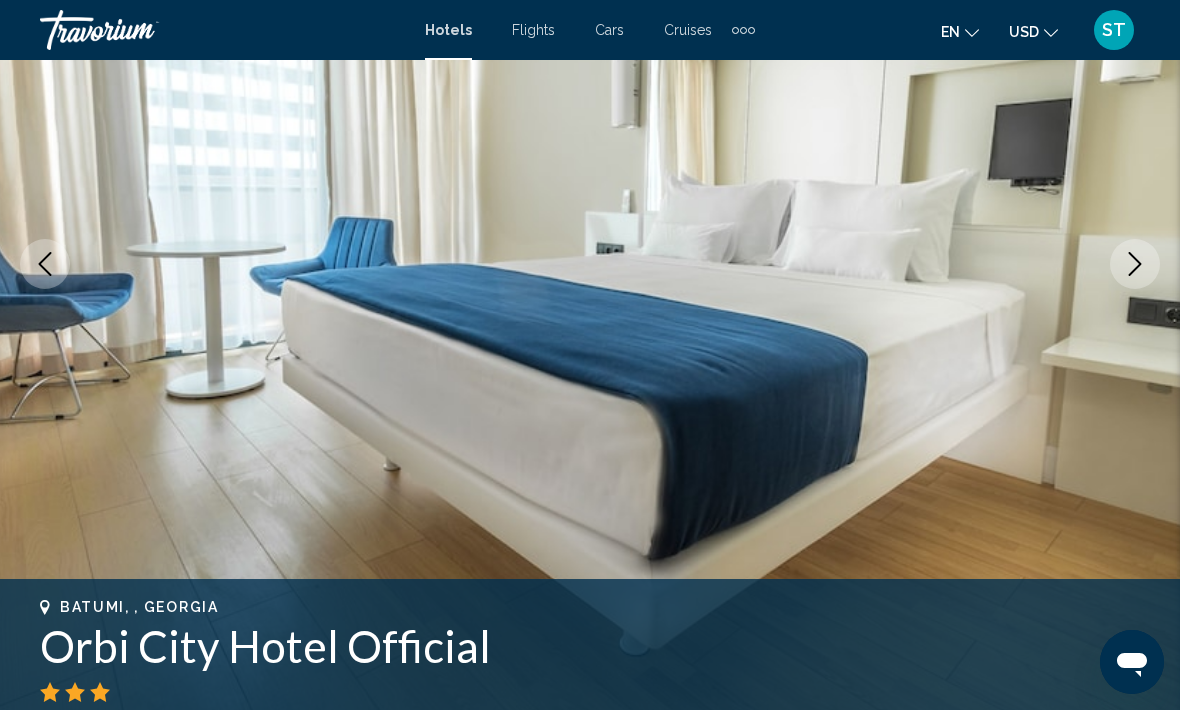 click 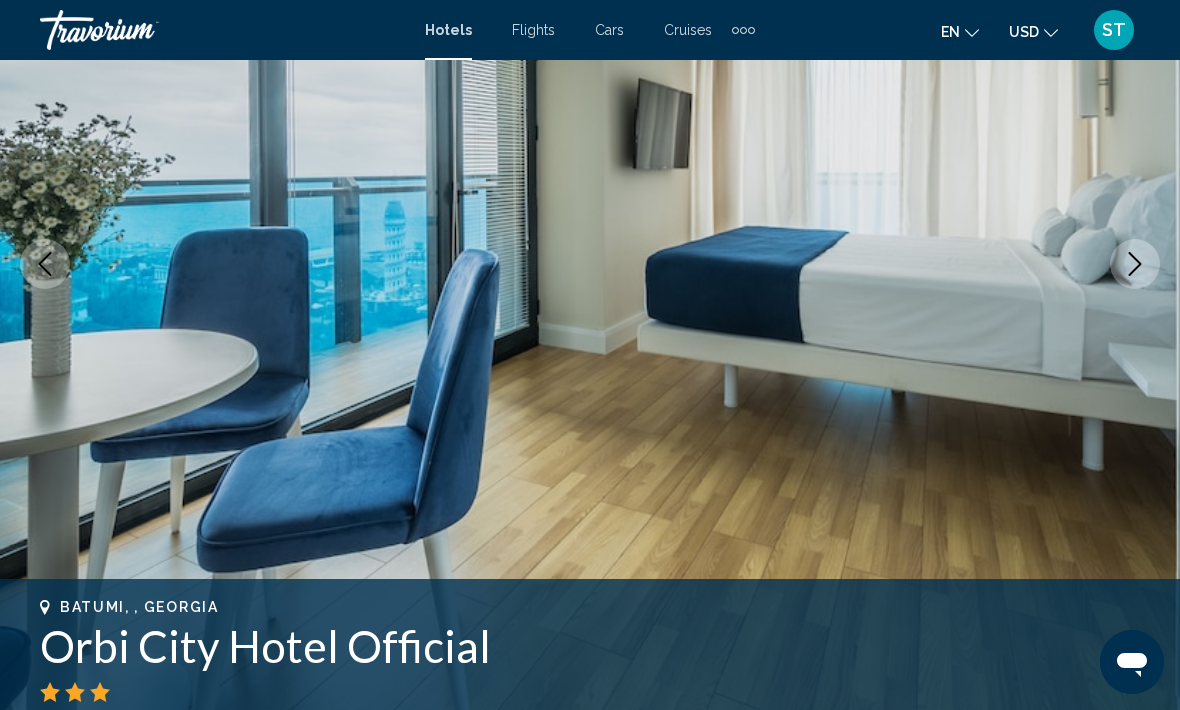 click at bounding box center (1135, 264) 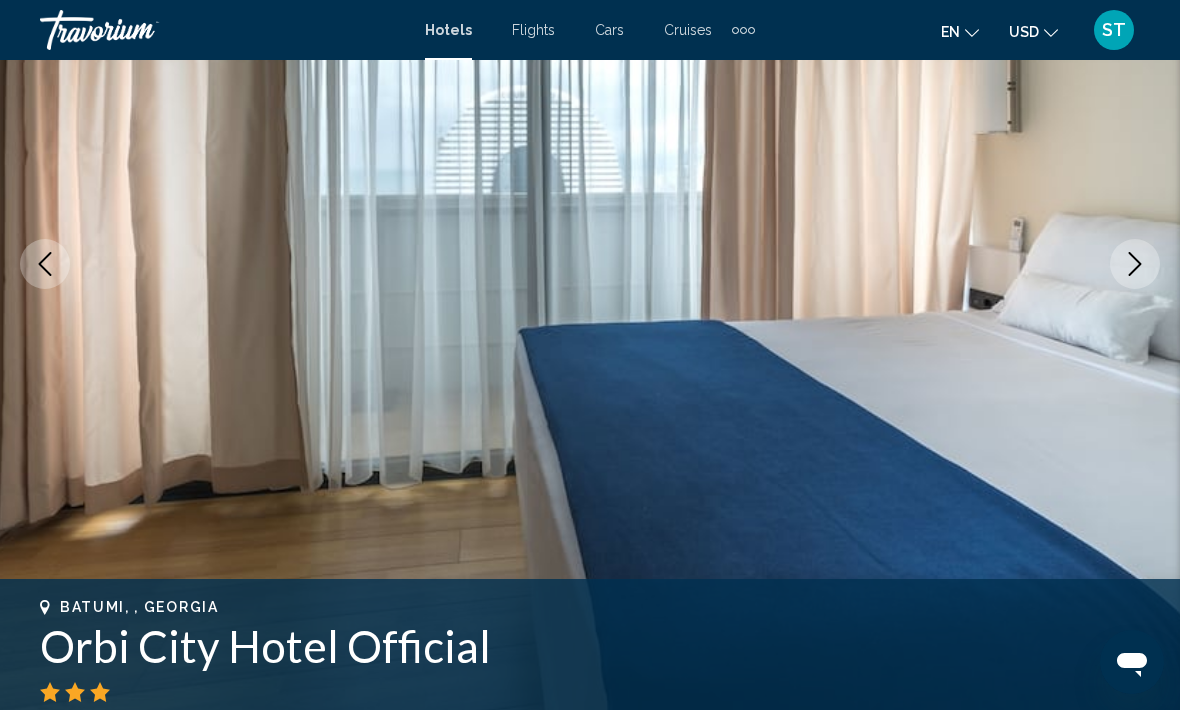 click at bounding box center [1135, 264] 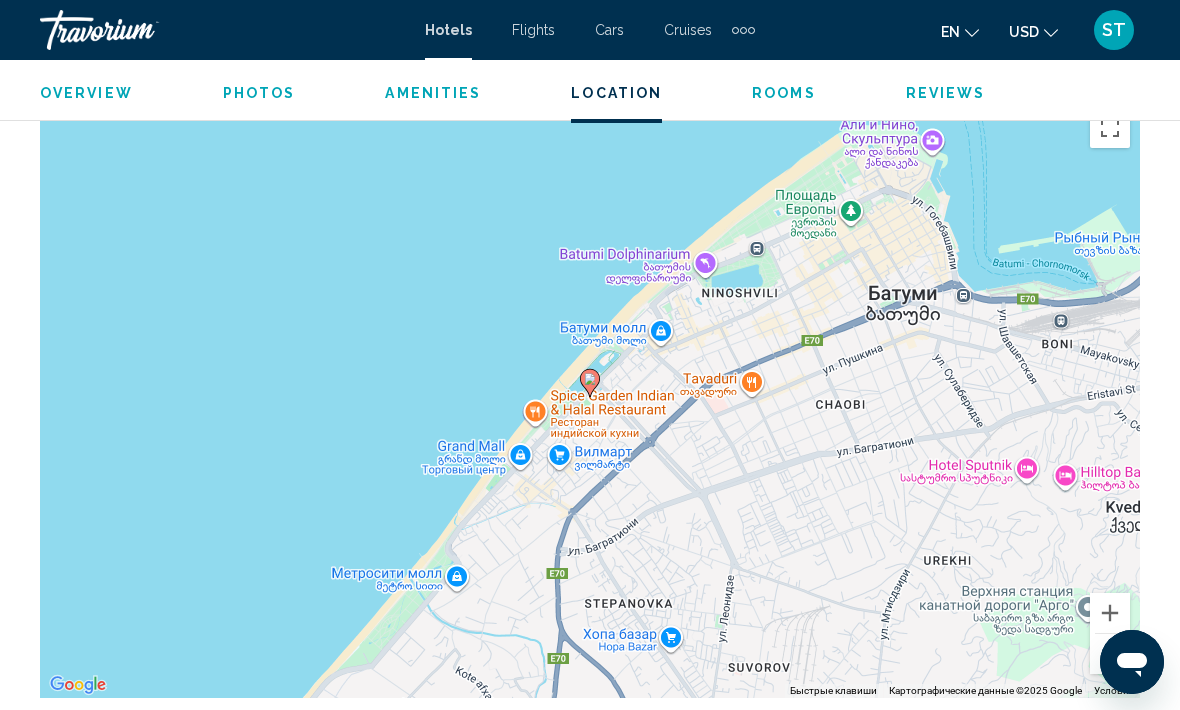 scroll, scrollTop: 2219, scrollLeft: 0, axis: vertical 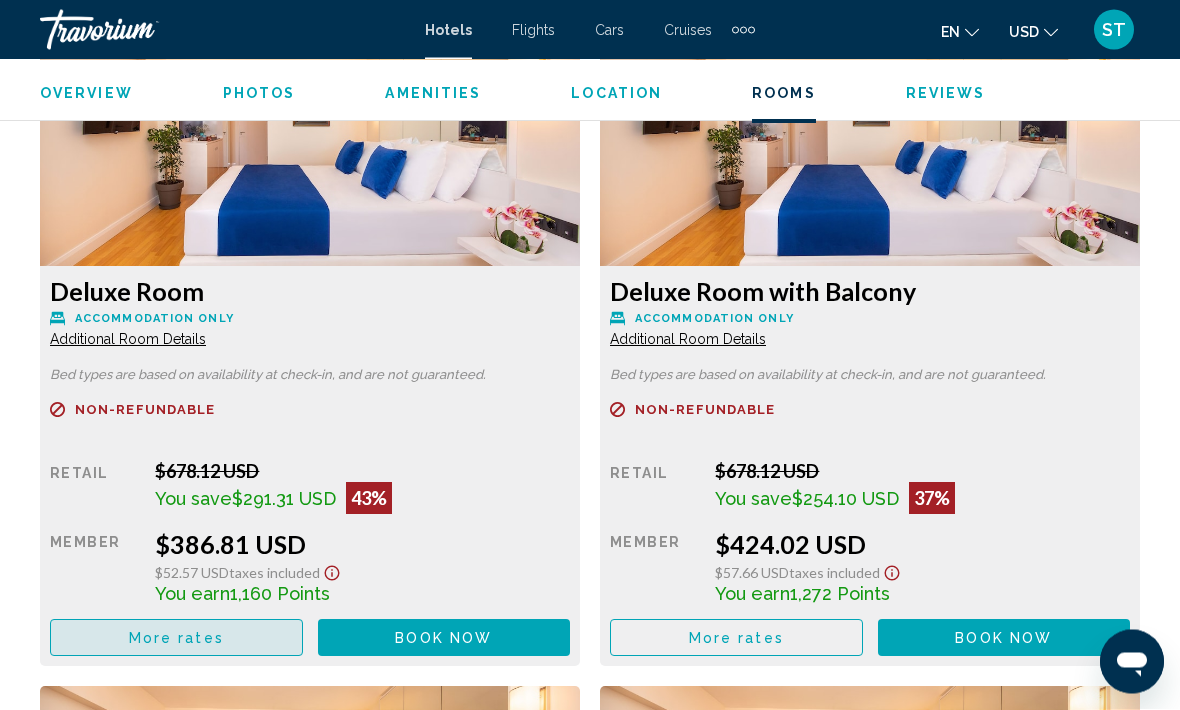click on "More rates" at bounding box center [176, 638] 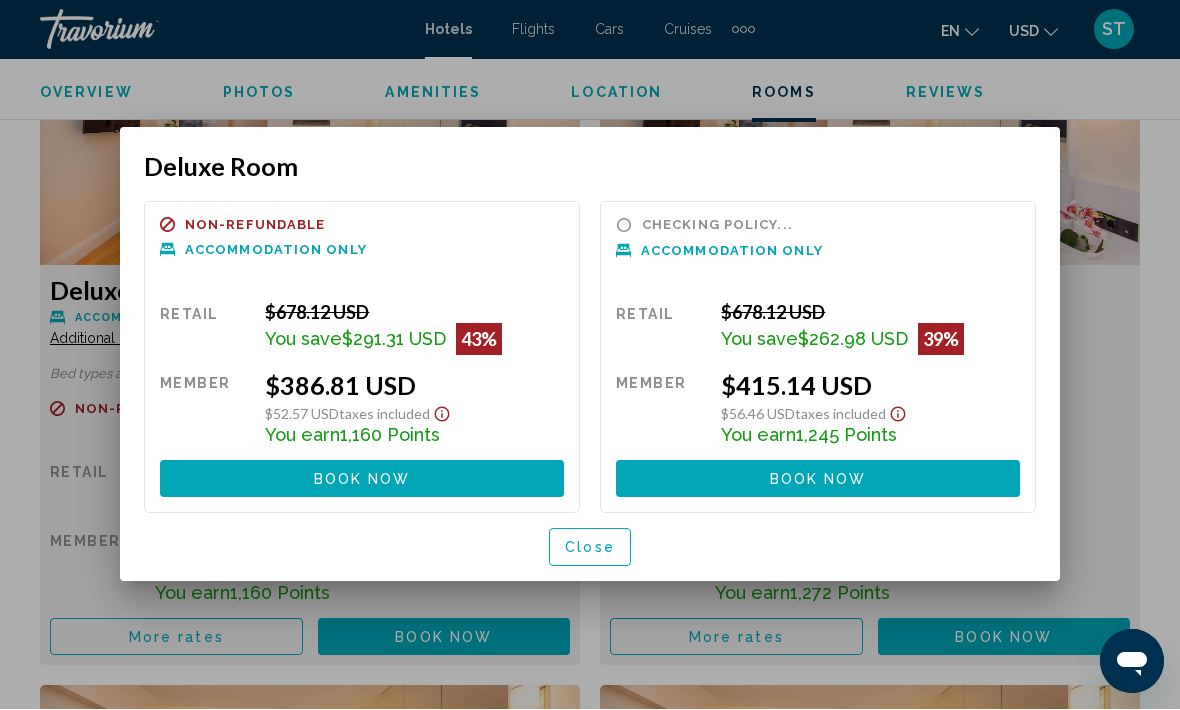 click on "Close" at bounding box center (590, 549) 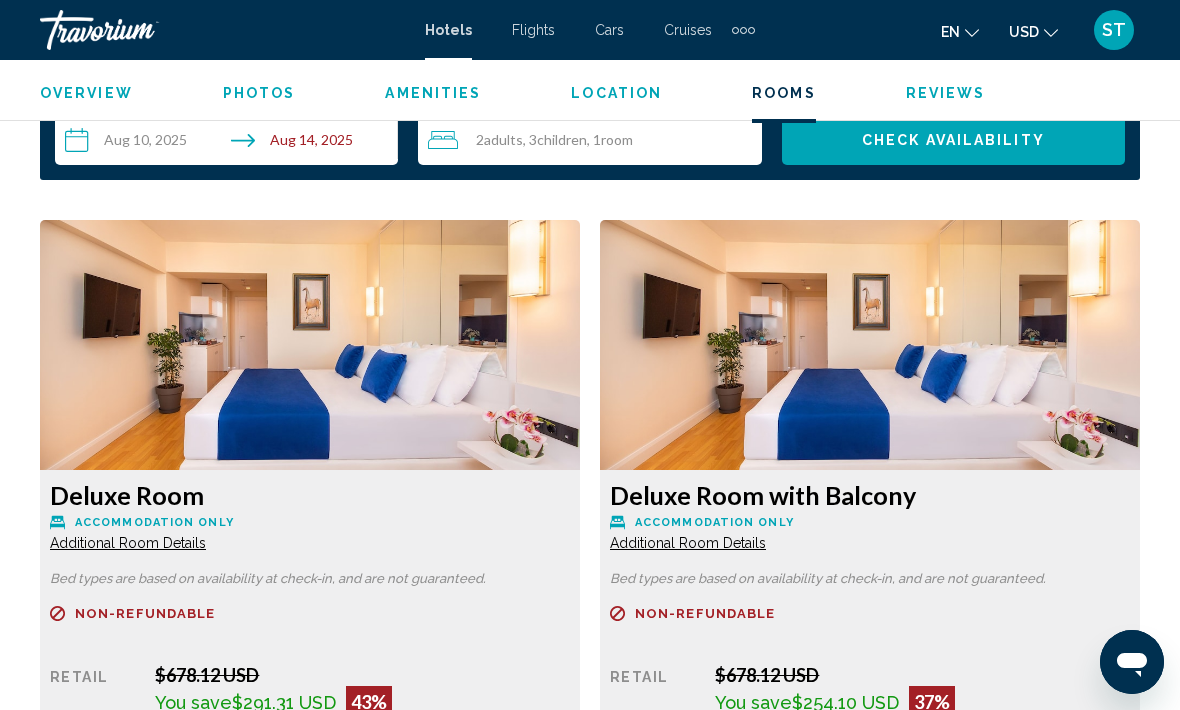 scroll, scrollTop: 2722, scrollLeft: 0, axis: vertical 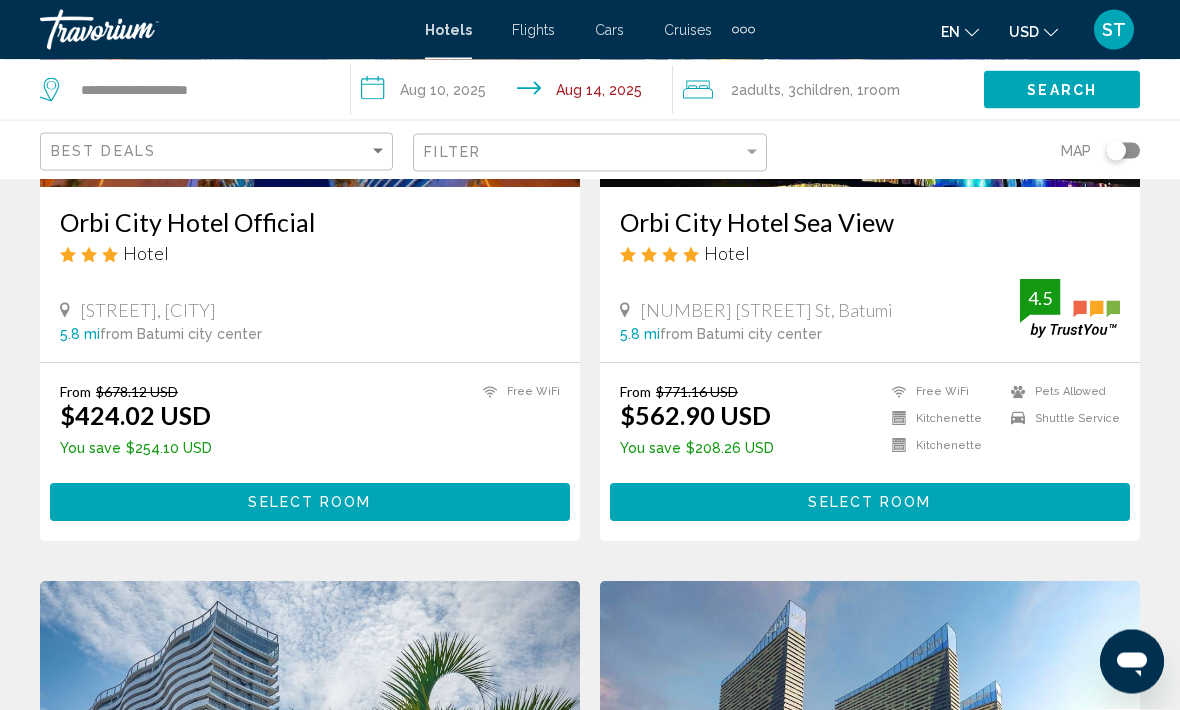 click on "Select Room" at bounding box center (870, 502) 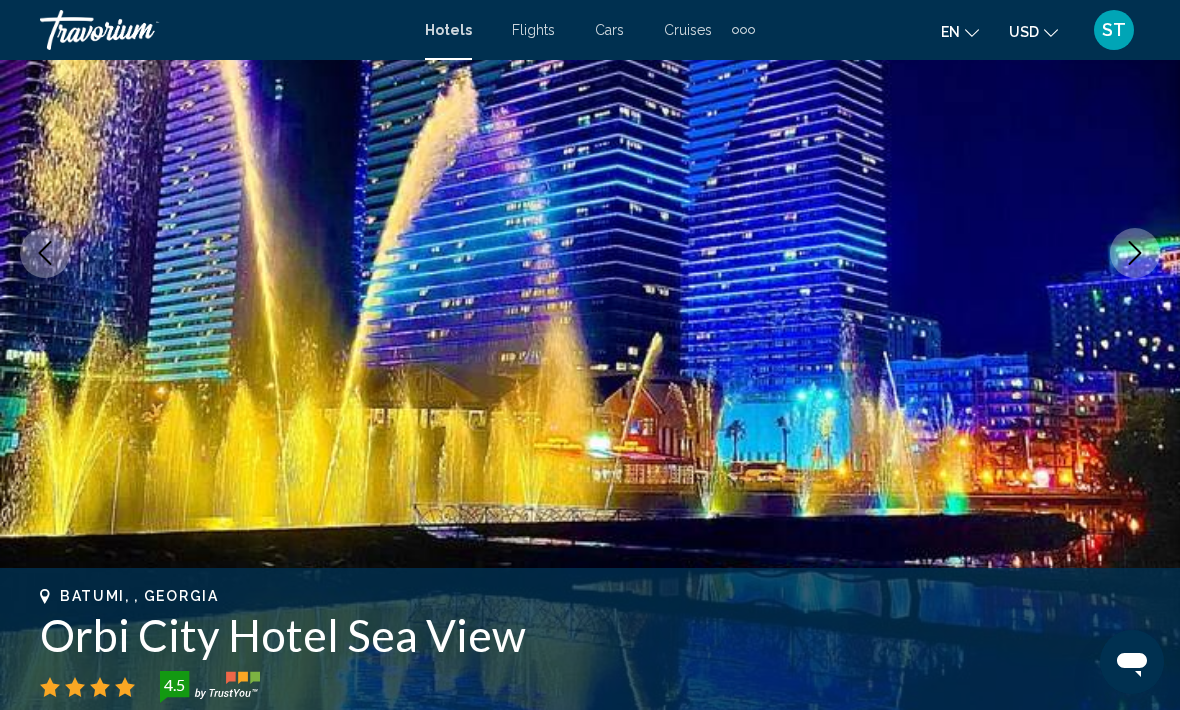 scroll, scrollTop: 218, scrollLeft: 0, axis: vertical 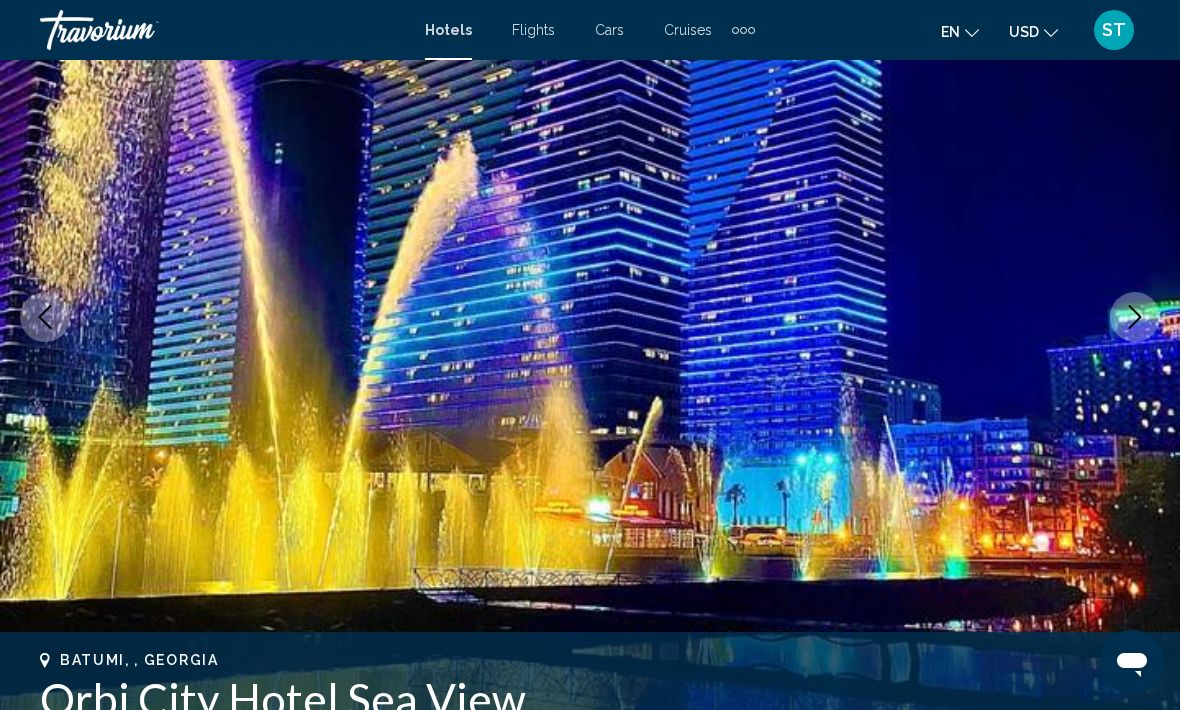 click 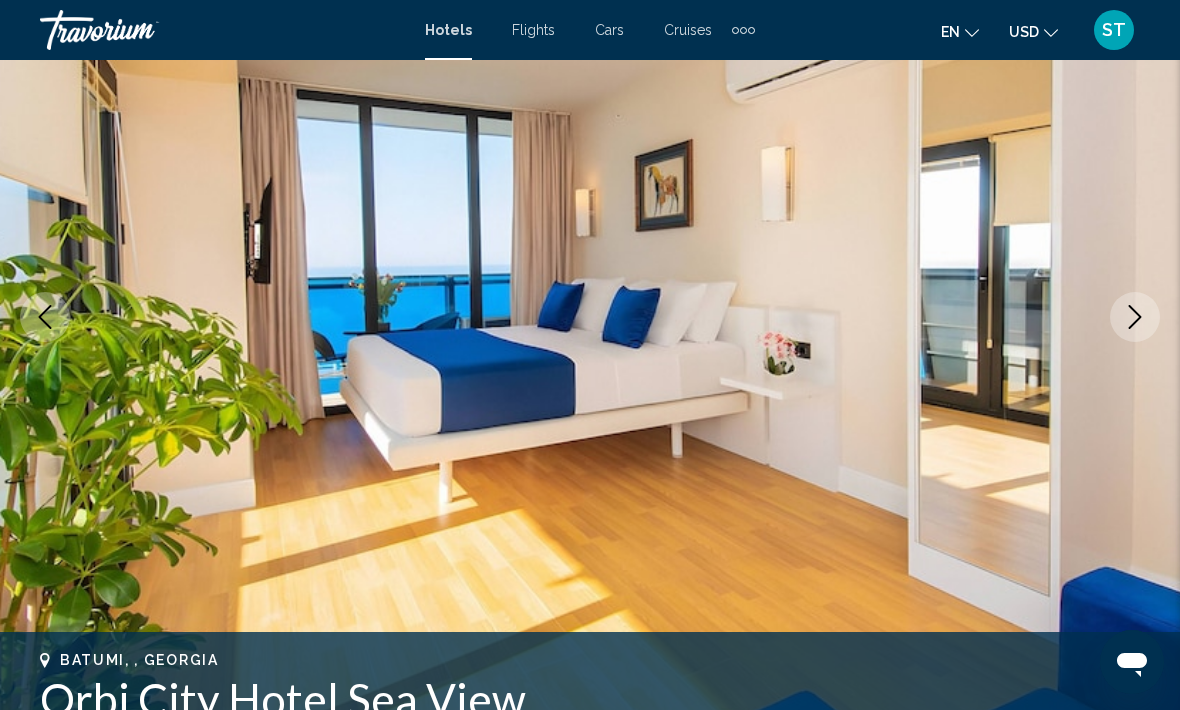 click at bounding box center [1135, 317] 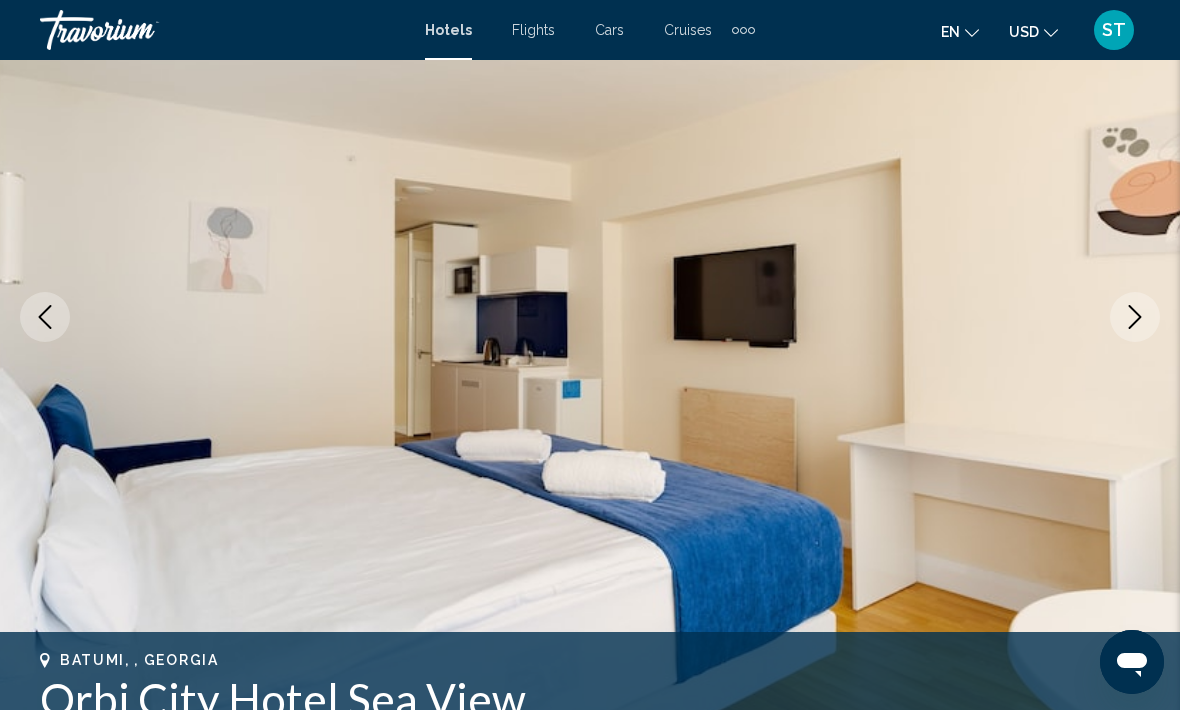 click at bounding box center [590, 317] 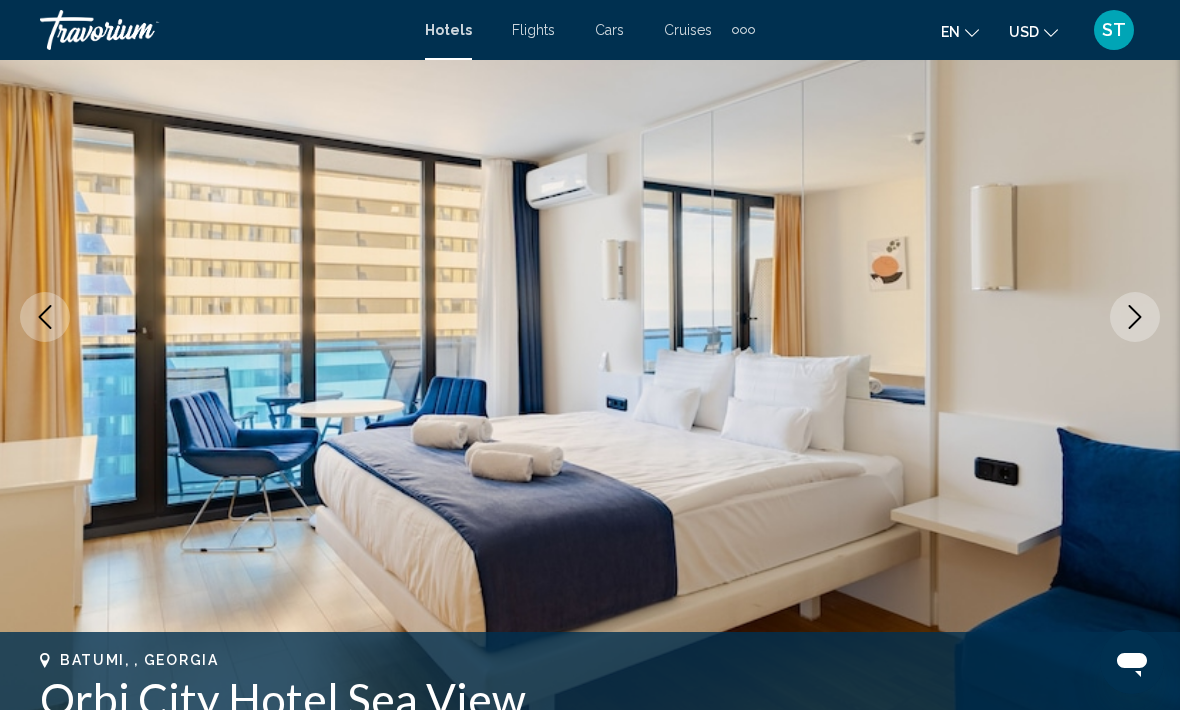 click 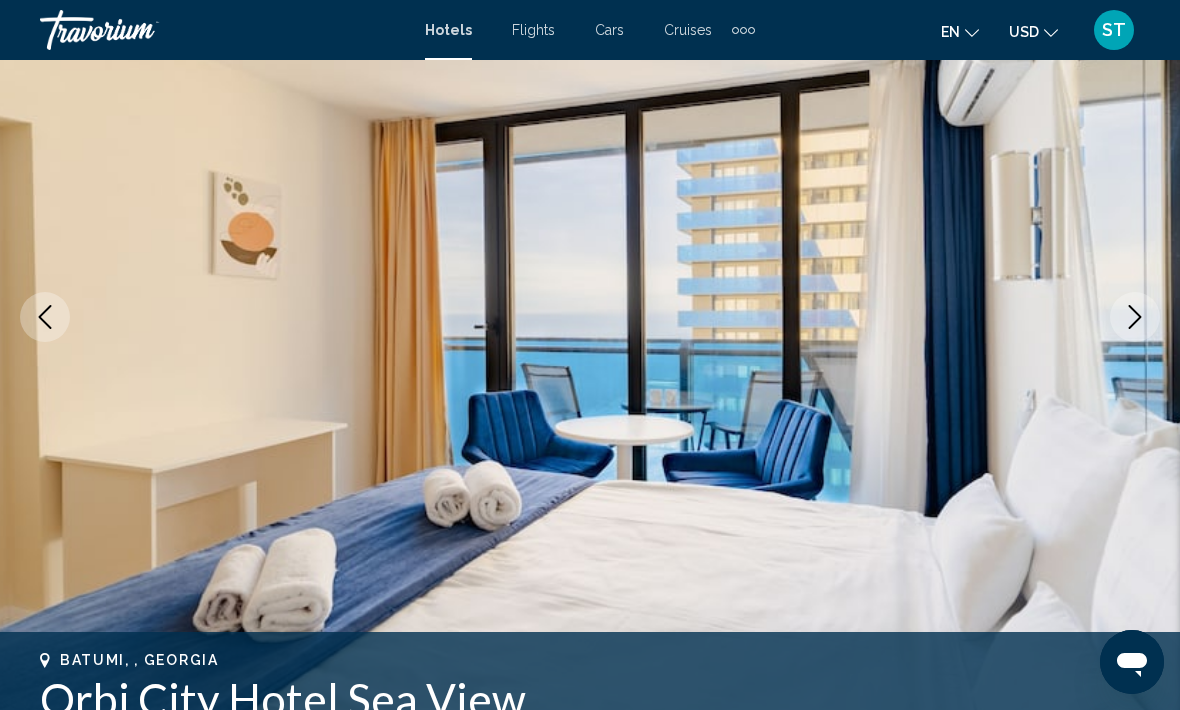 click 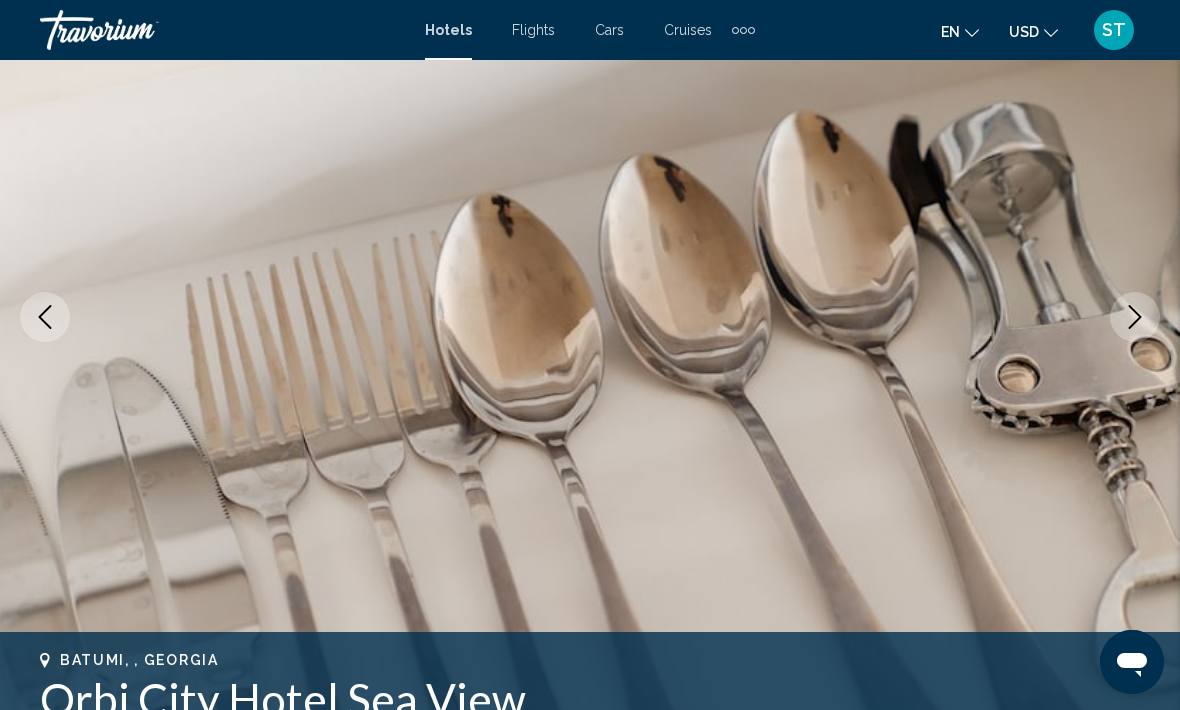 click 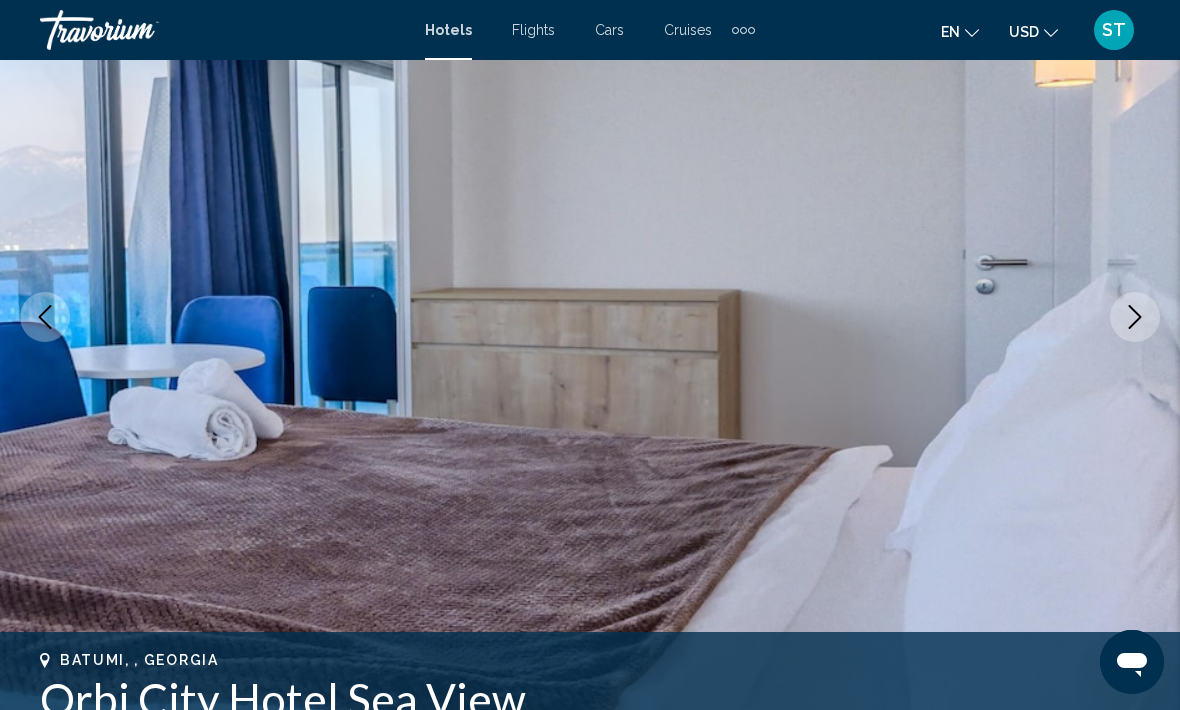 click 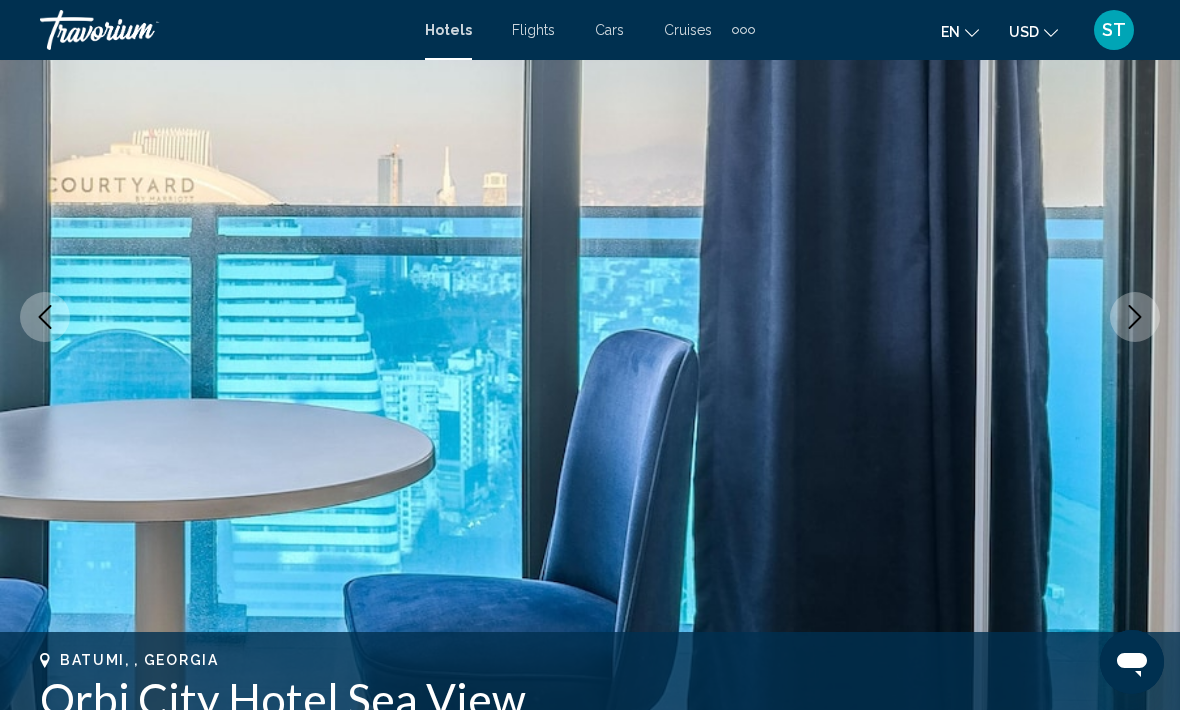 click at bounding box center [1135, 317] 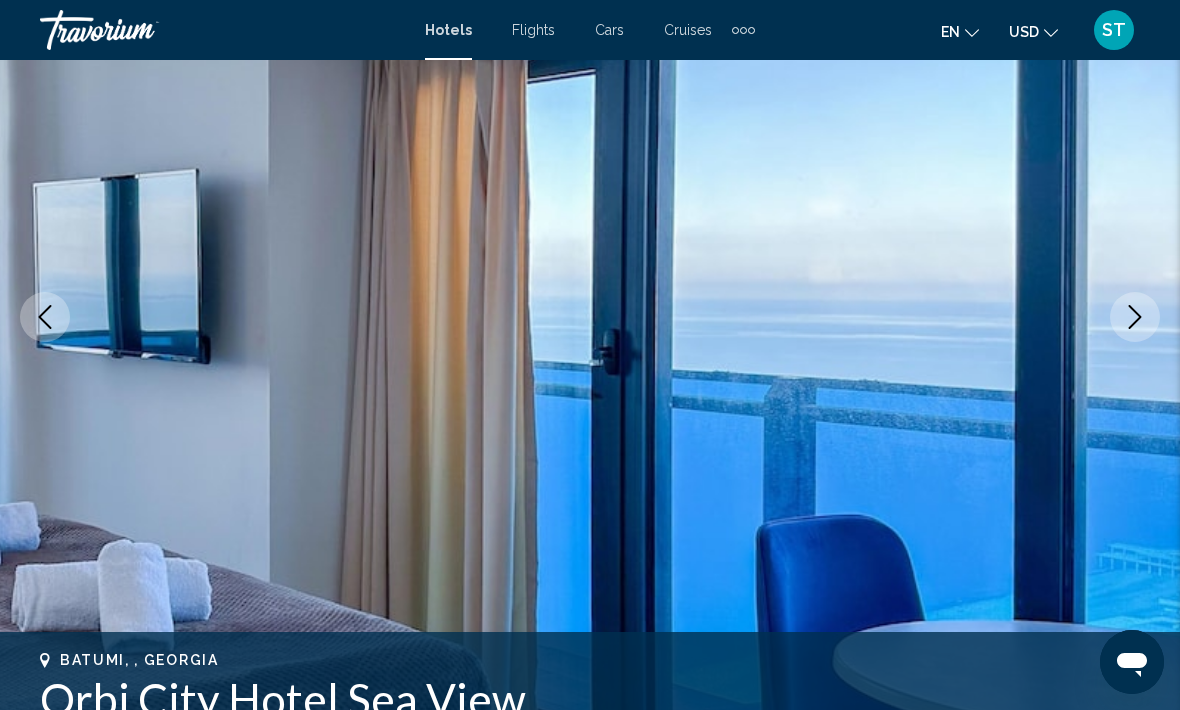 click at bounding box center [1135, 317] 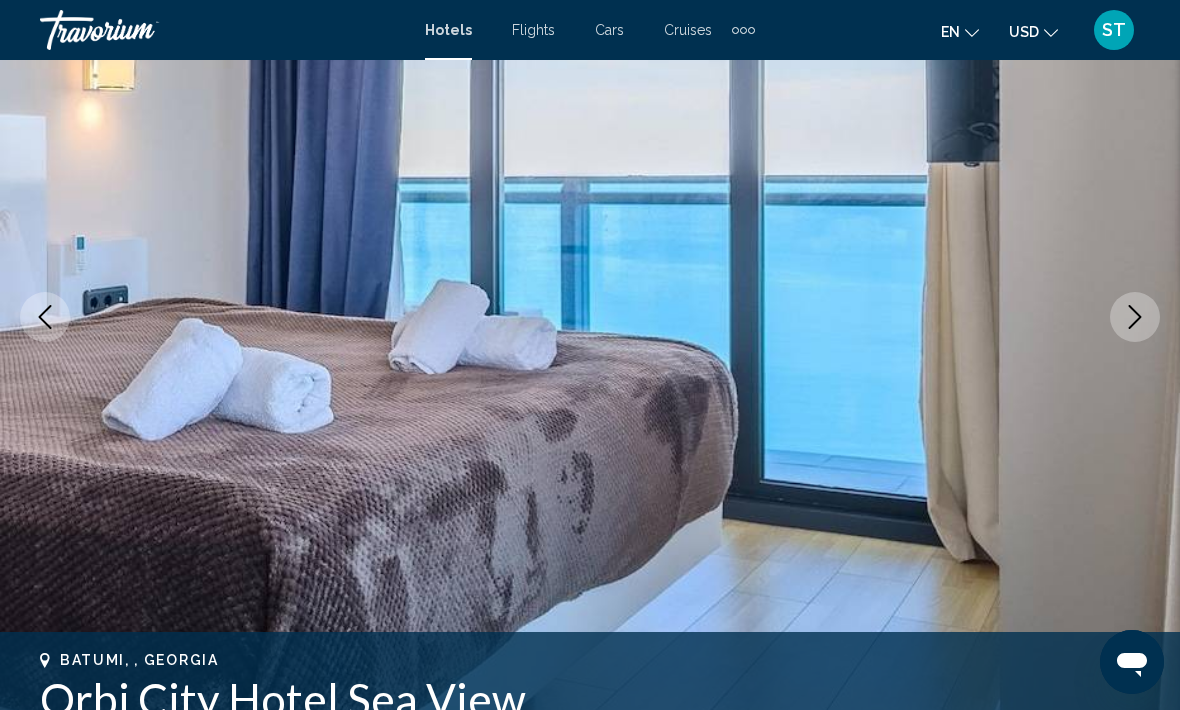 click 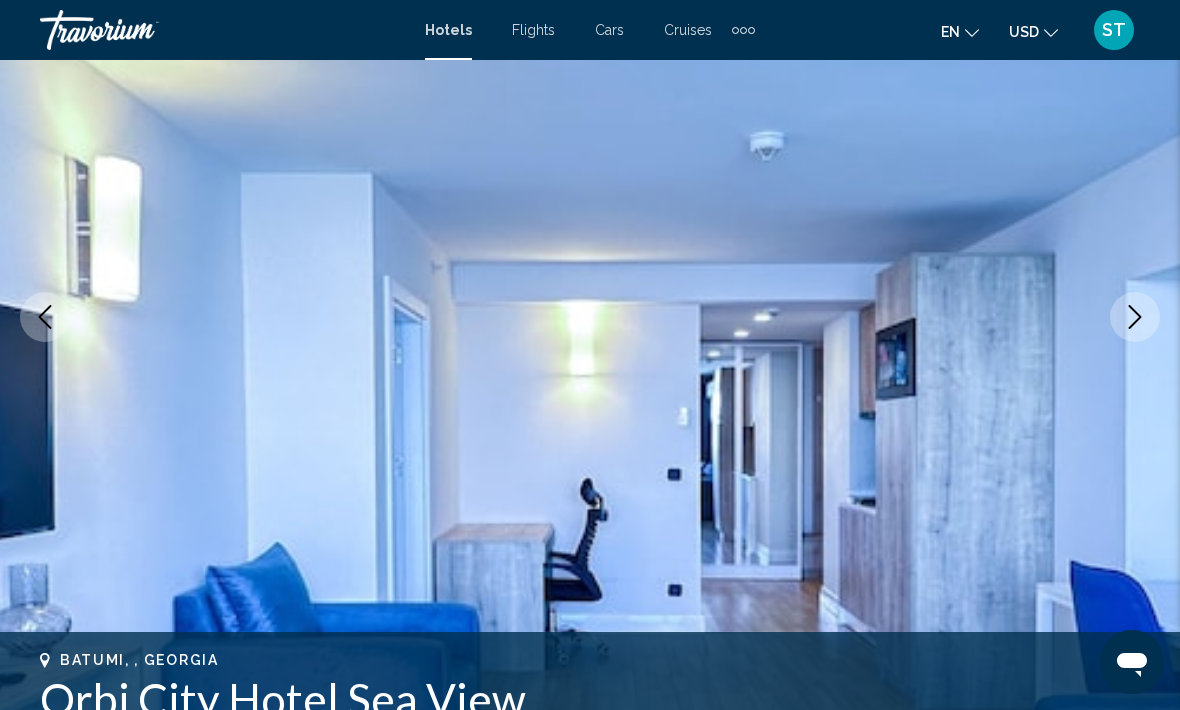 click at bounding box center (1135, 317) 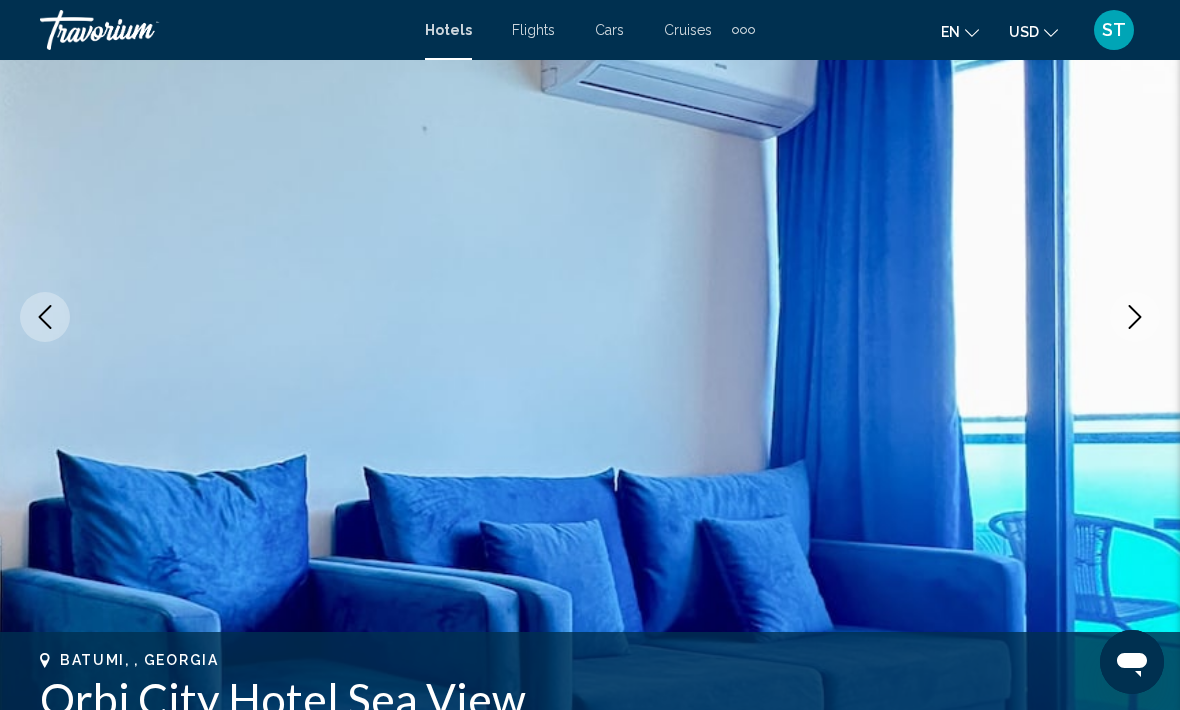 click 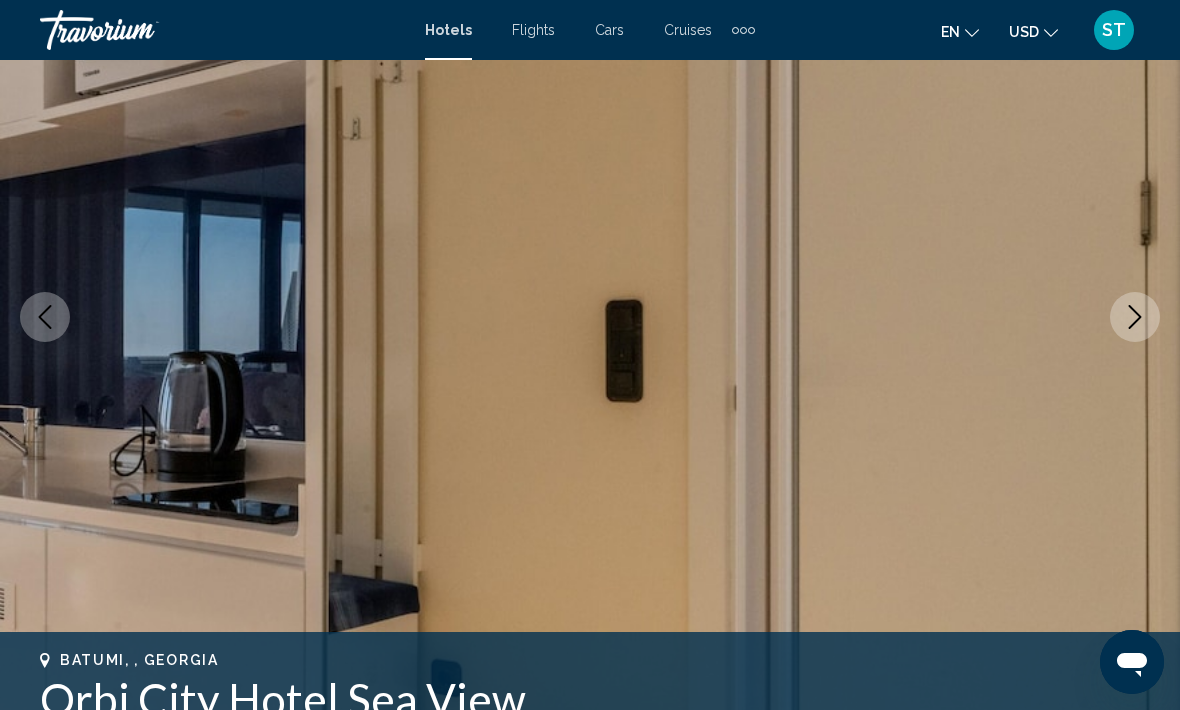 click 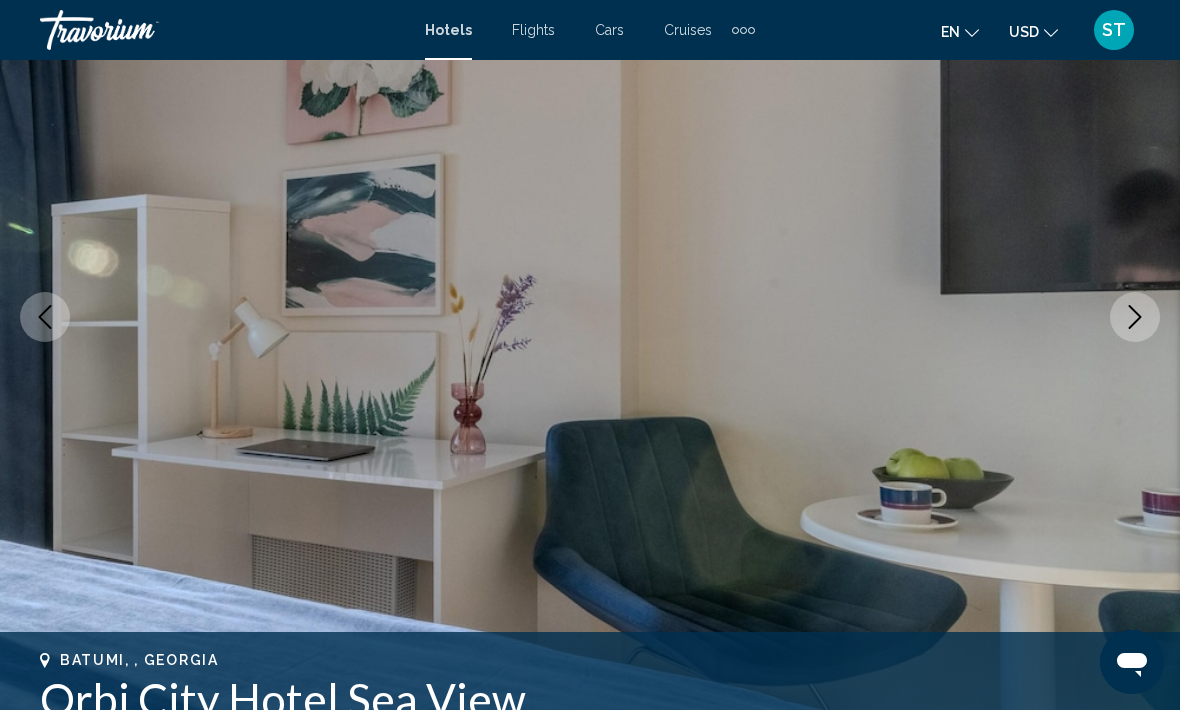 click at bounding box center (1135, 317) 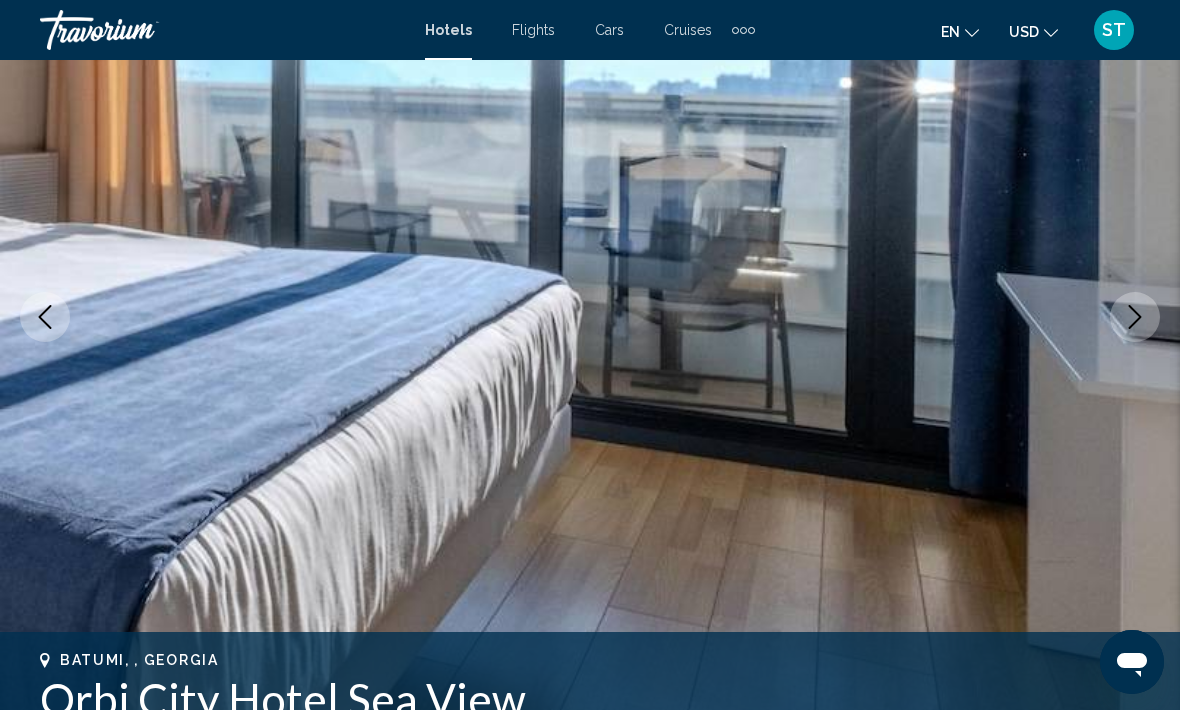 click at bounding box center (1135, 317) 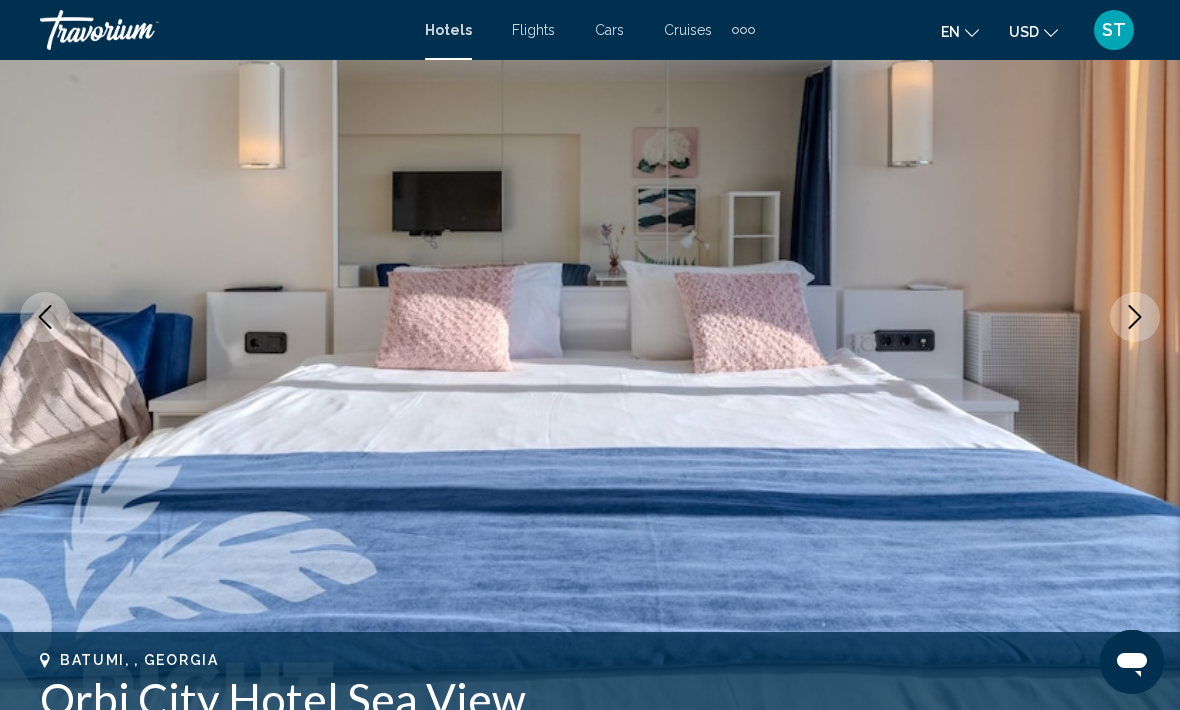 click 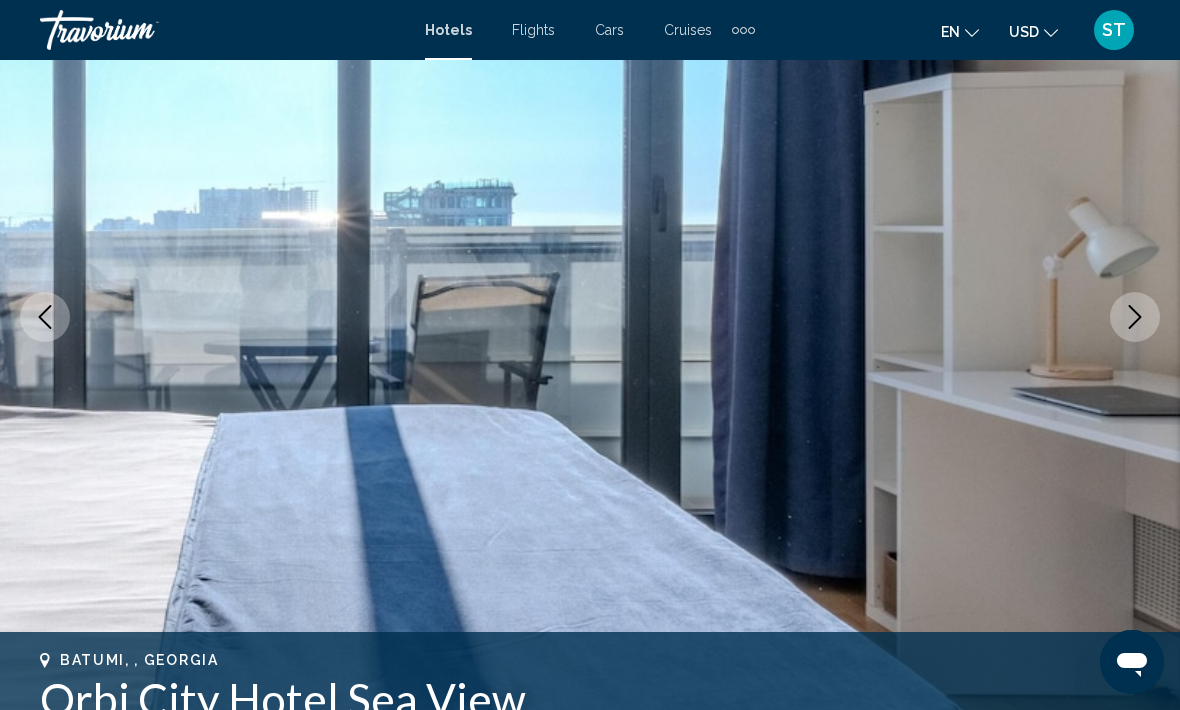 click 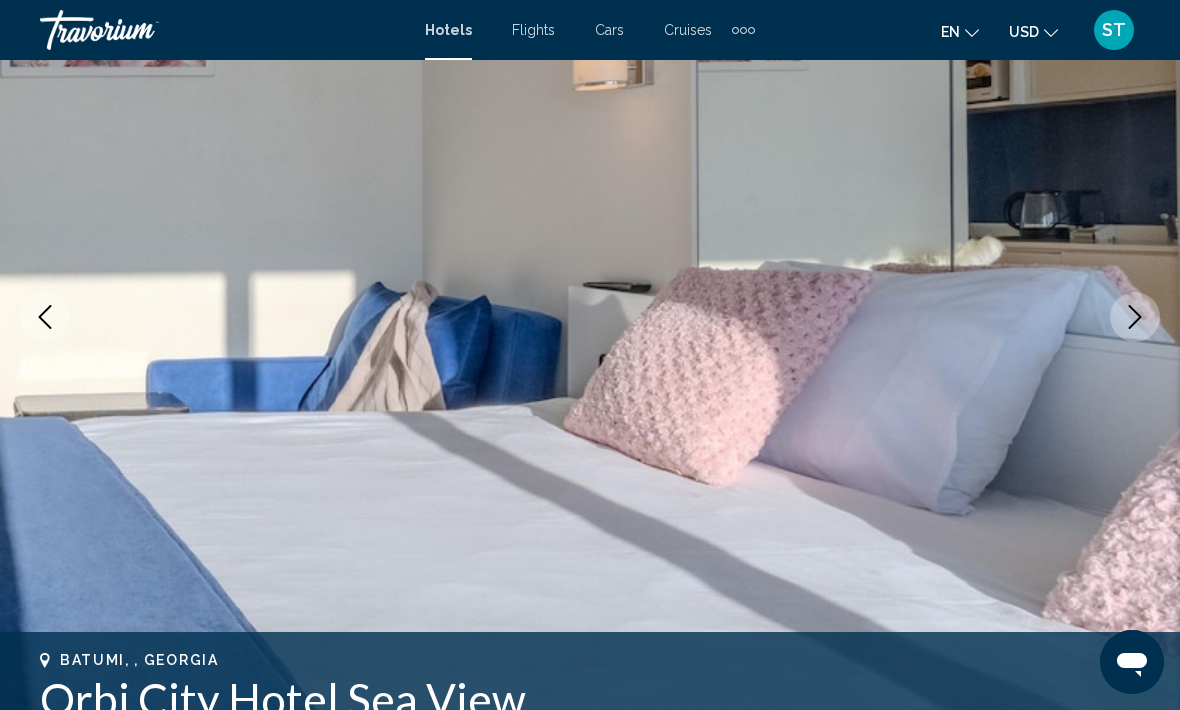 click 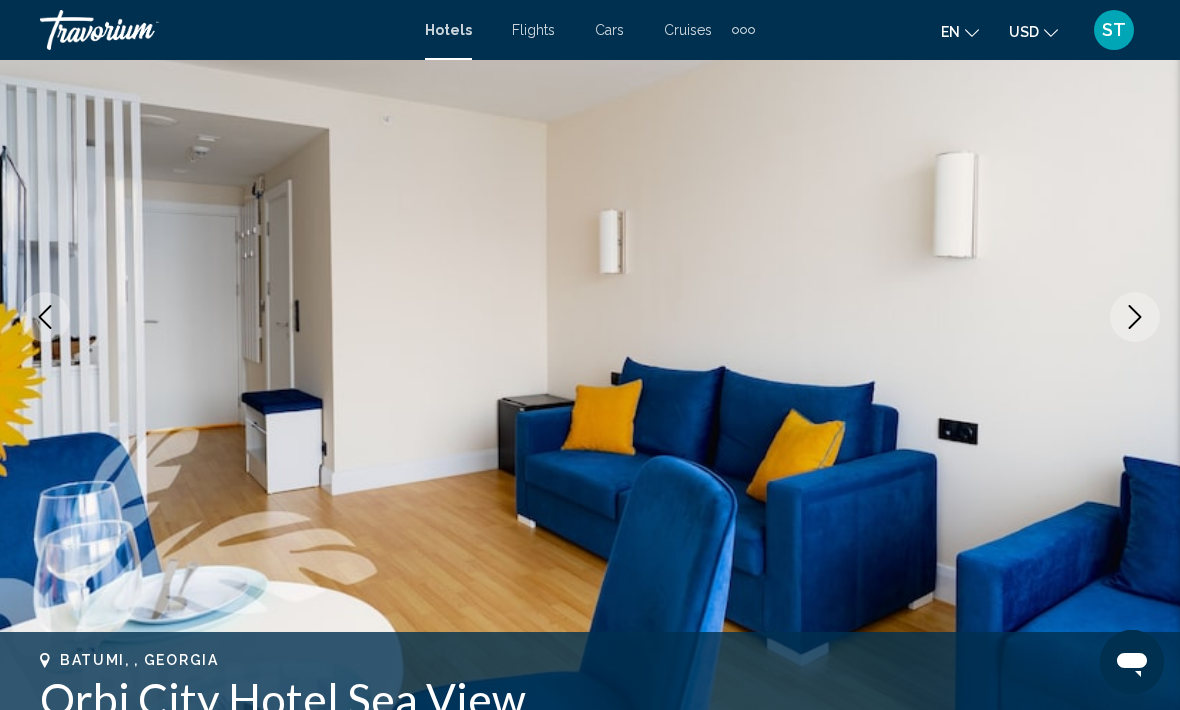 click at bounding box center (590, 317) 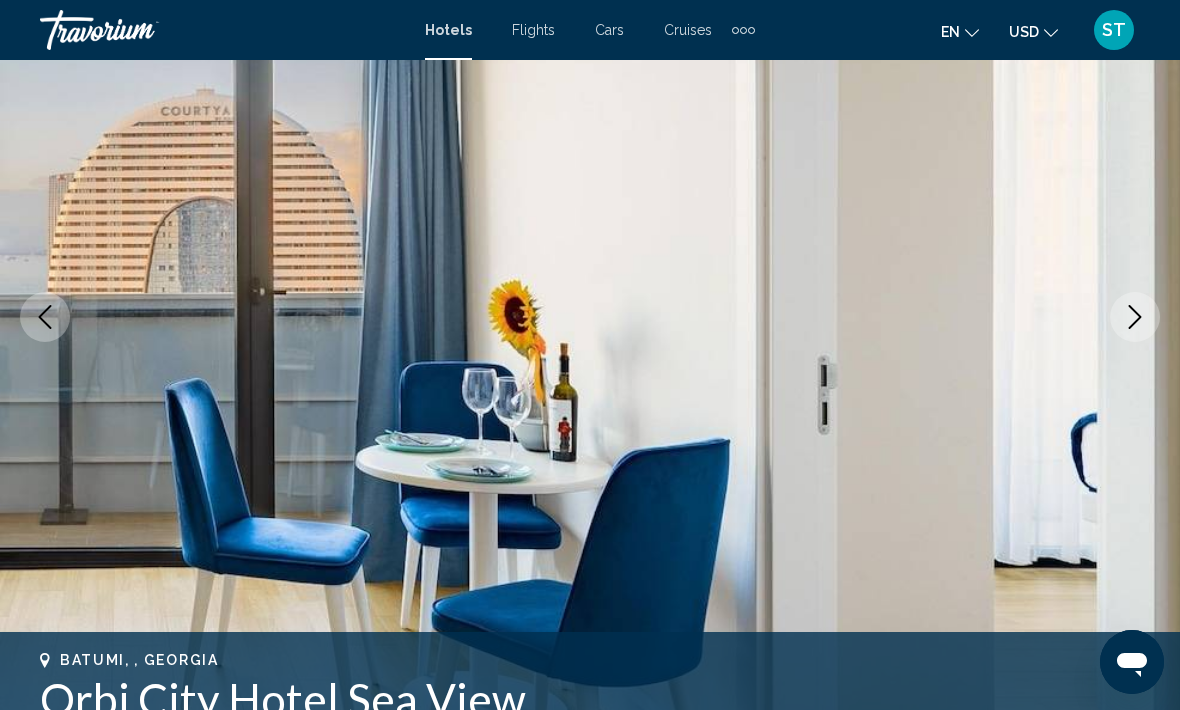 click 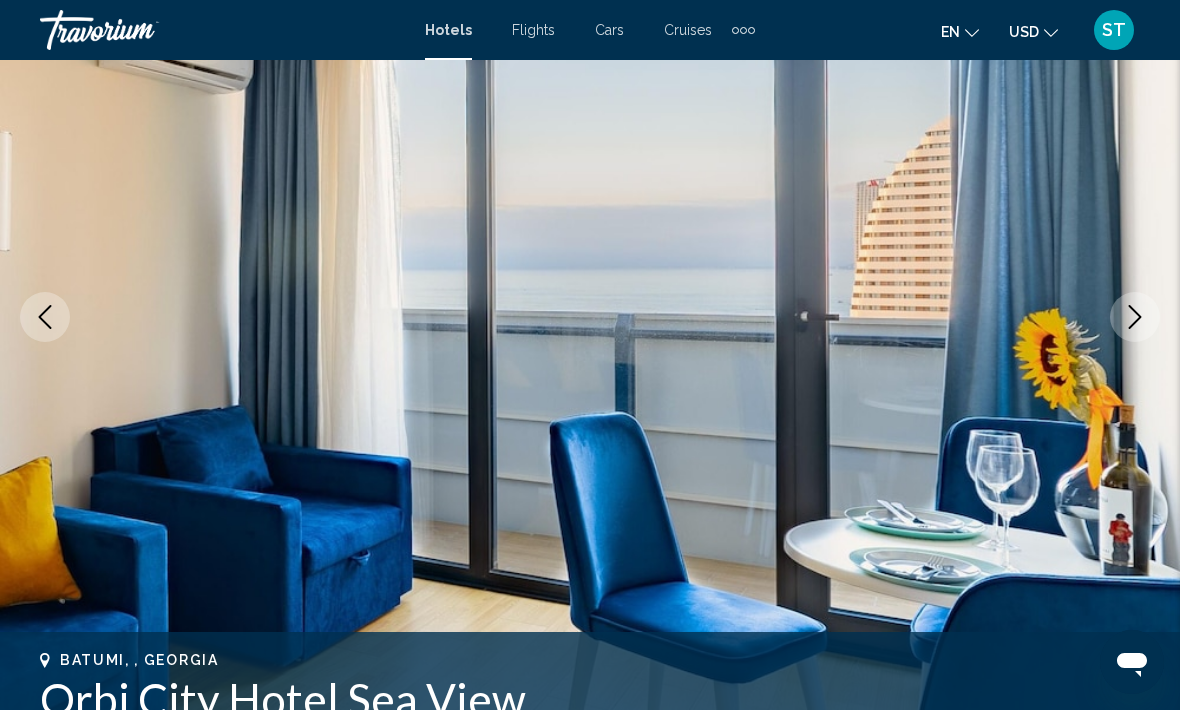 click at bounding box center (1135, 317) 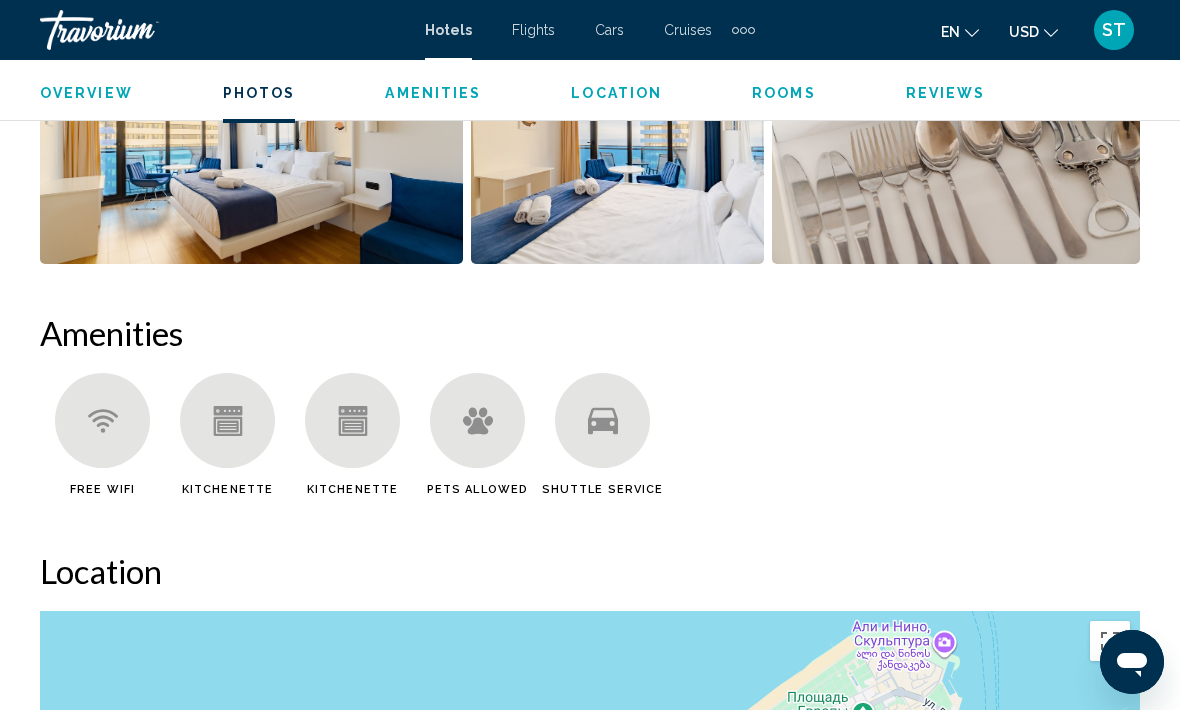 scroll, scrollTop: 1880, scrollLeft: 0, axis: vertical 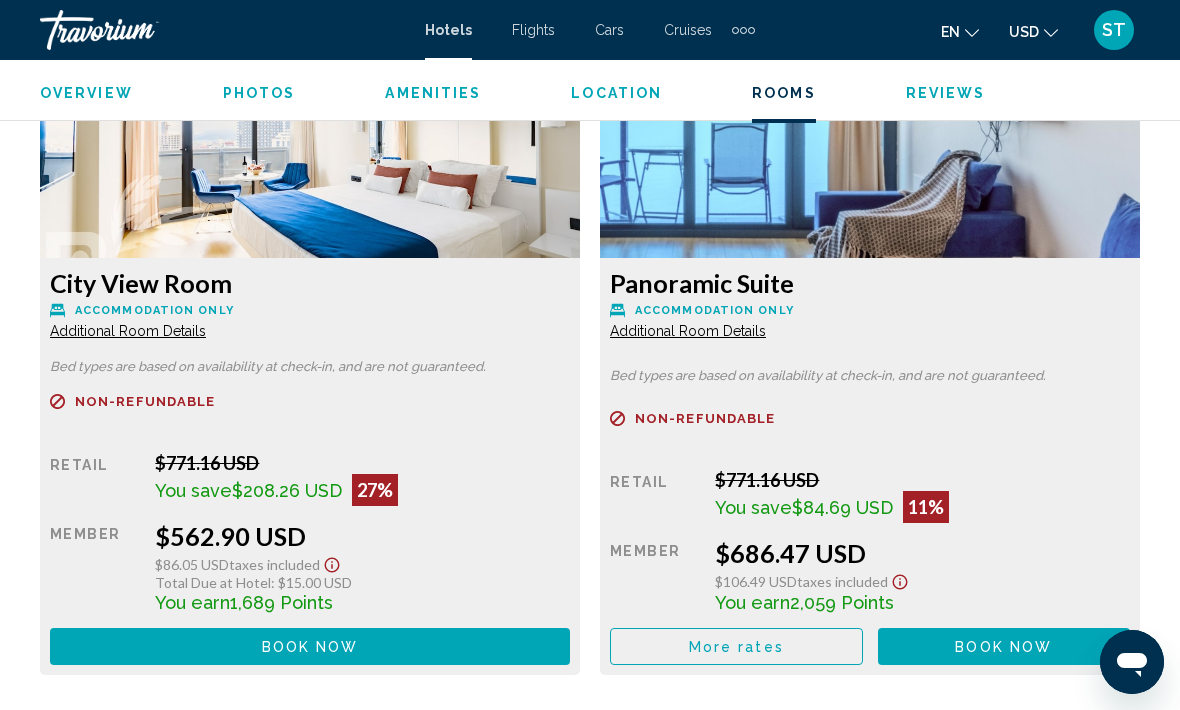 click on "More rates" at bounding box center [736, 646] 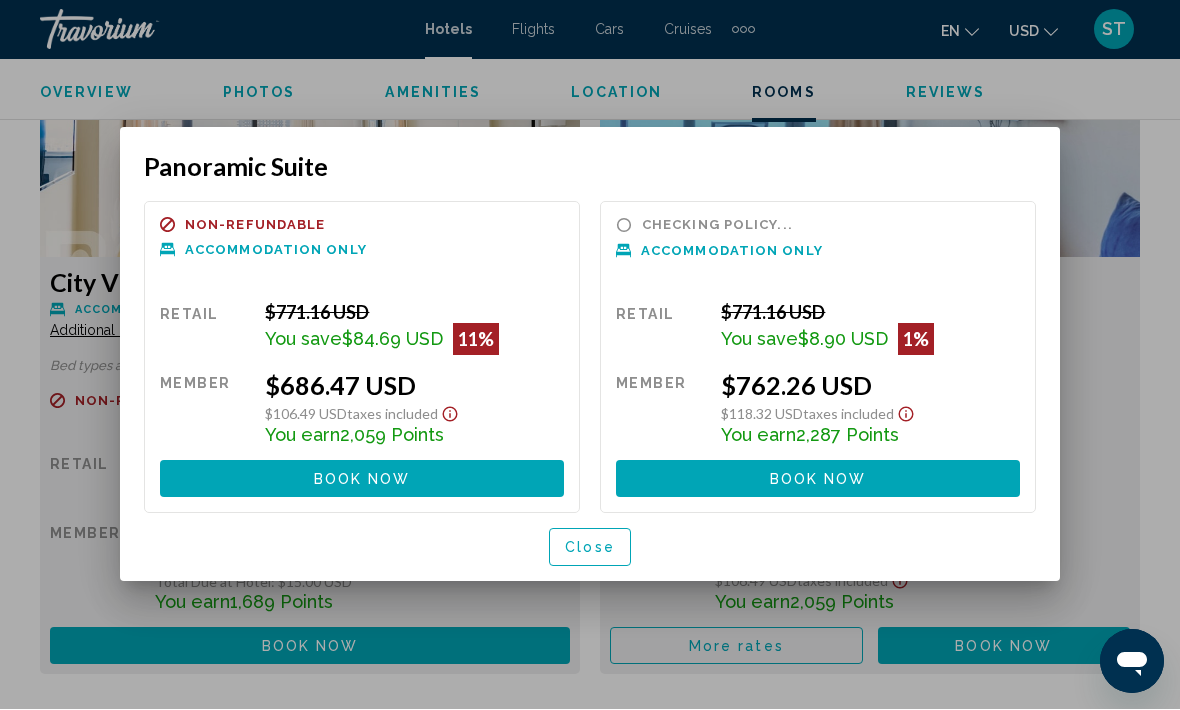 click on "Close" at bounding box center (590, 549) 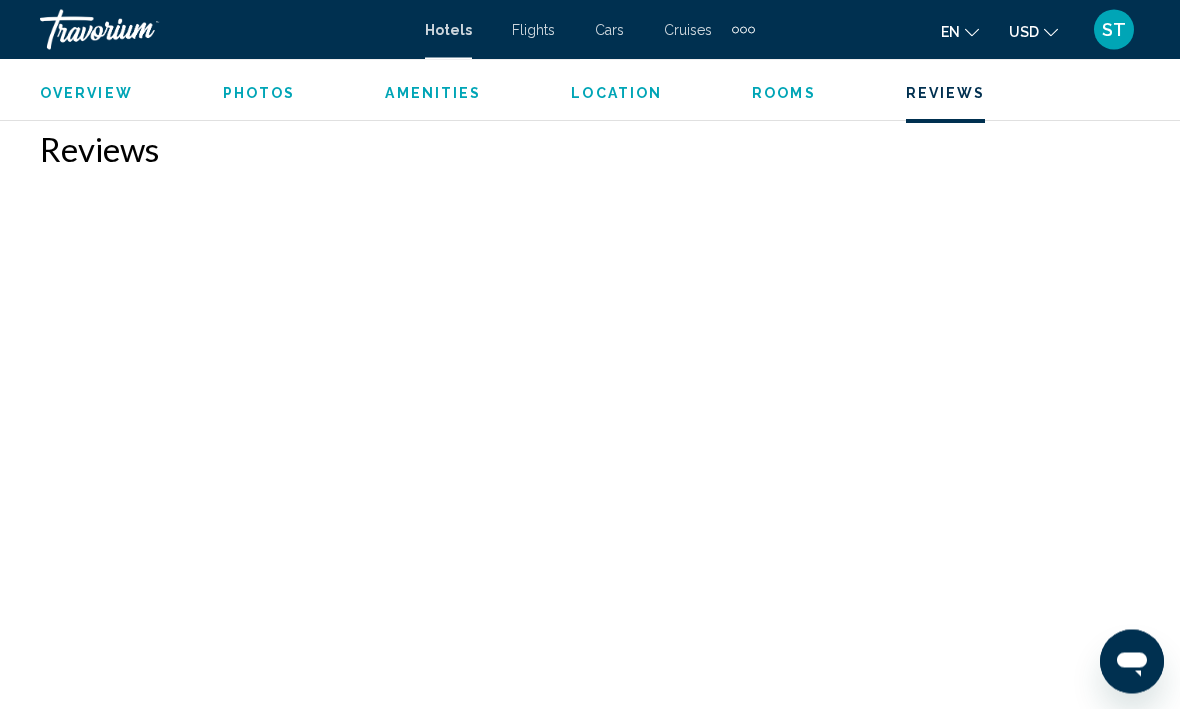 scroll, scrollTop: 3814, scrollLeft: 0, axis: vertical 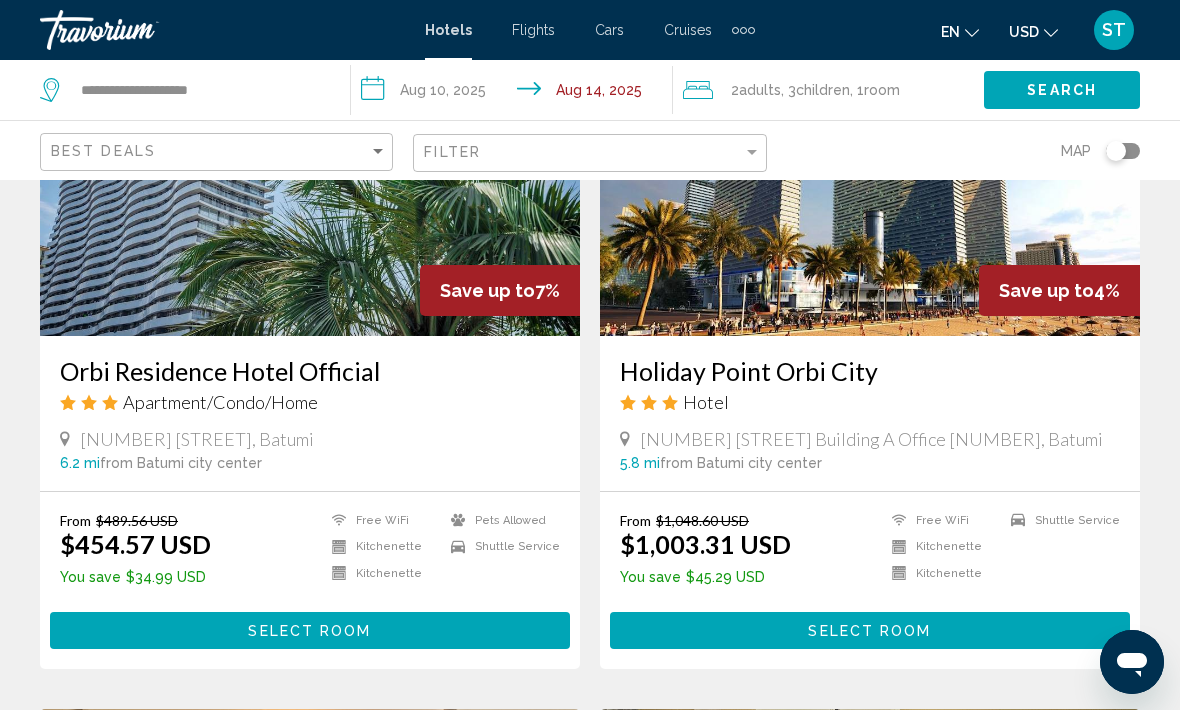 click on "Select Room" at bounding box center [310, 630] 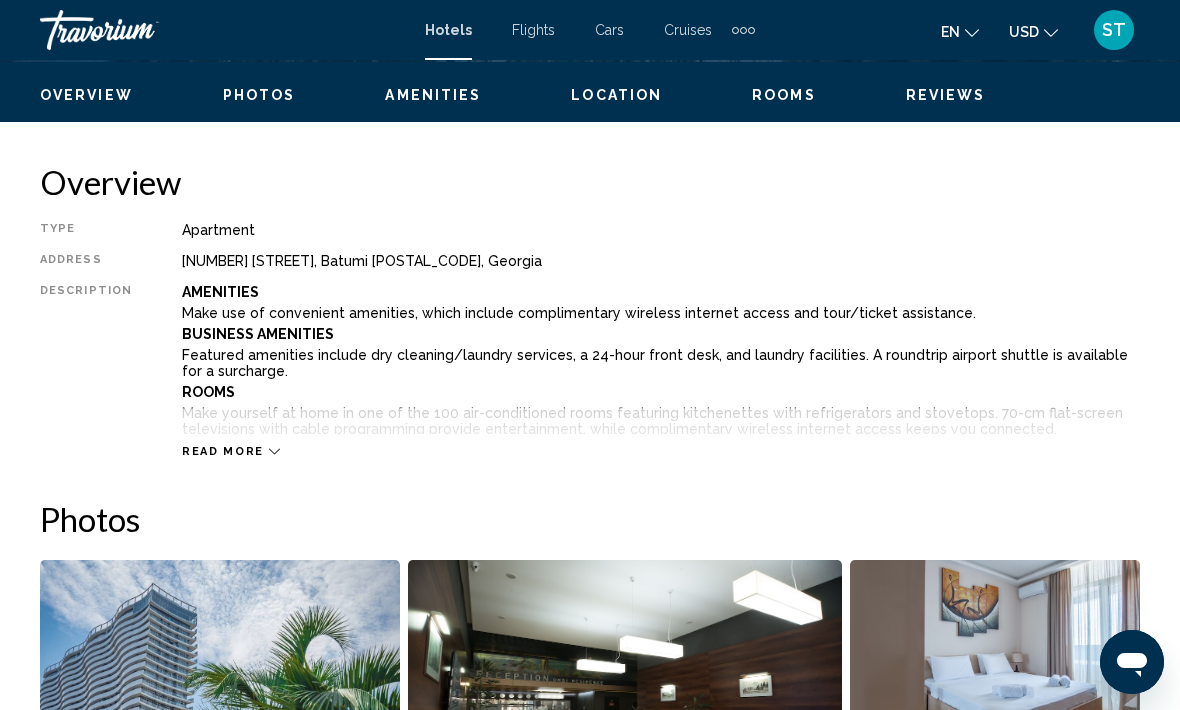 scroll, scrollTop: 0, scrollLeft: 0, axis: both 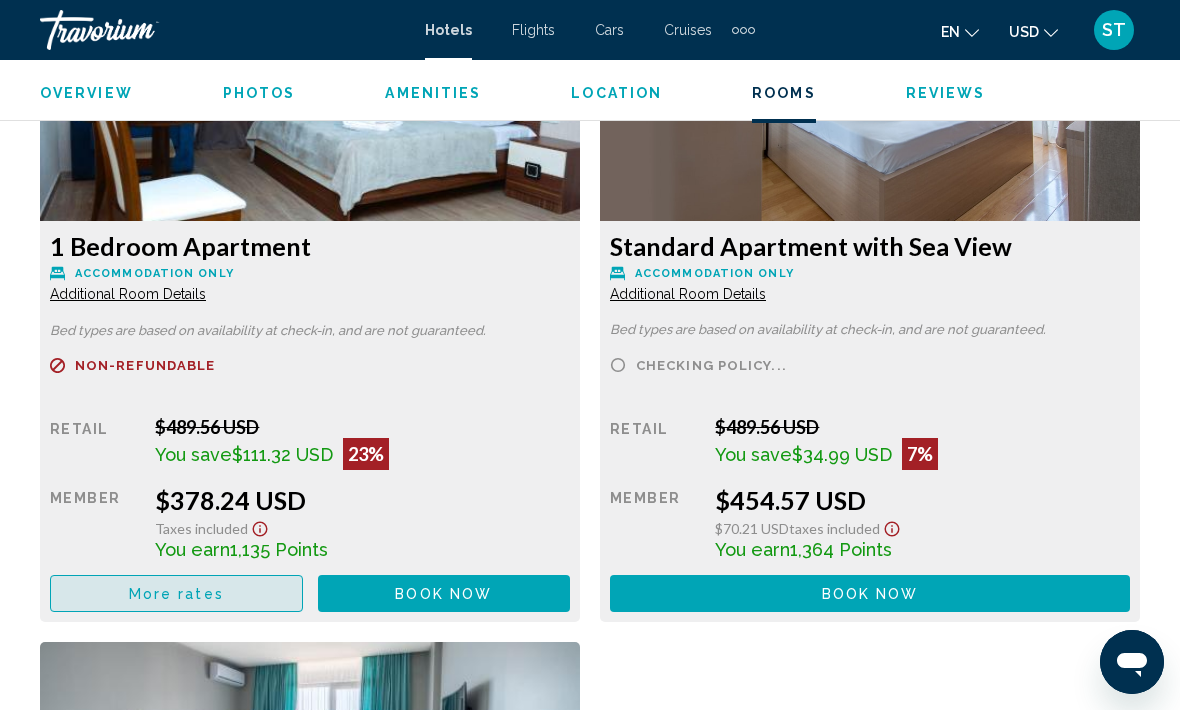 click on "More rates" at bounding box center (176, 593) 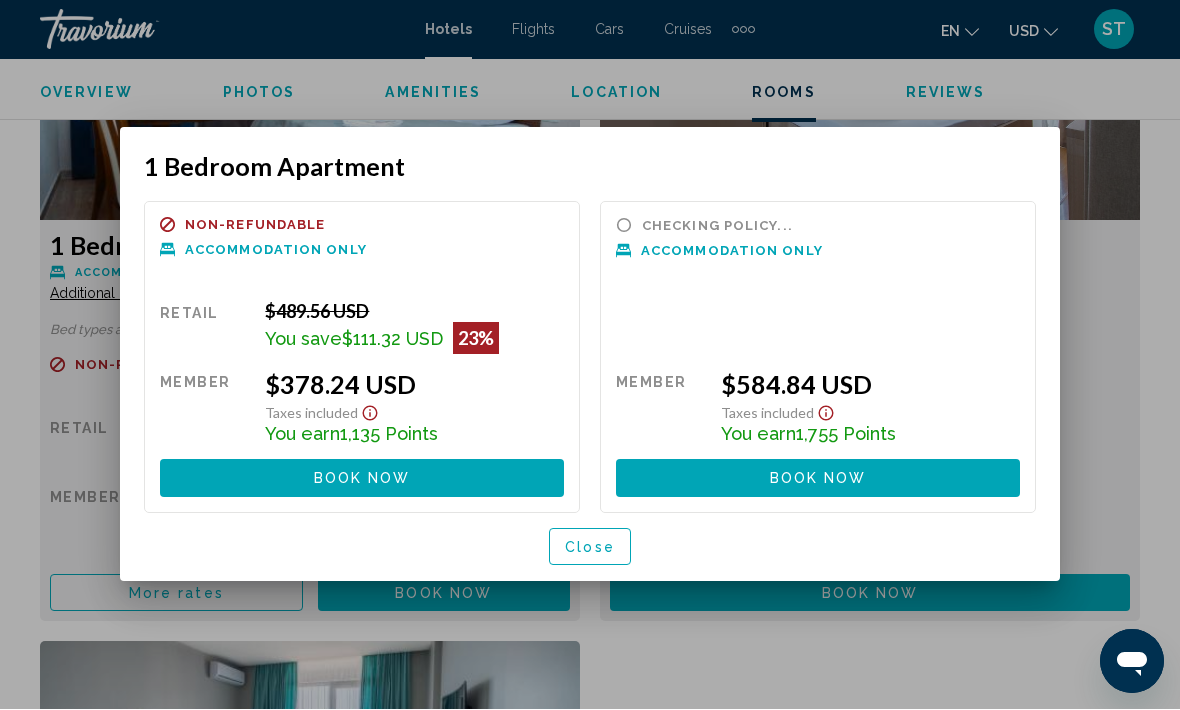click on "Close" at bounding box center (590, 548) 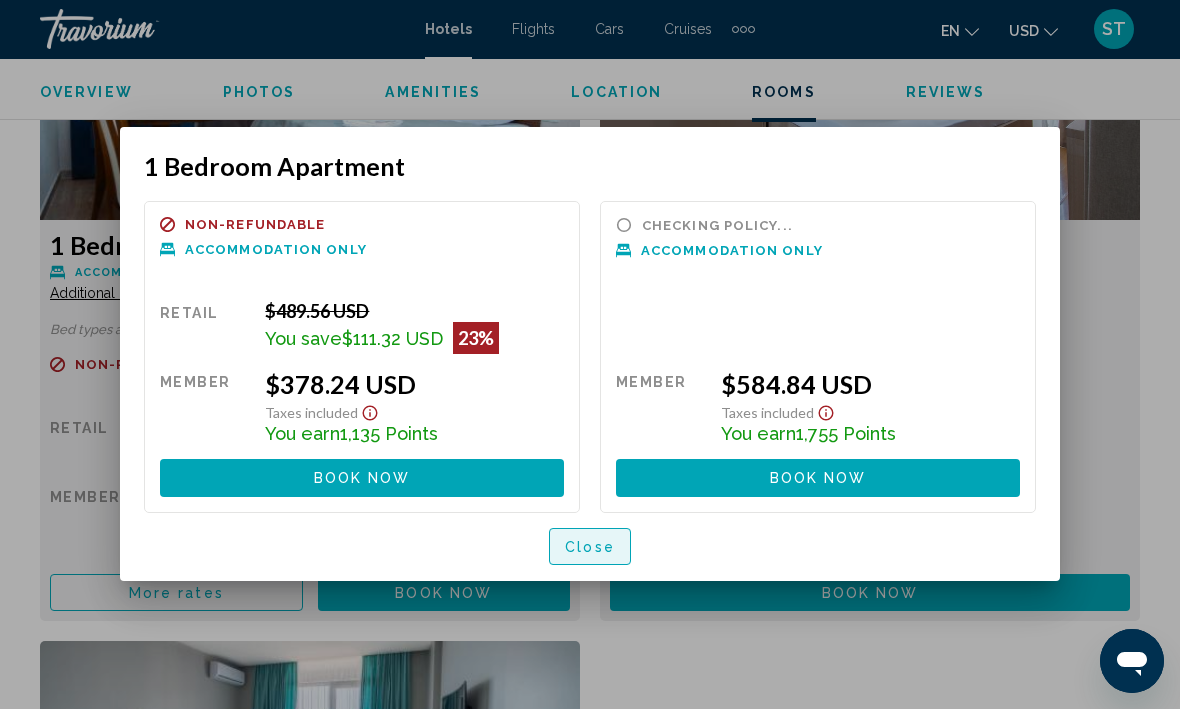 click on "Close" at bounding box center [590, 548] 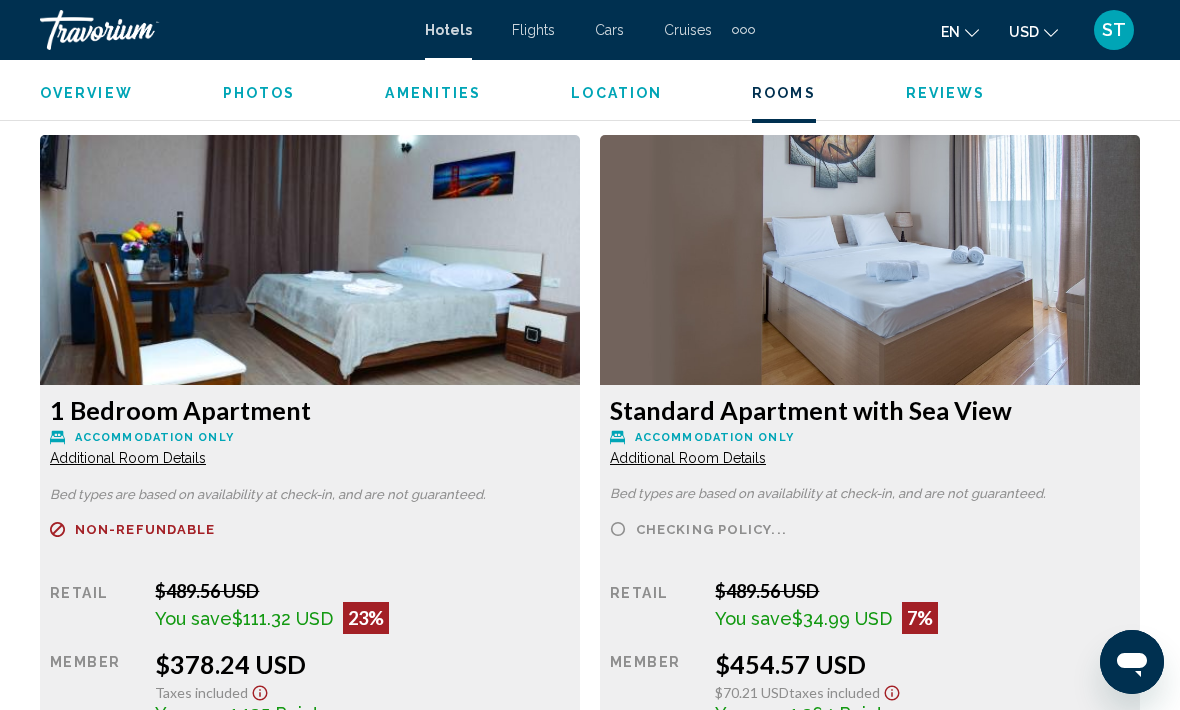 scroll, scrollTop: 2770, scrollLeft: 0, axis: vertical 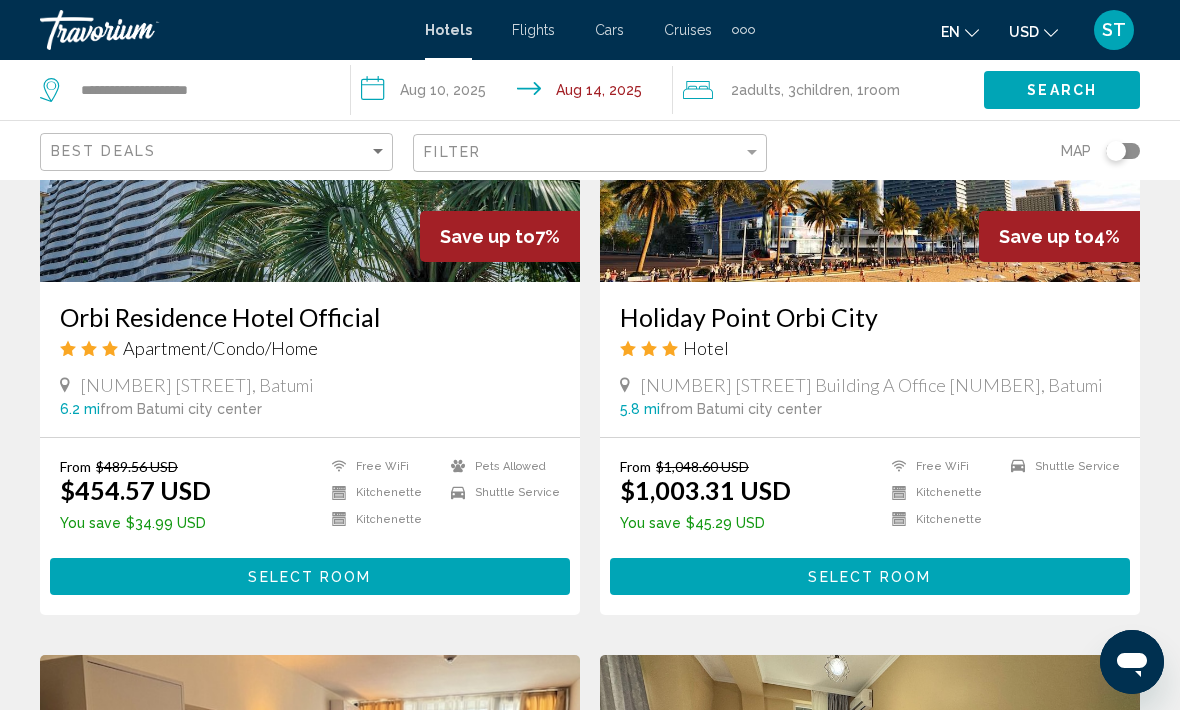 click on "Select Room" at bounding box center [870, 576] 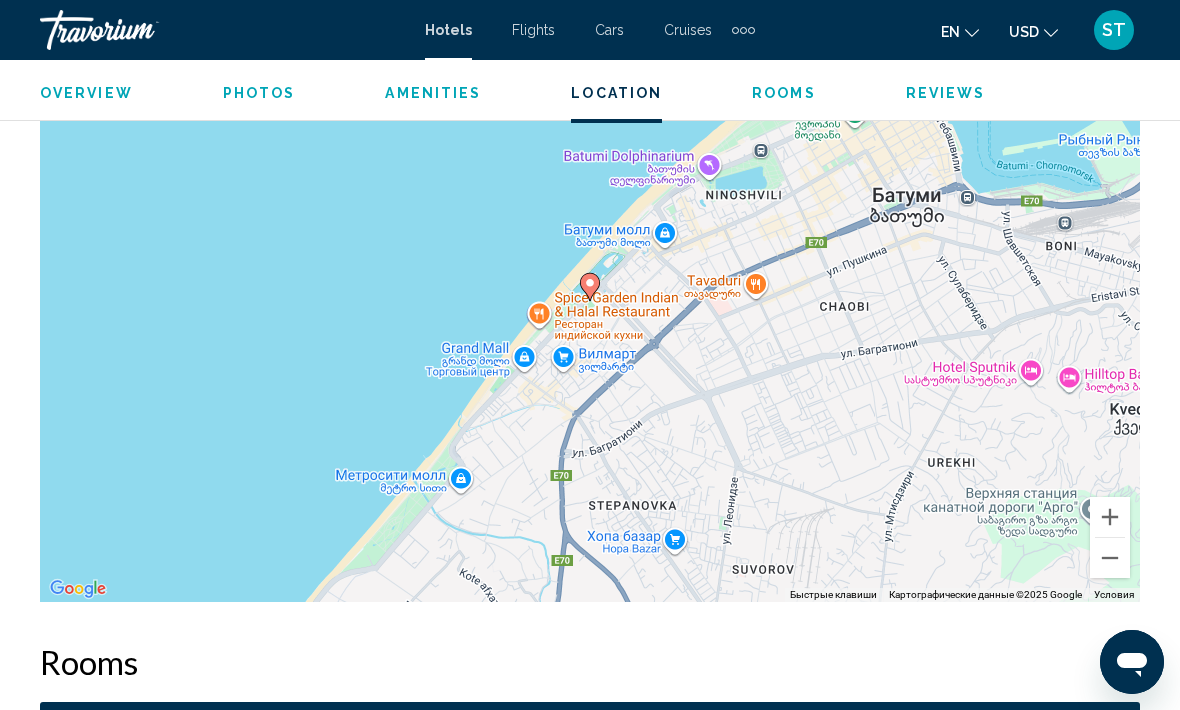 scroll, scrollTop: 2355, scrollLeft: 0, axis: vertical 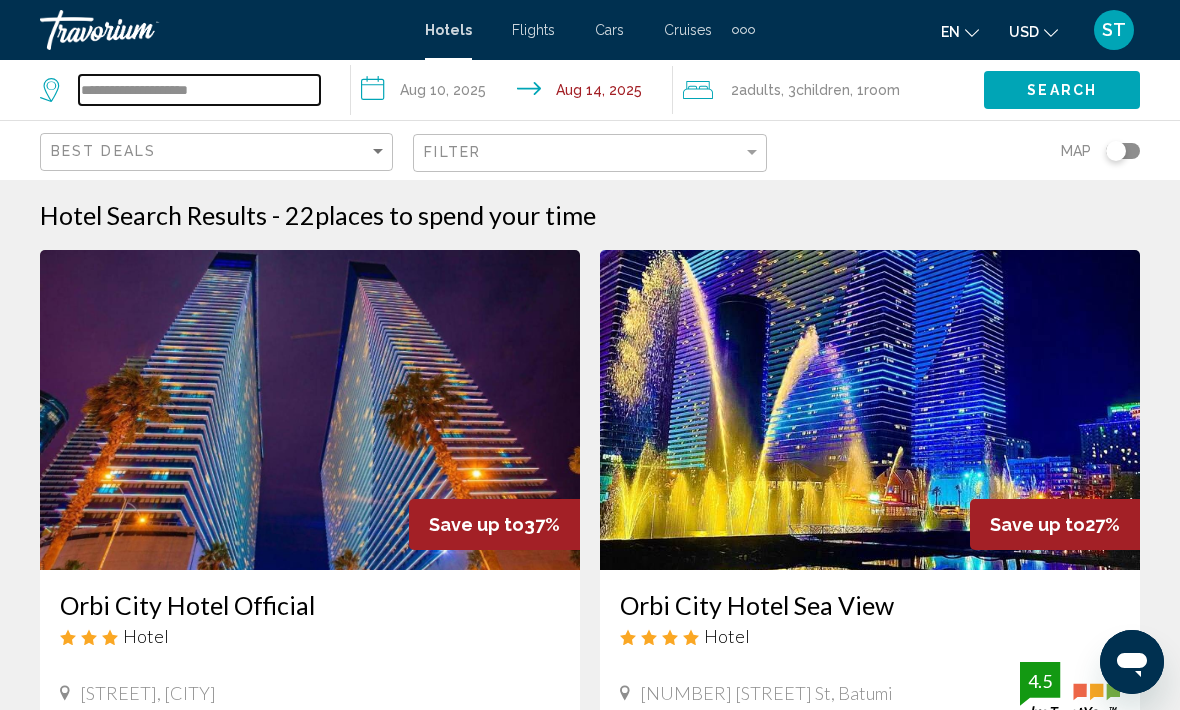 click on "**********" at bounding box center (199, 90) 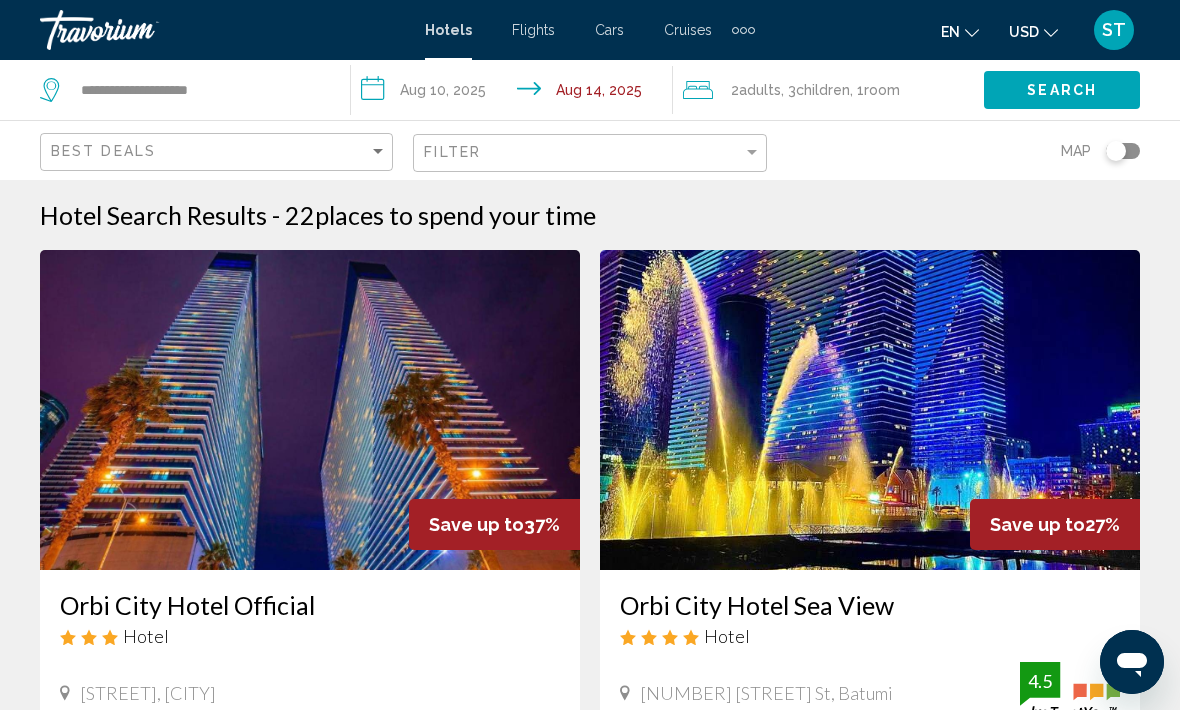 click on "Room" 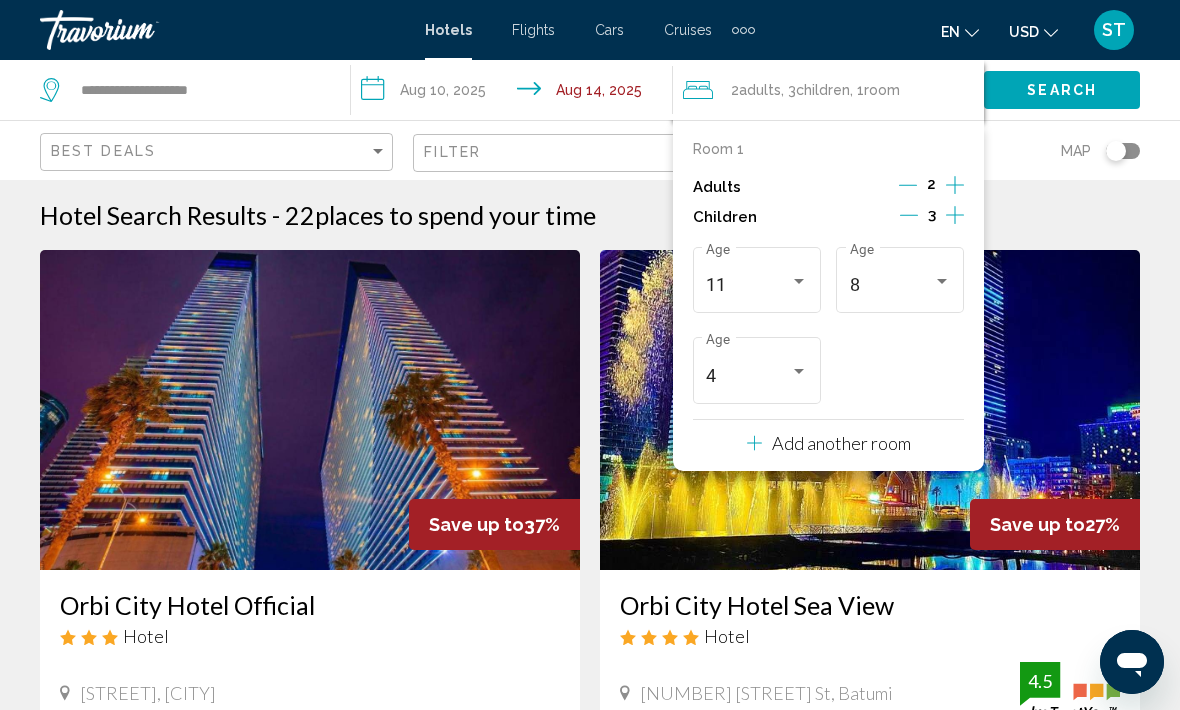click 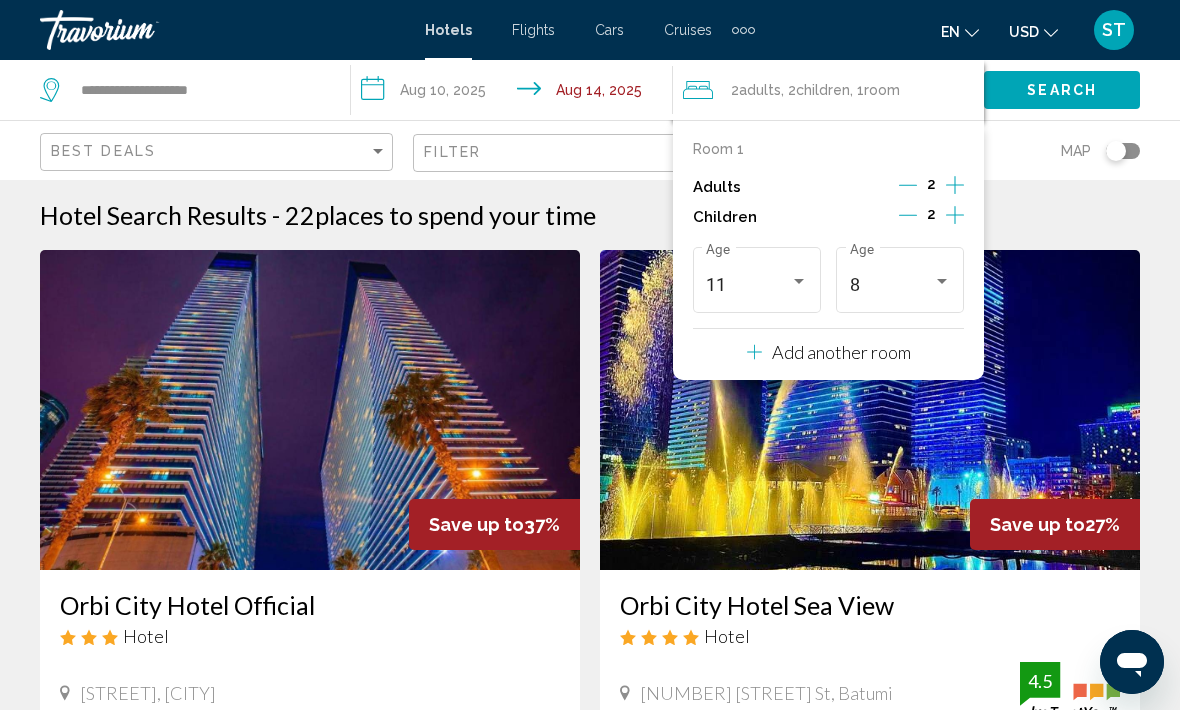 click 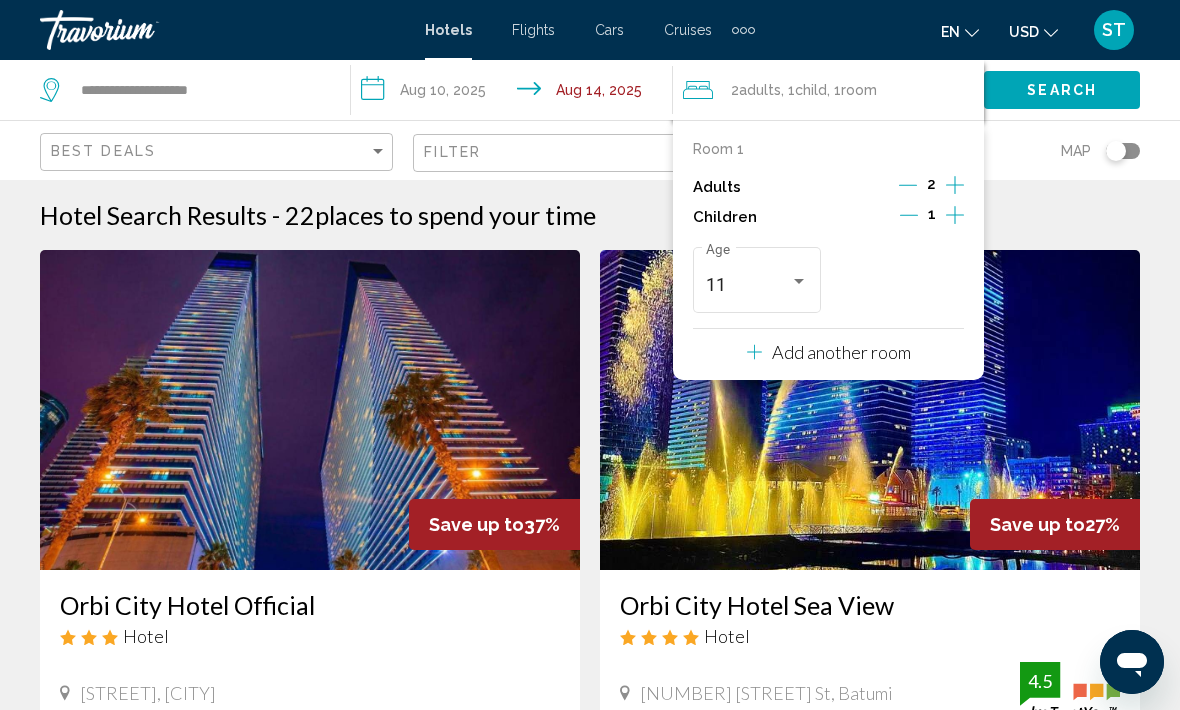 click 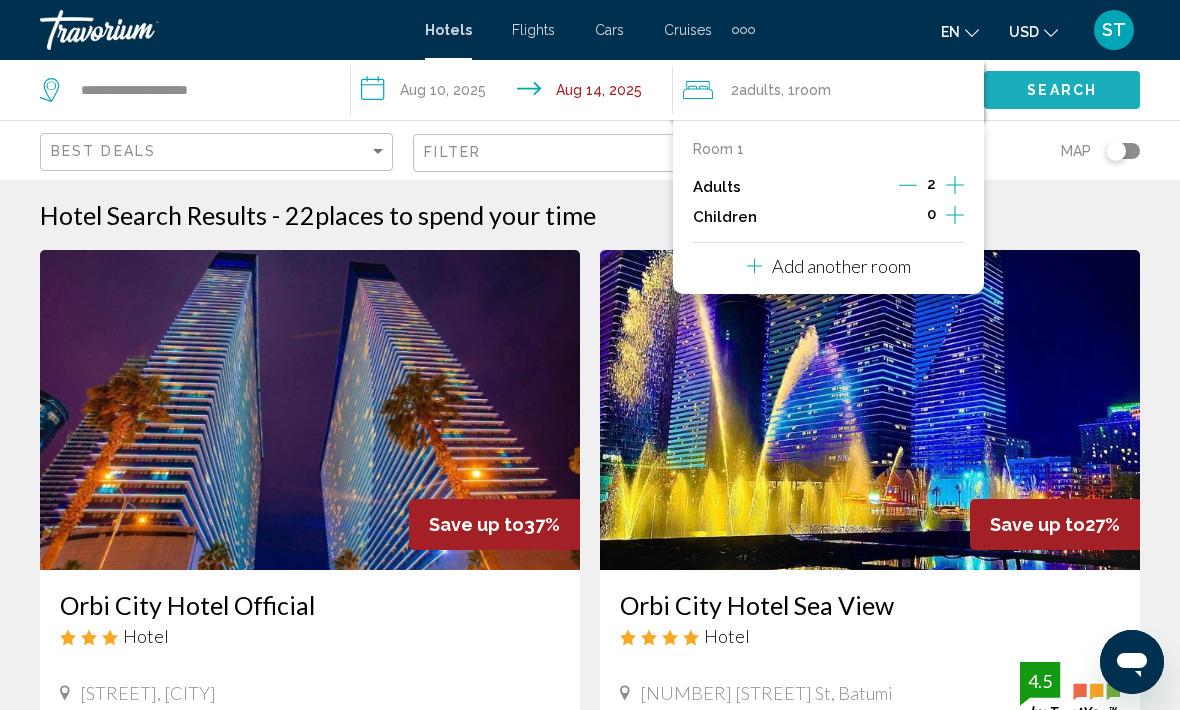click on "Search" 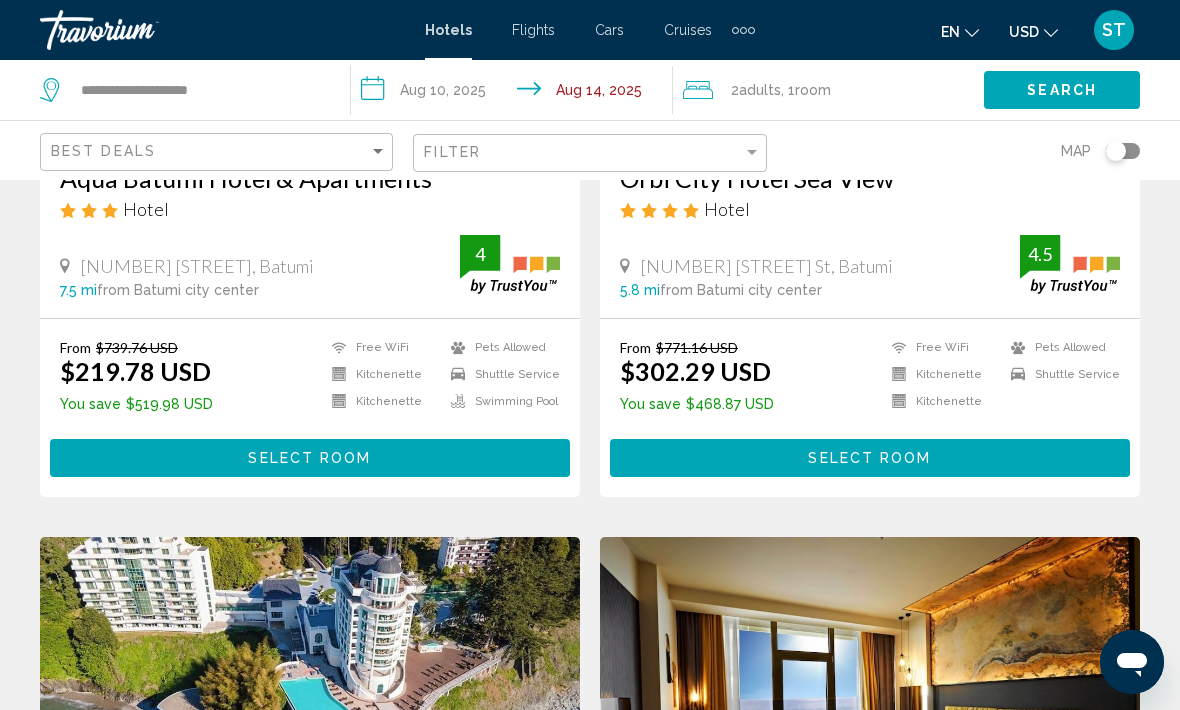 scroll, scrollTop: 395, scrollLeft: 0, axis: vertical 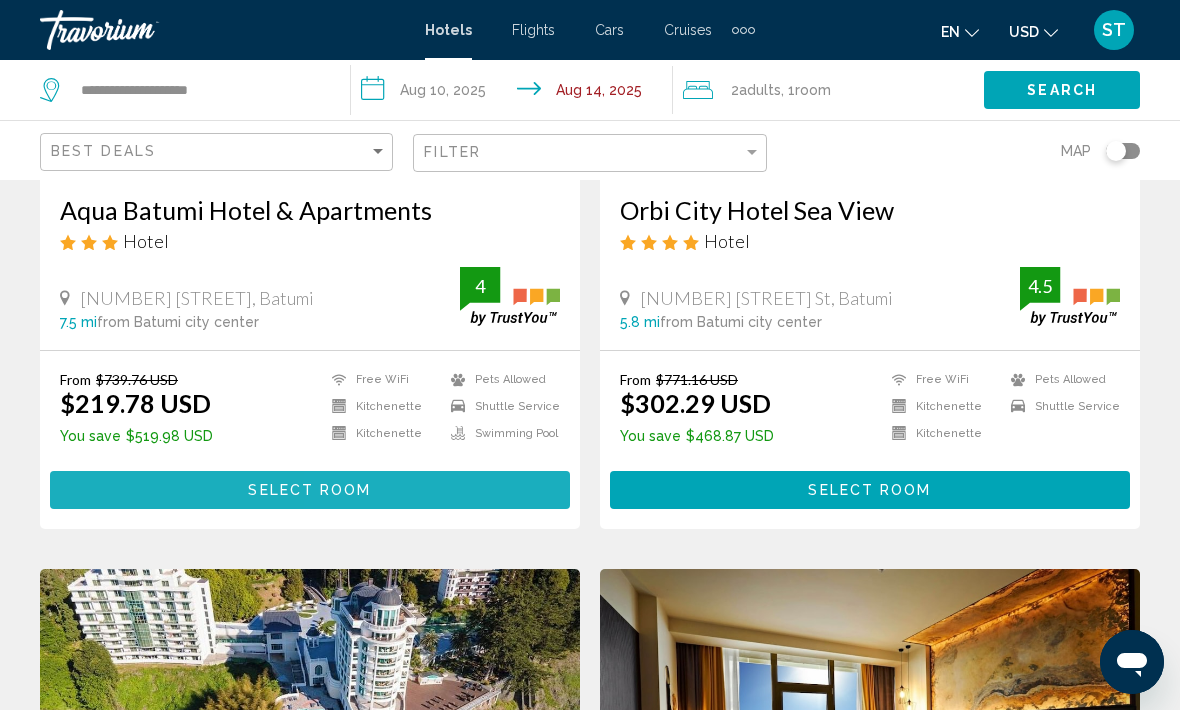 click on "Select Room" at bounding box center [310, 489] 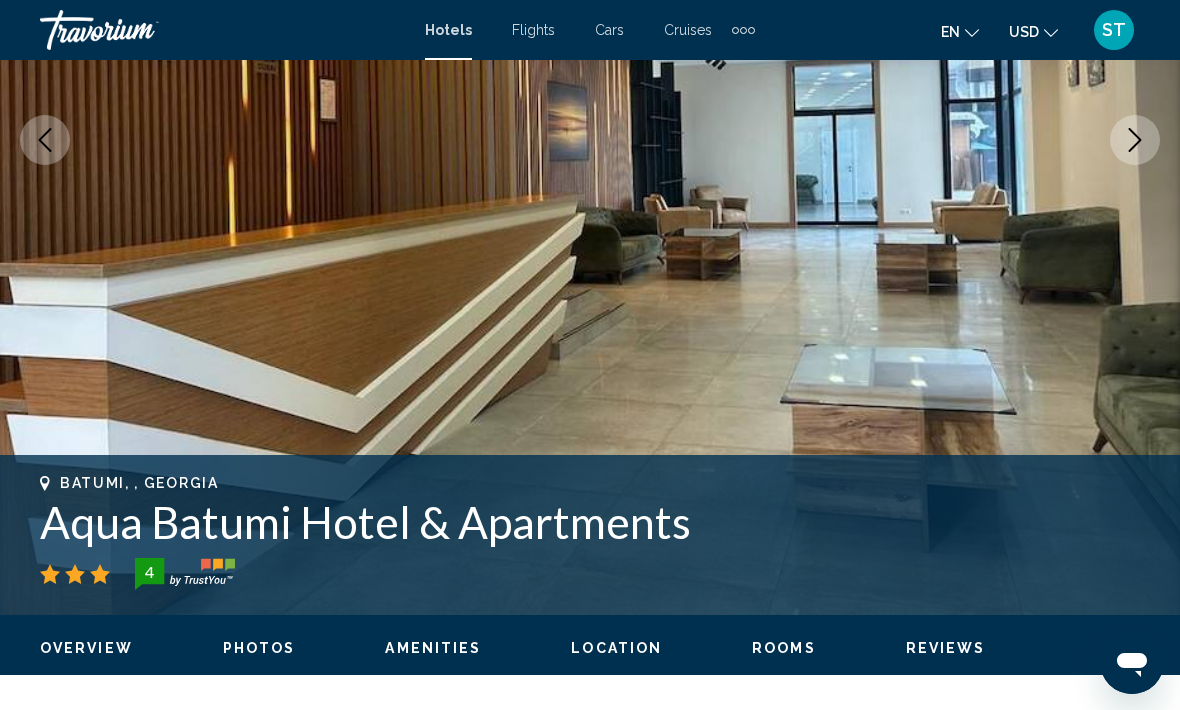 scroll, scrollTop: 0, scrollLeft: 0, axis: both 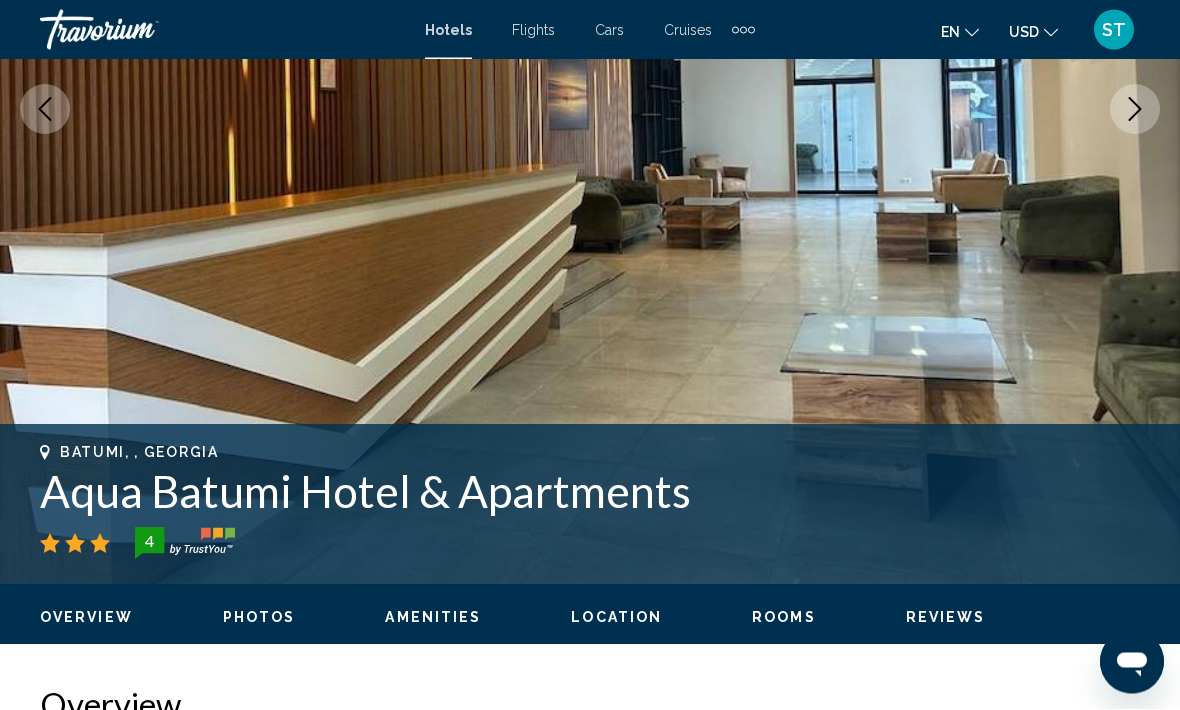 click at bounding box center (590, 110) 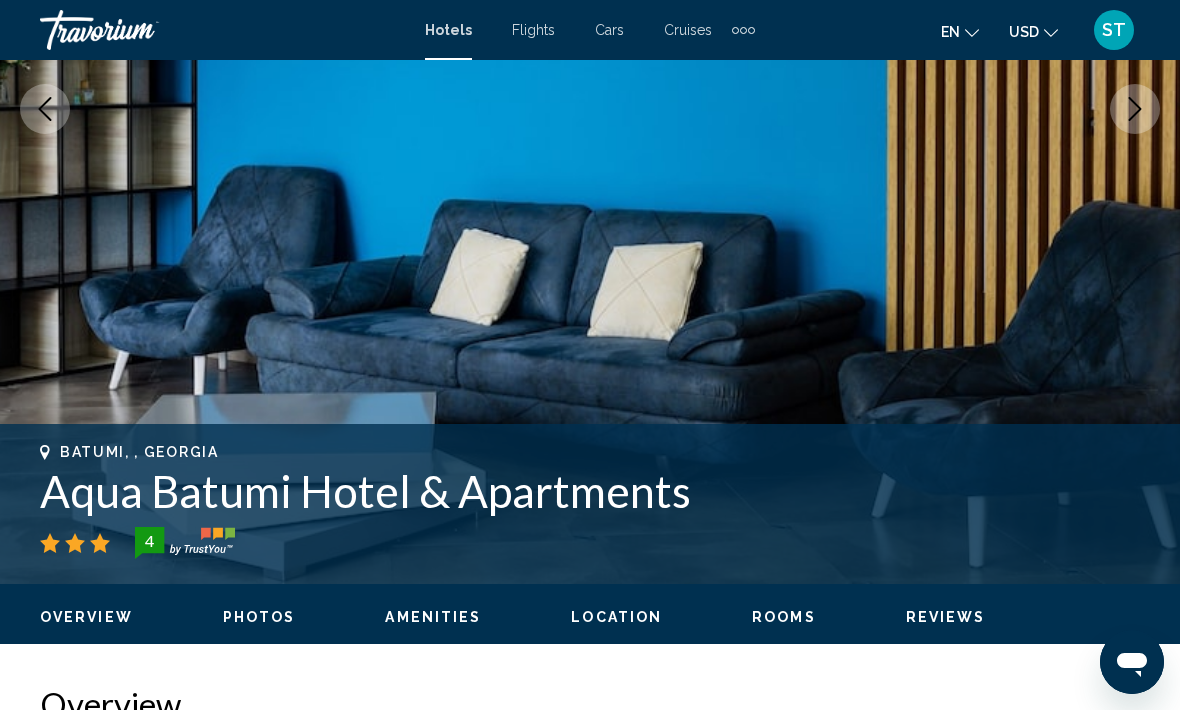 click 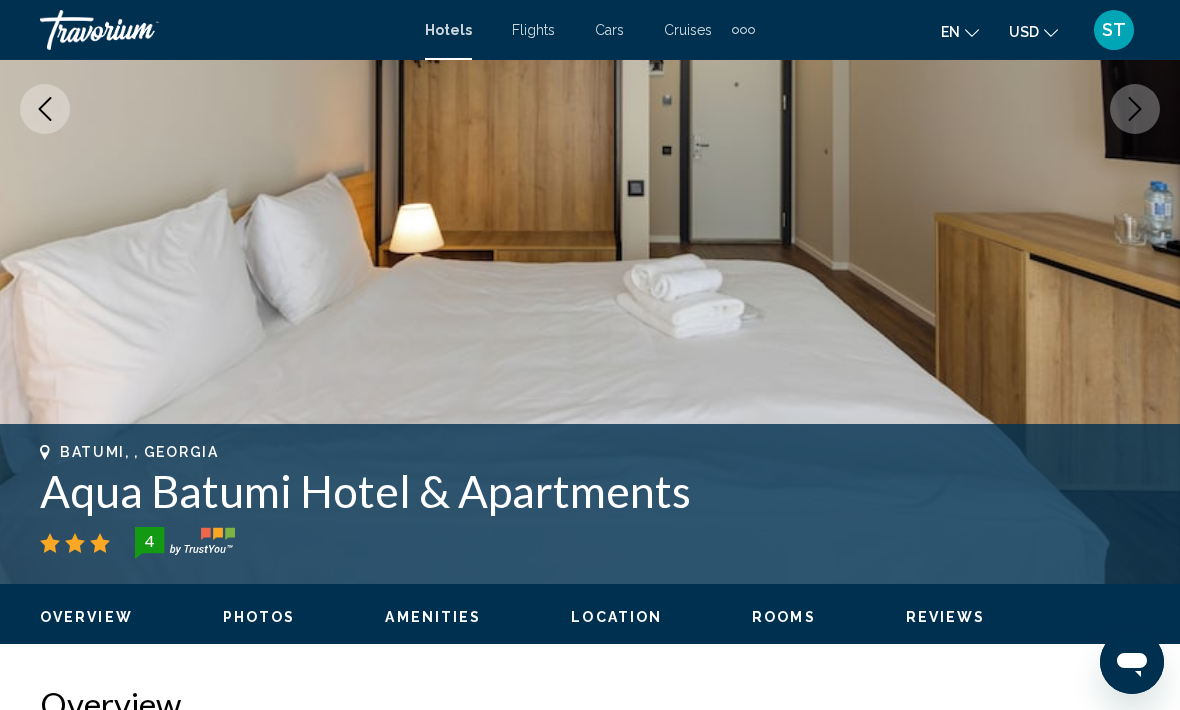 click at bounding box center (1135, 109) 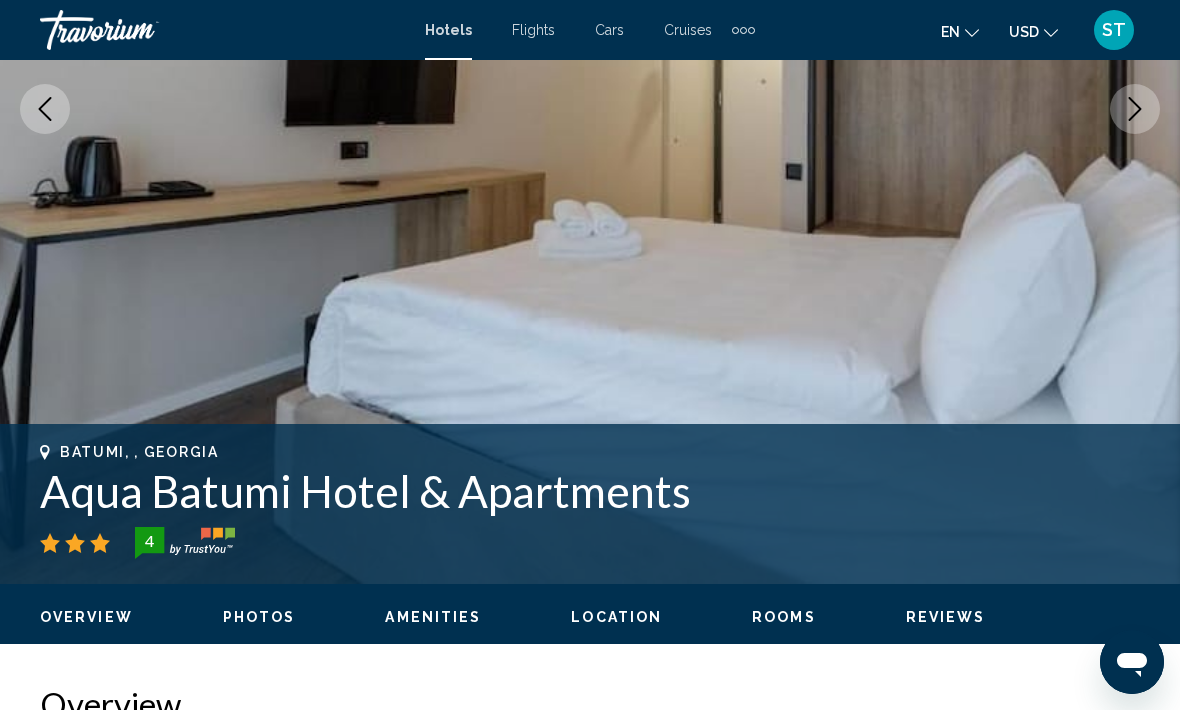 click 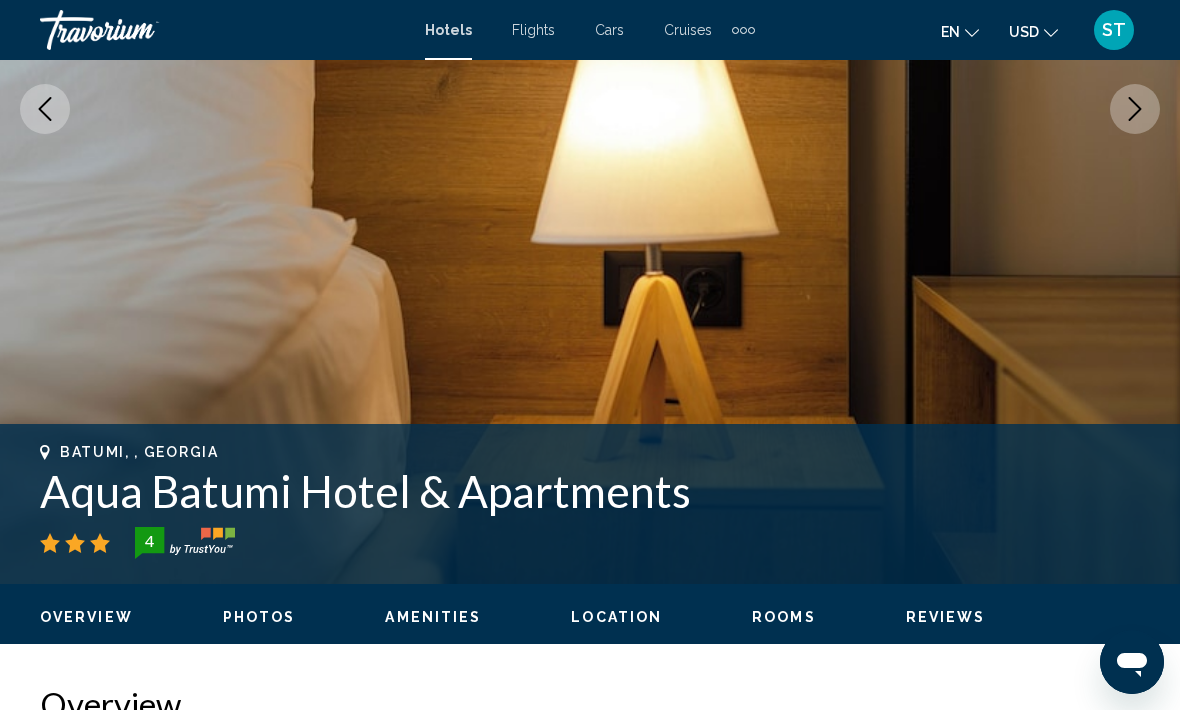 click at bounding box center (1135, 109) 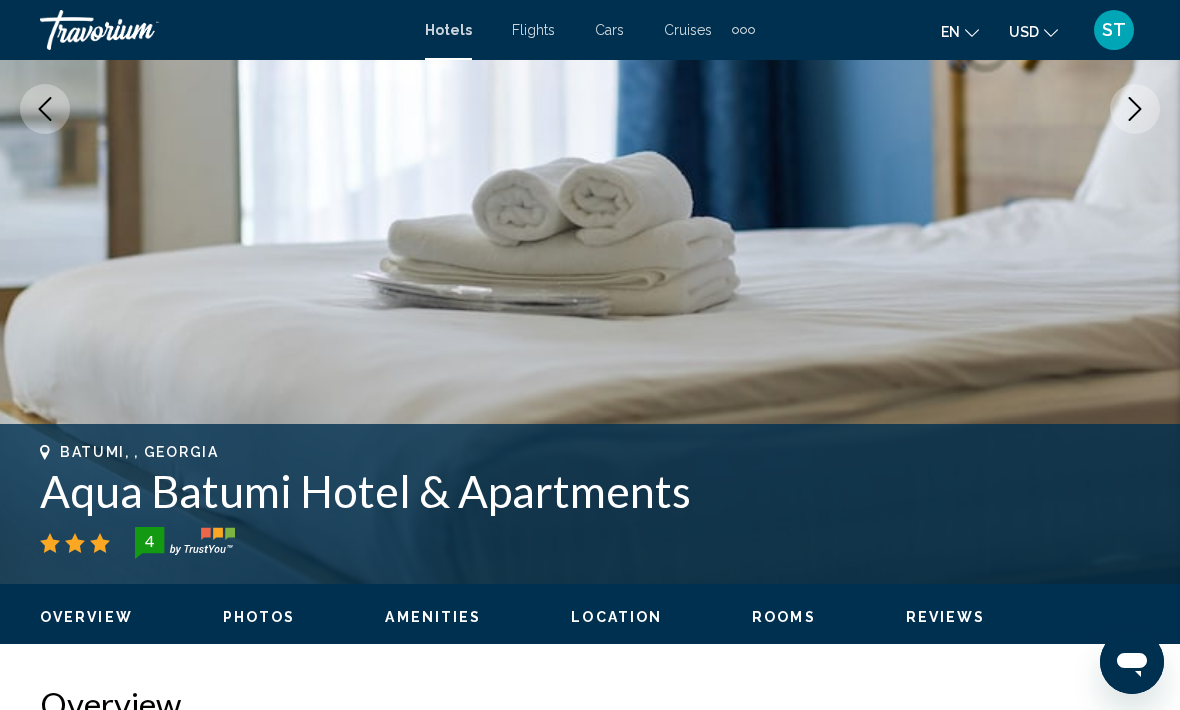 click at bounding box center [1135, 109] 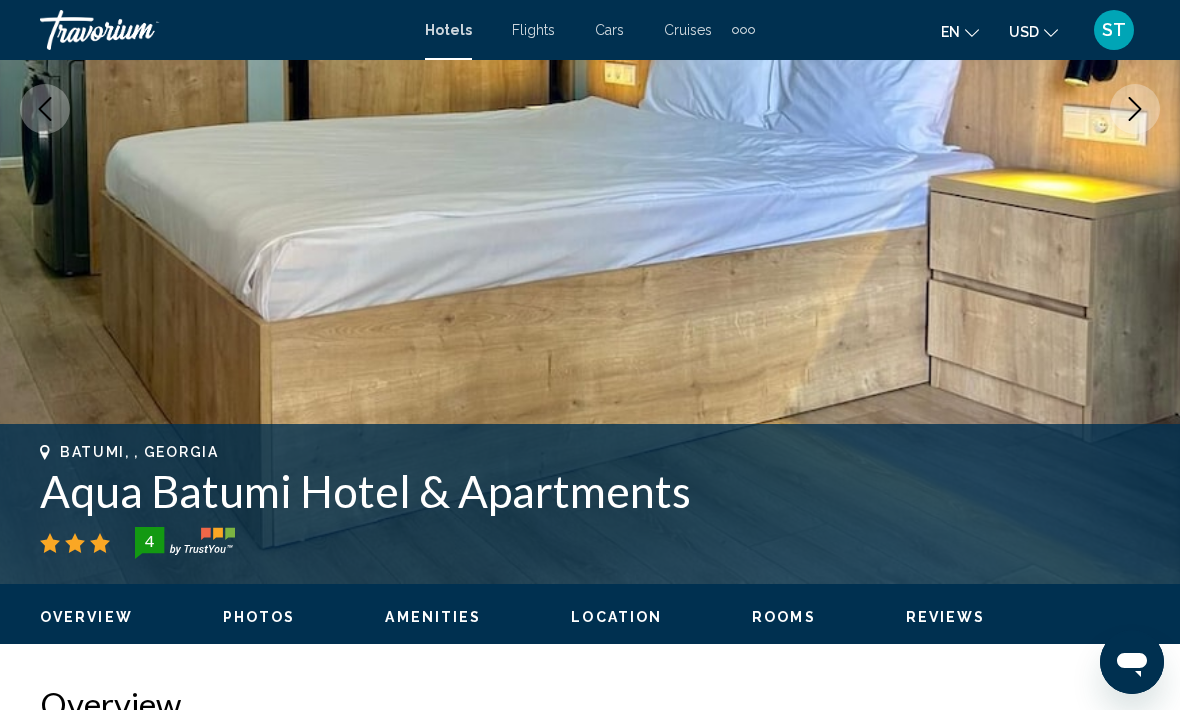 click at bounding box center [1135, 109] 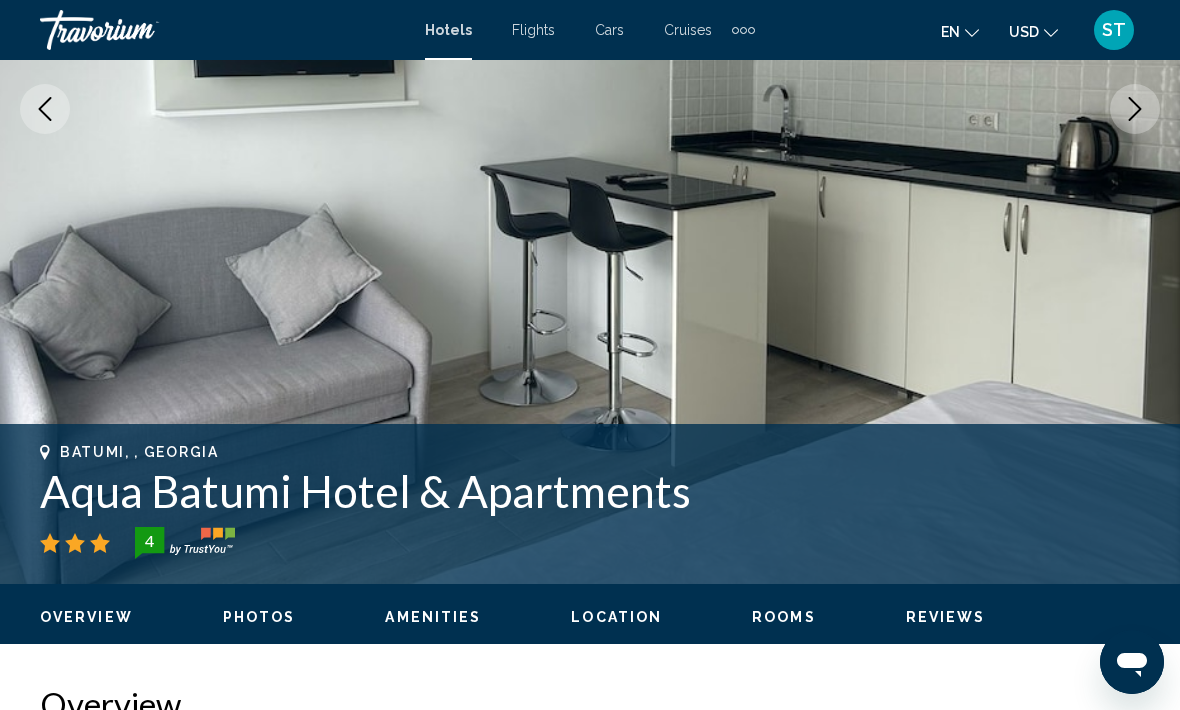 click at bounding box center (1135, 109) 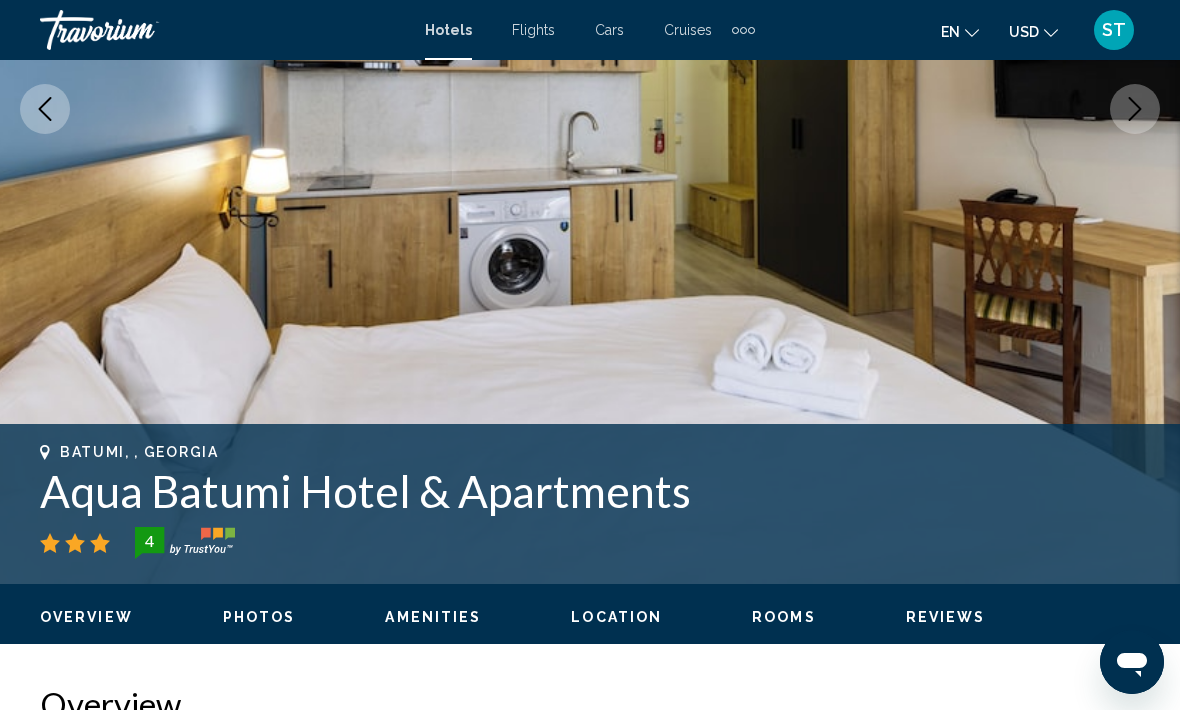click at bounding box center (590, 109) 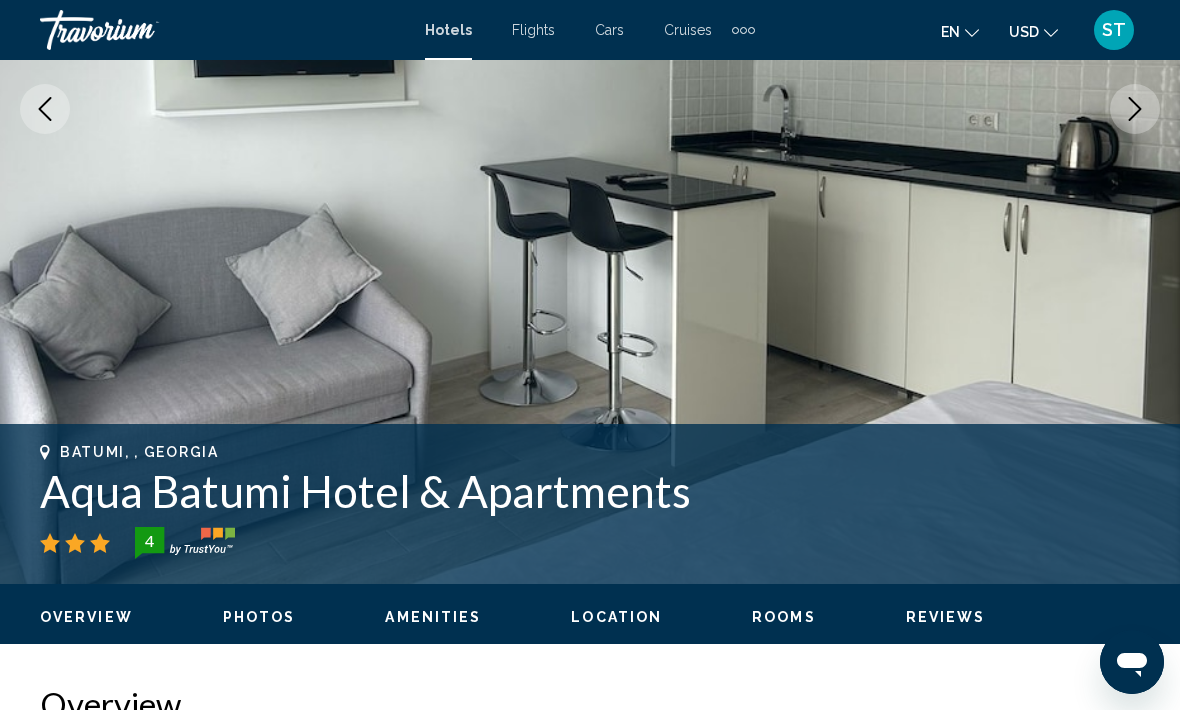 click at bounding box center (45, 109) 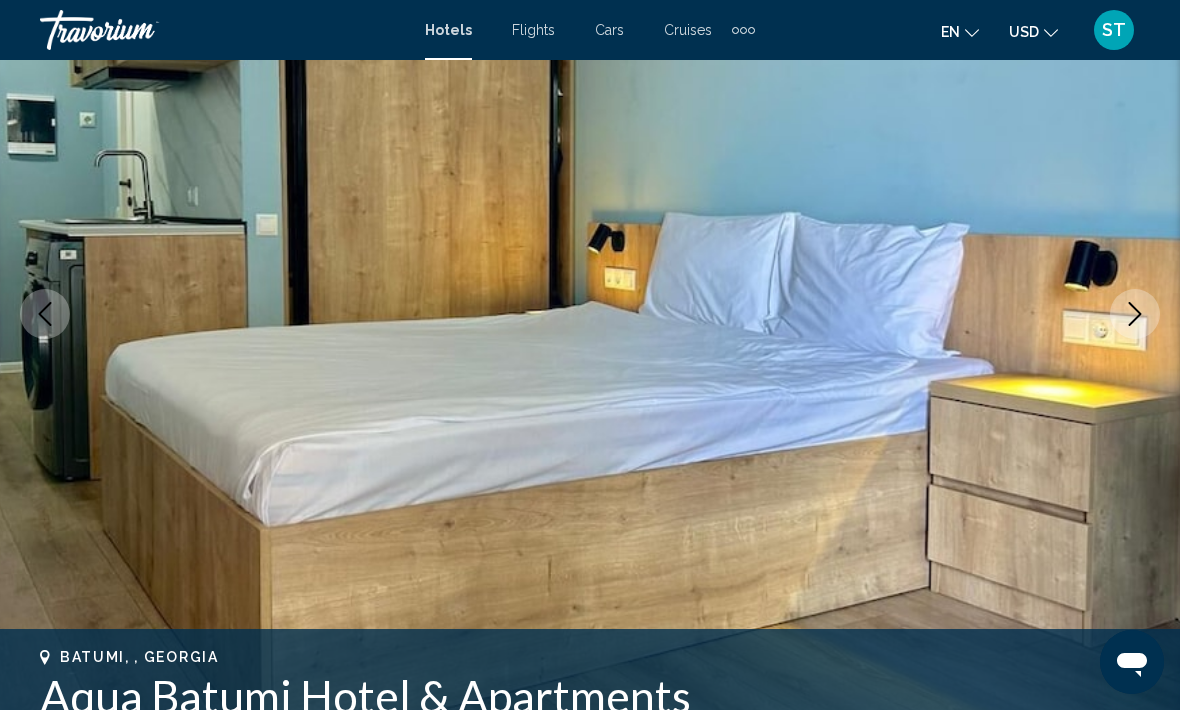 scroll, scrollTop: 216, scrollLeft: 0, axis: vertical 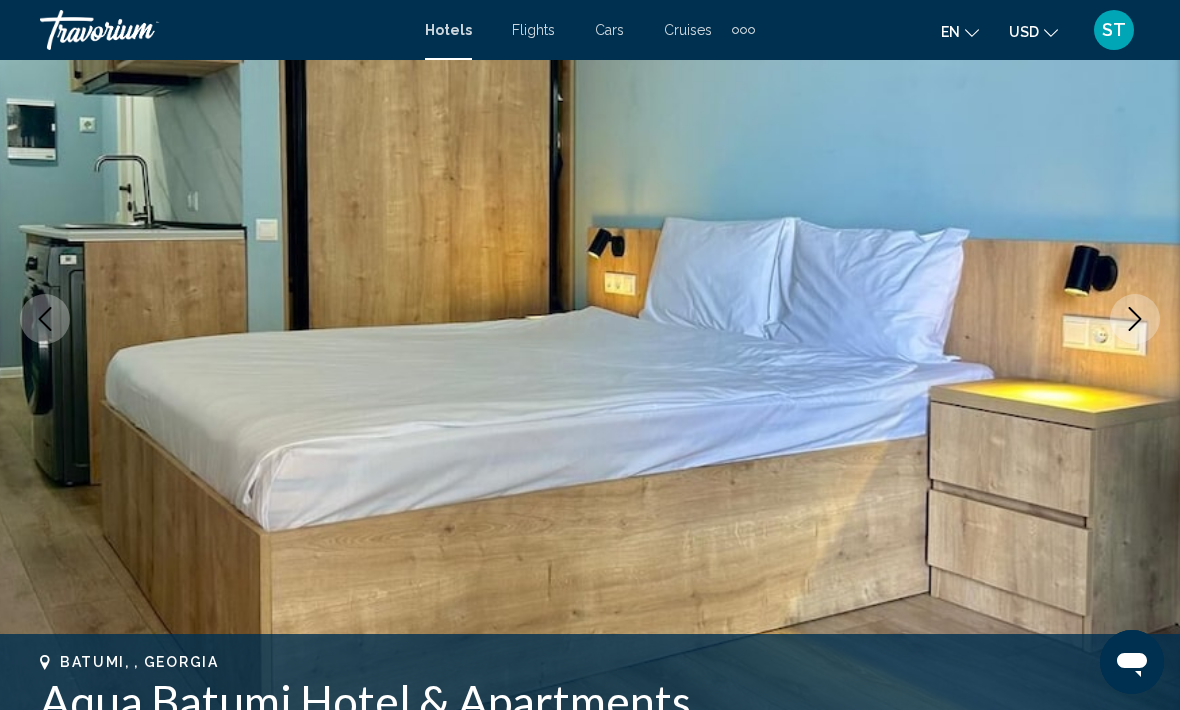 click 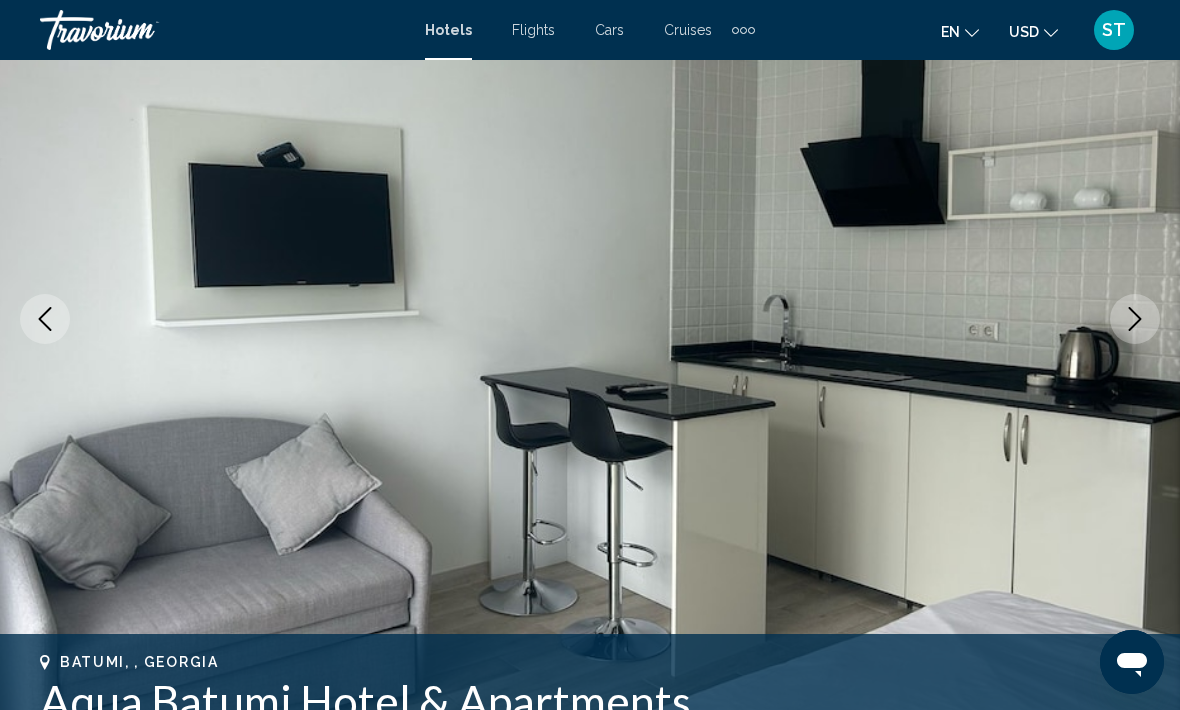 click 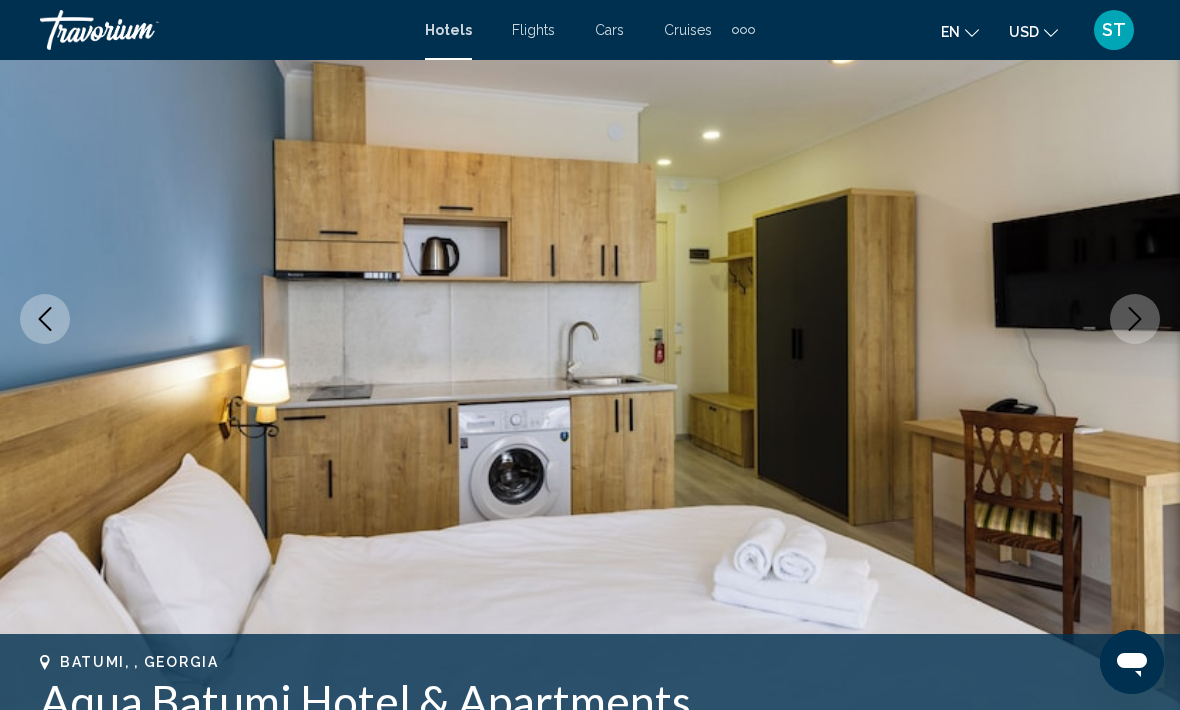 click at bounding box center [1135, 319] 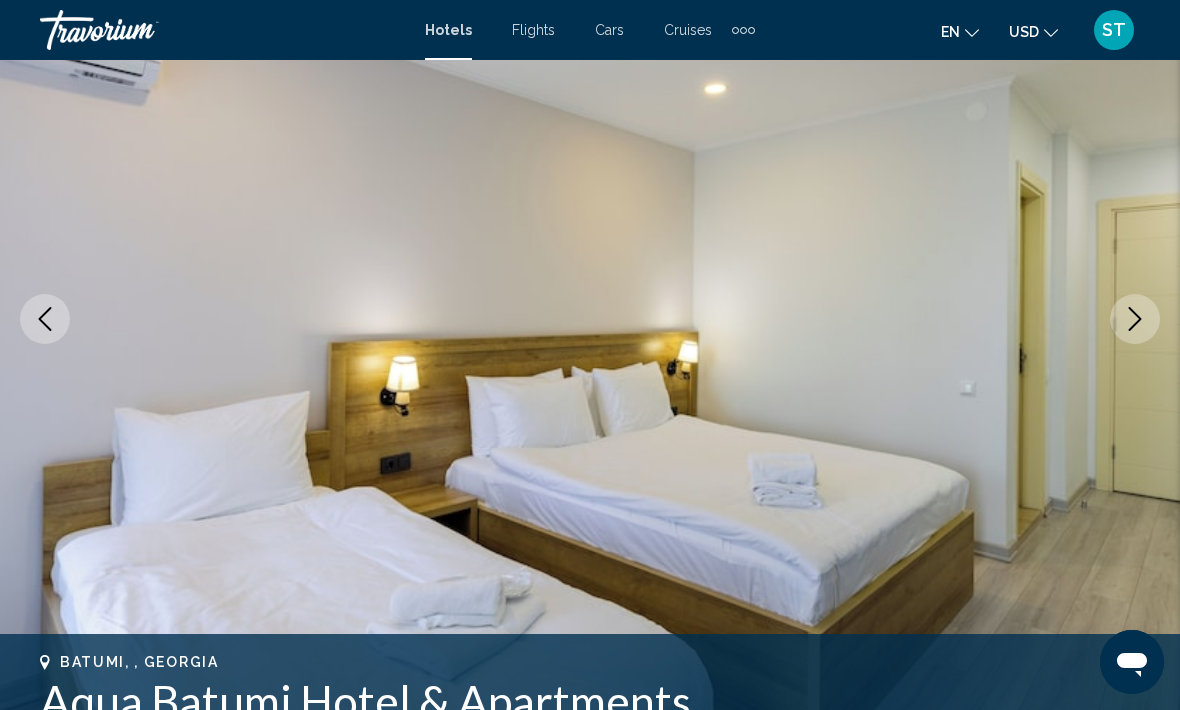 click 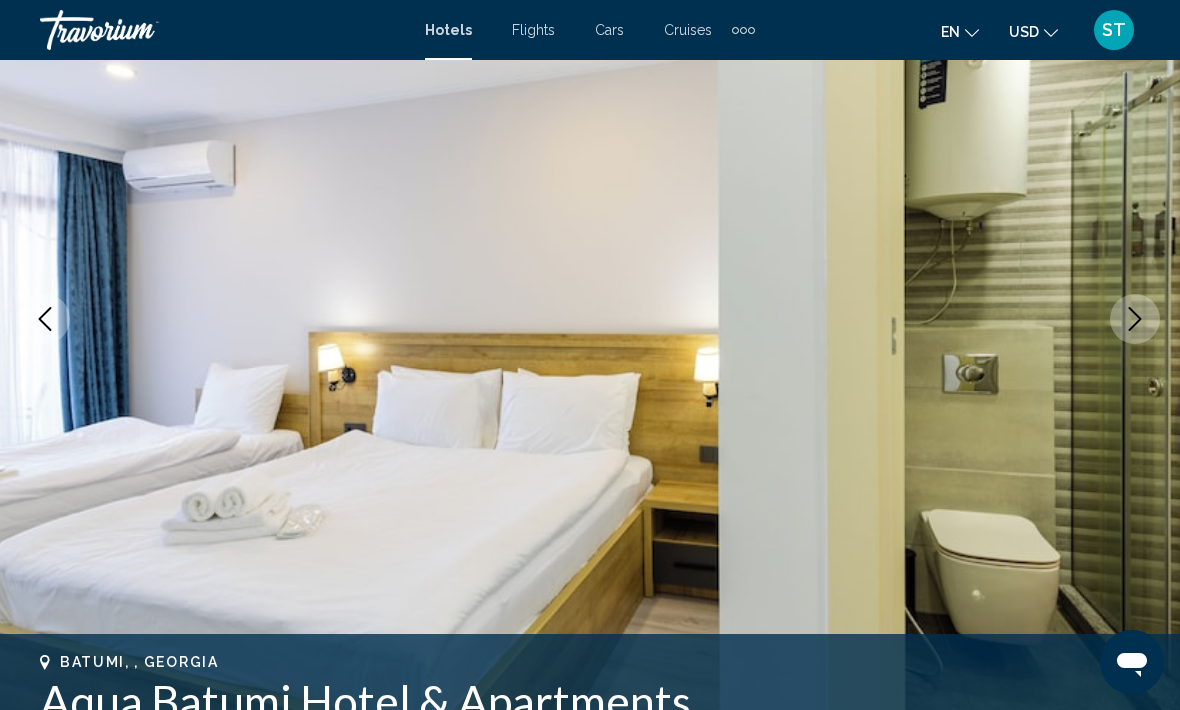 click at bounding box center [1135, 319] 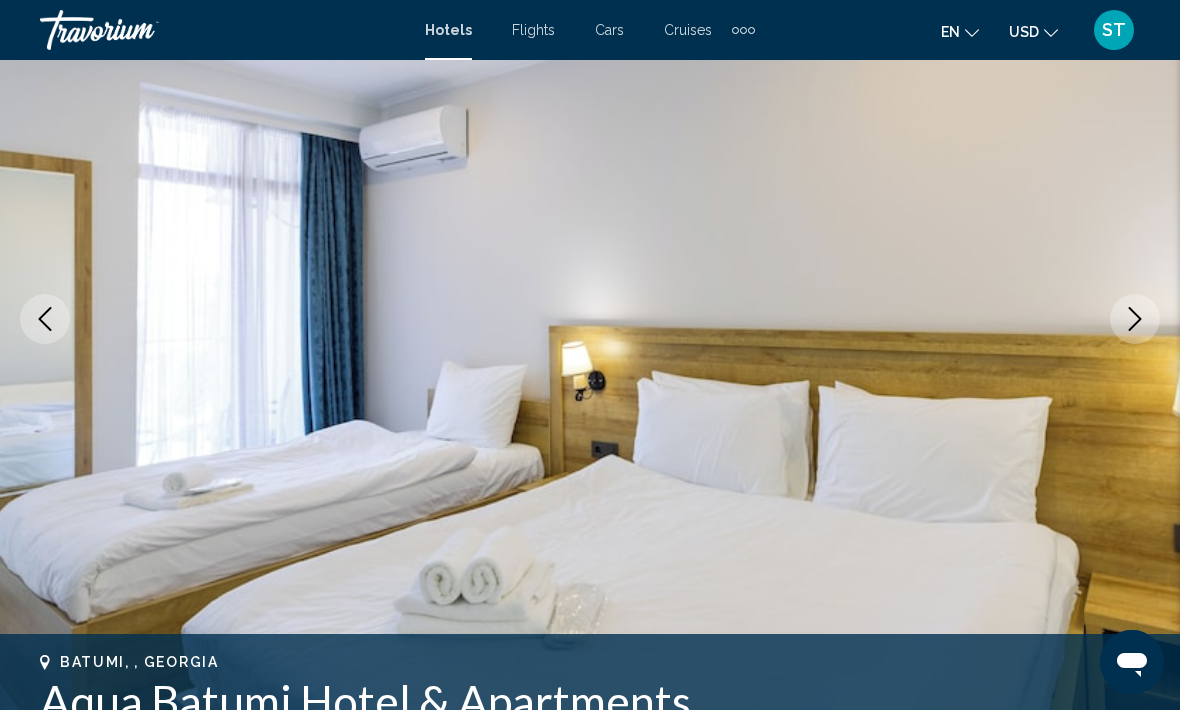 click at bounding box center [1135, 319] 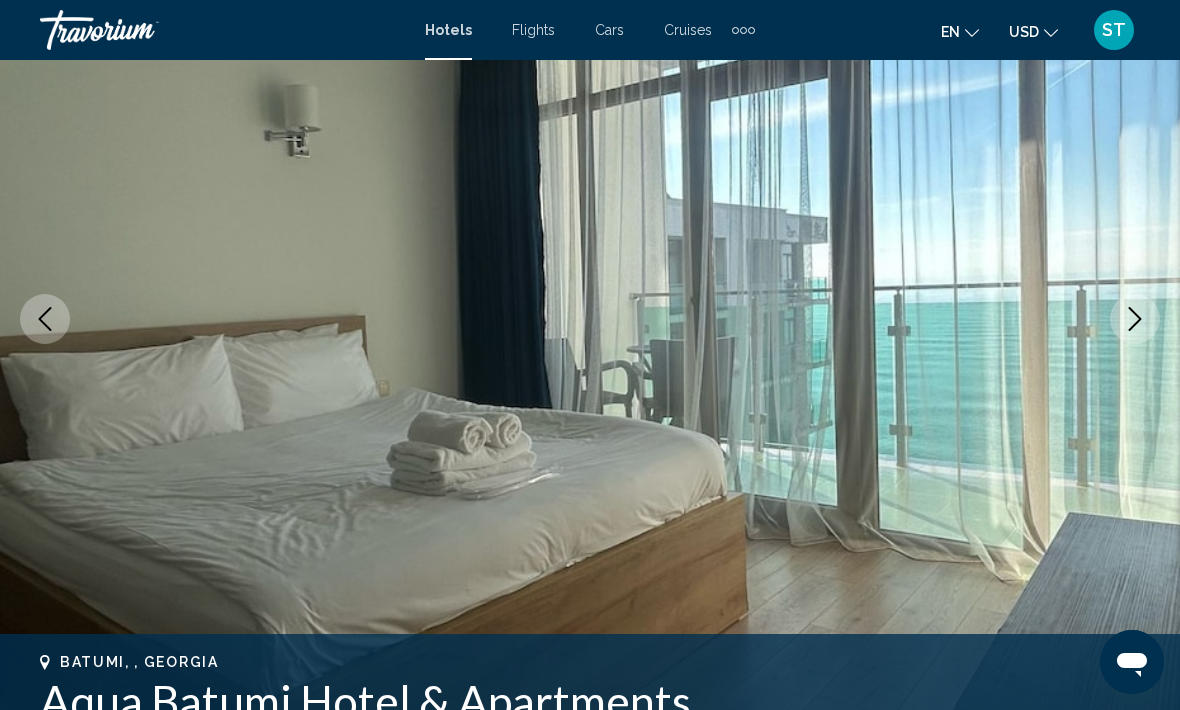click 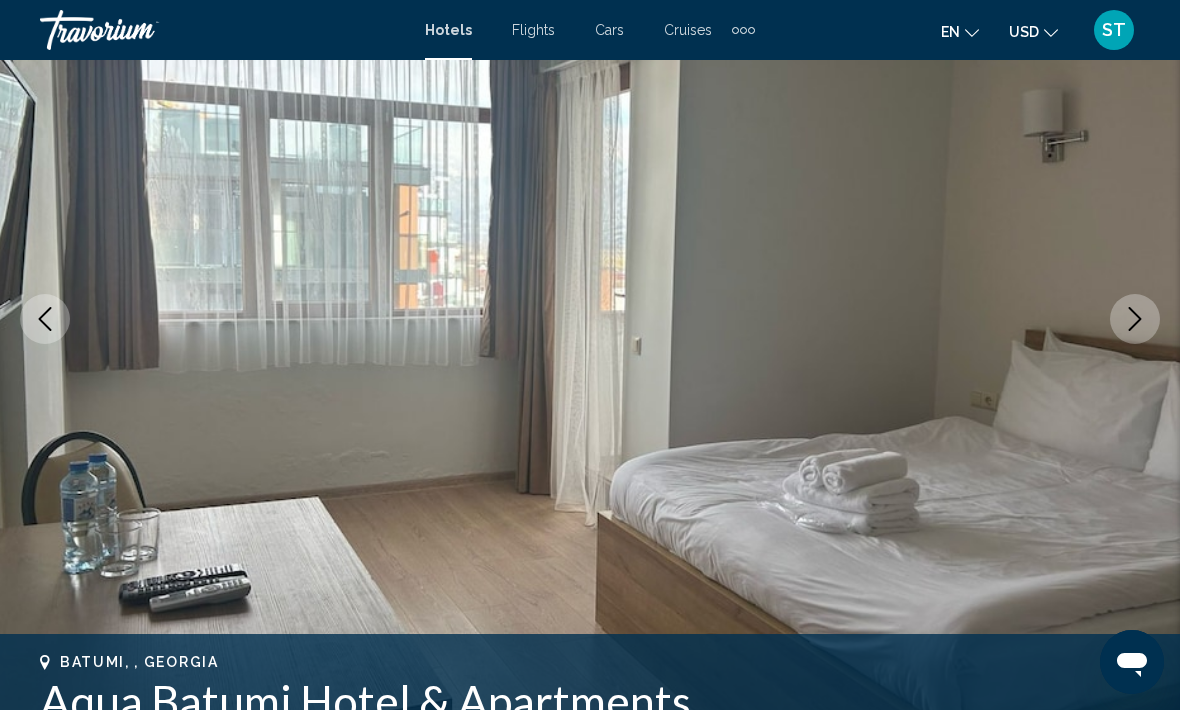 click at bounding box center (1135, 319) 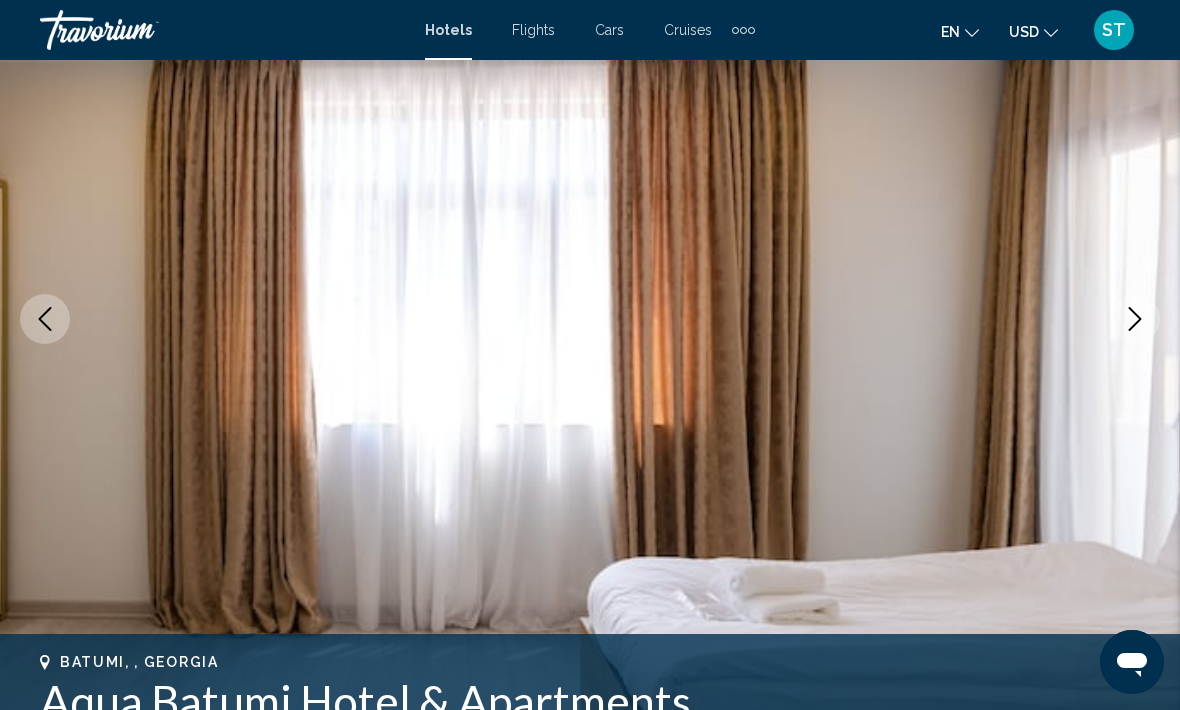 click at bounding box center (1135, 319) 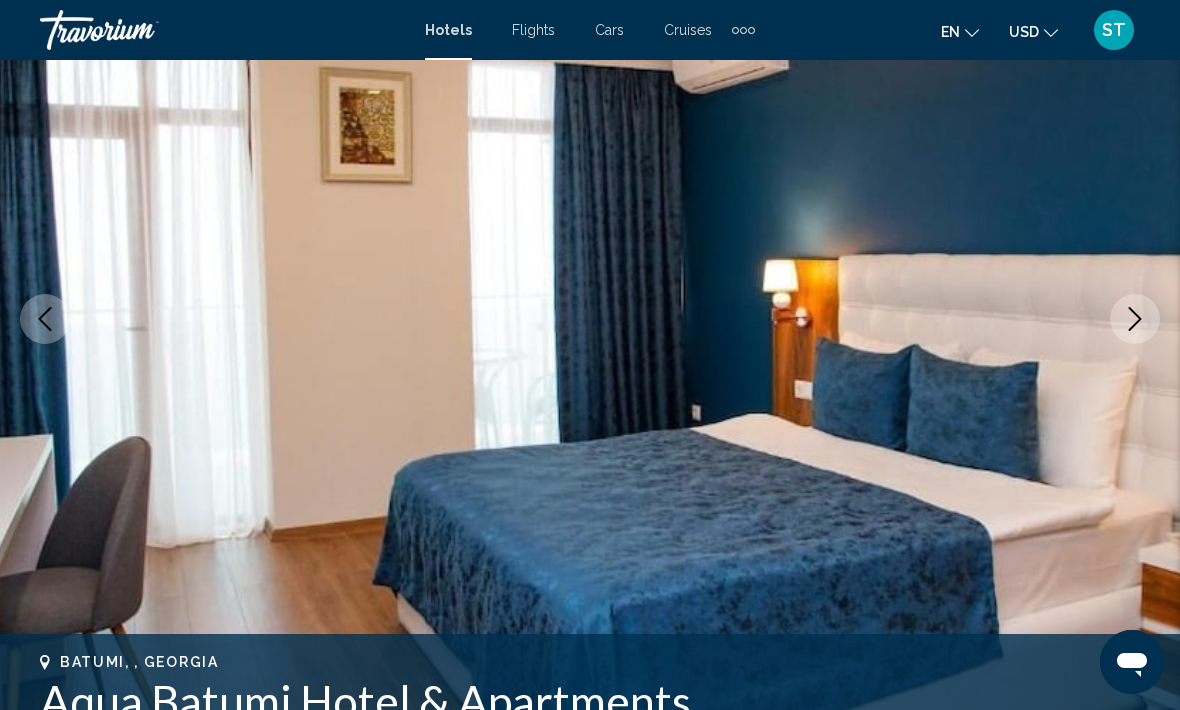 click 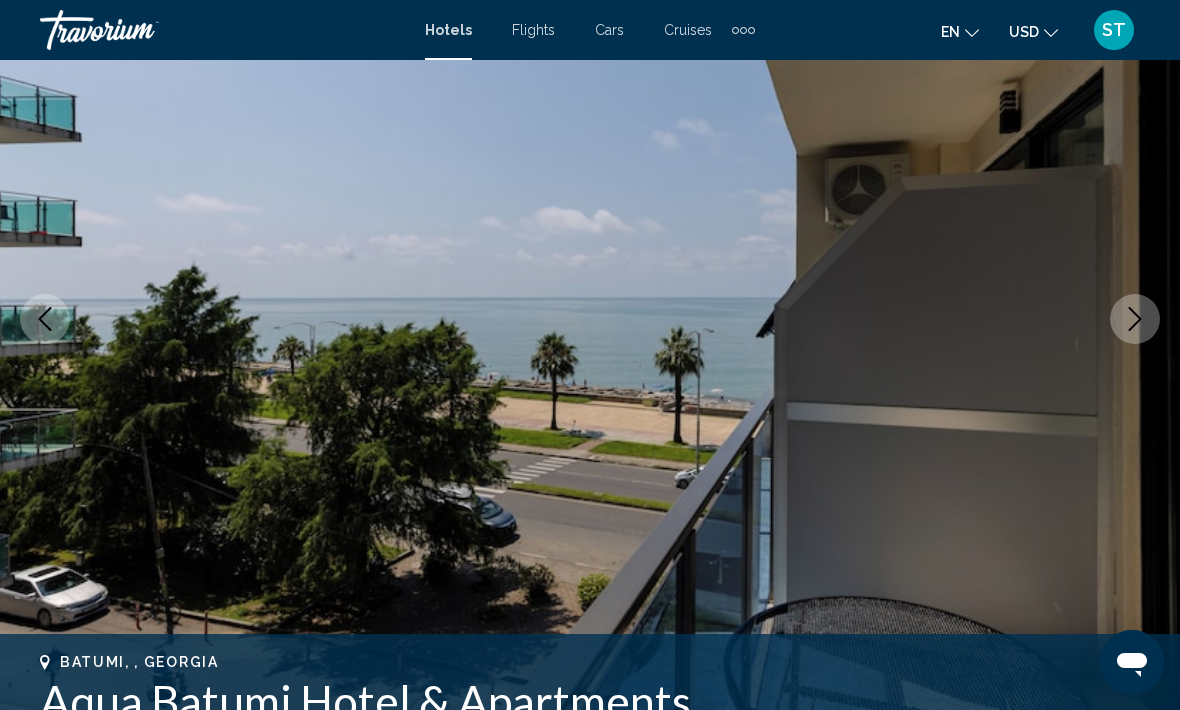 click 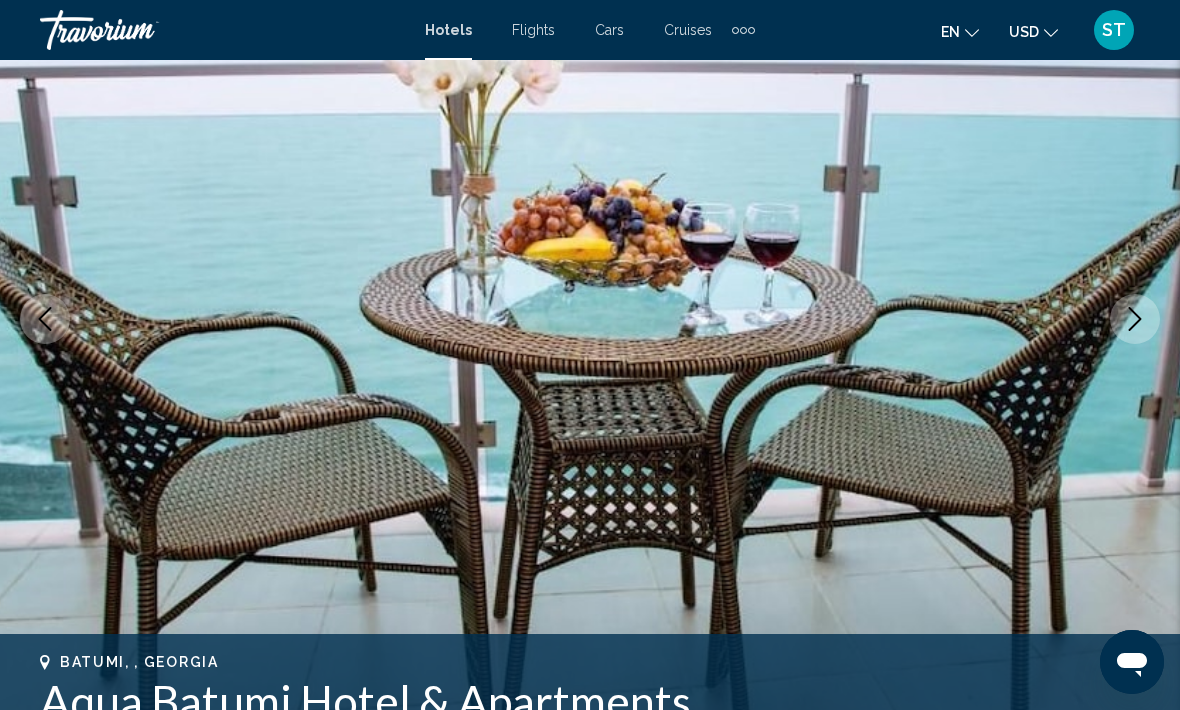 click 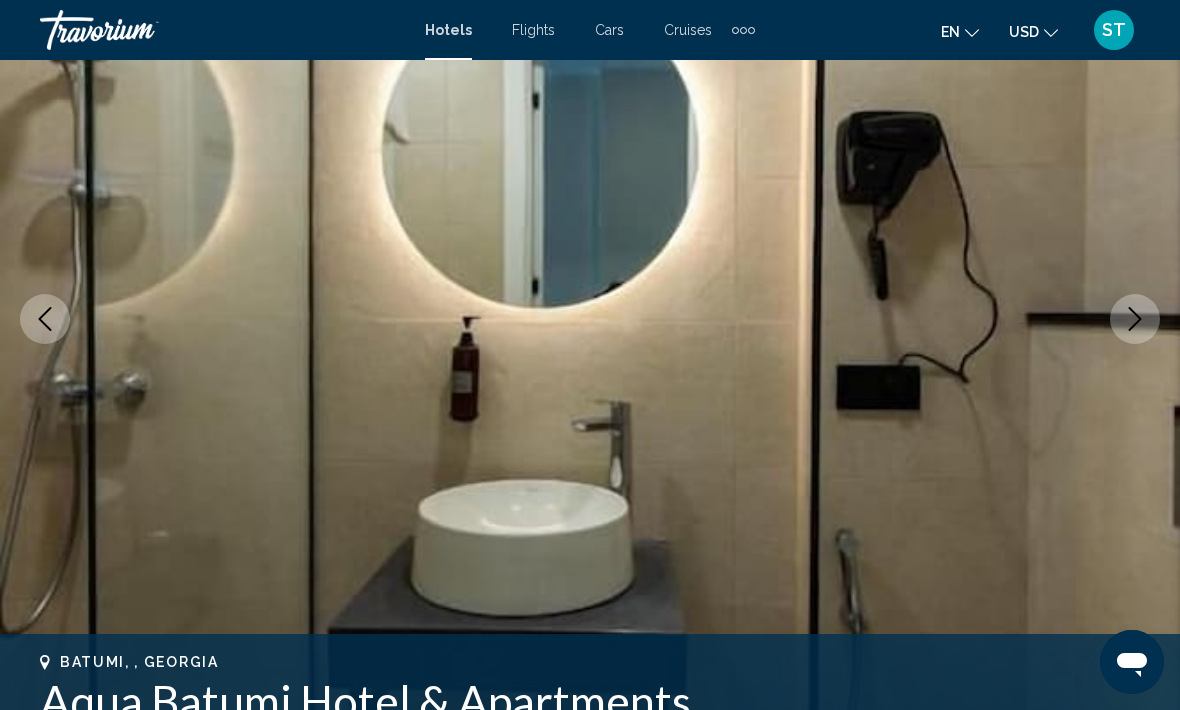 click 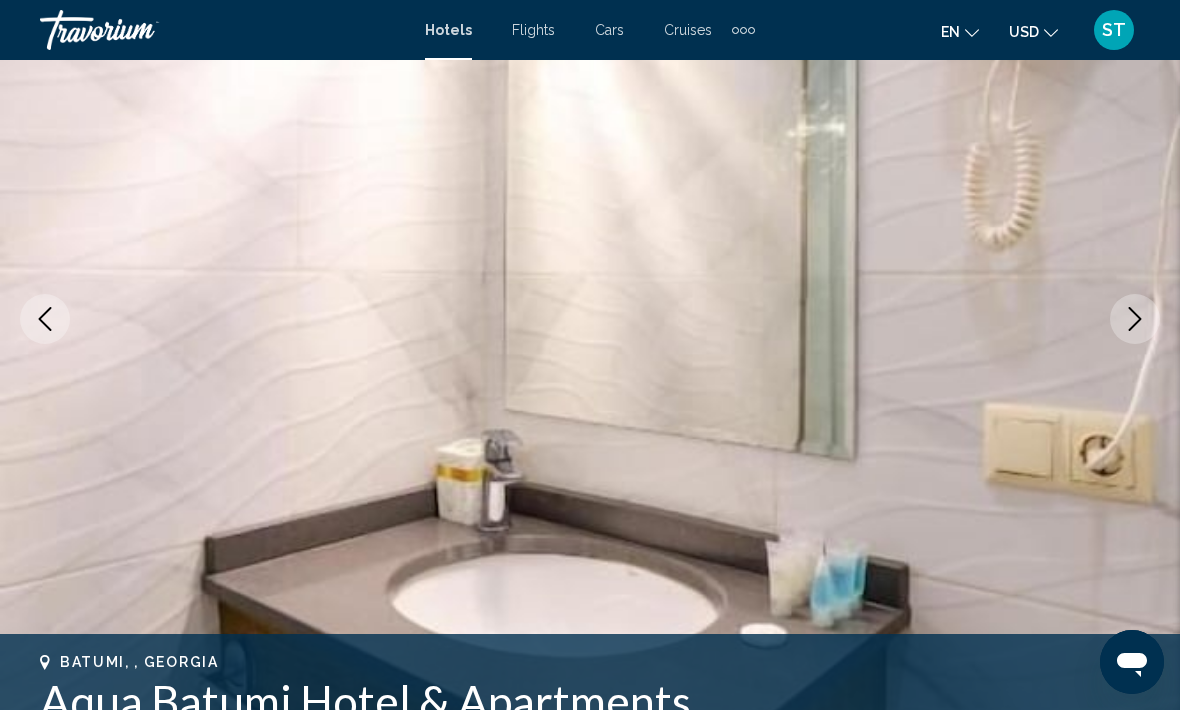 click 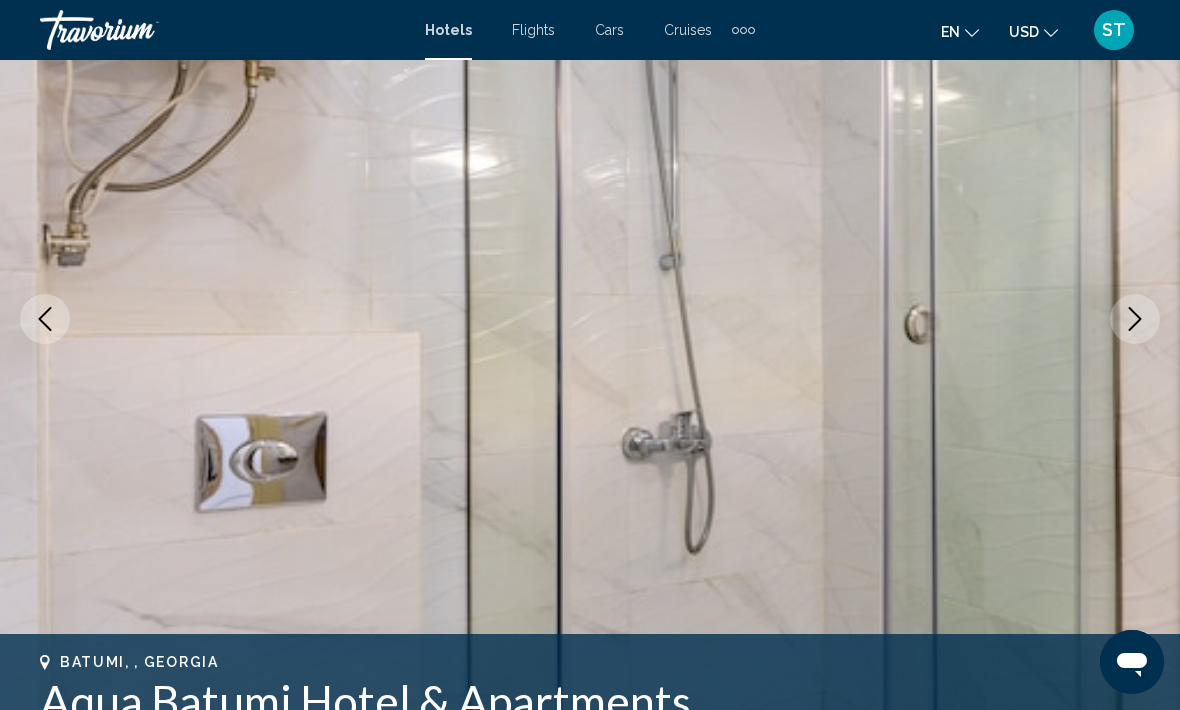 click 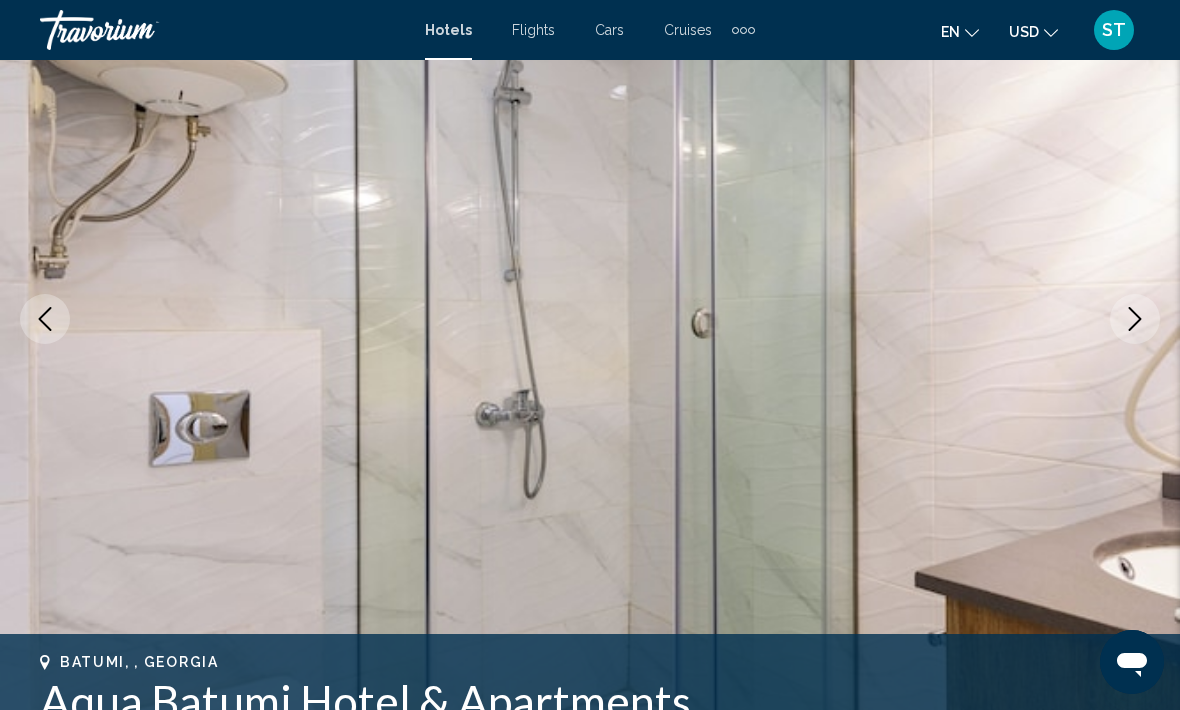 click 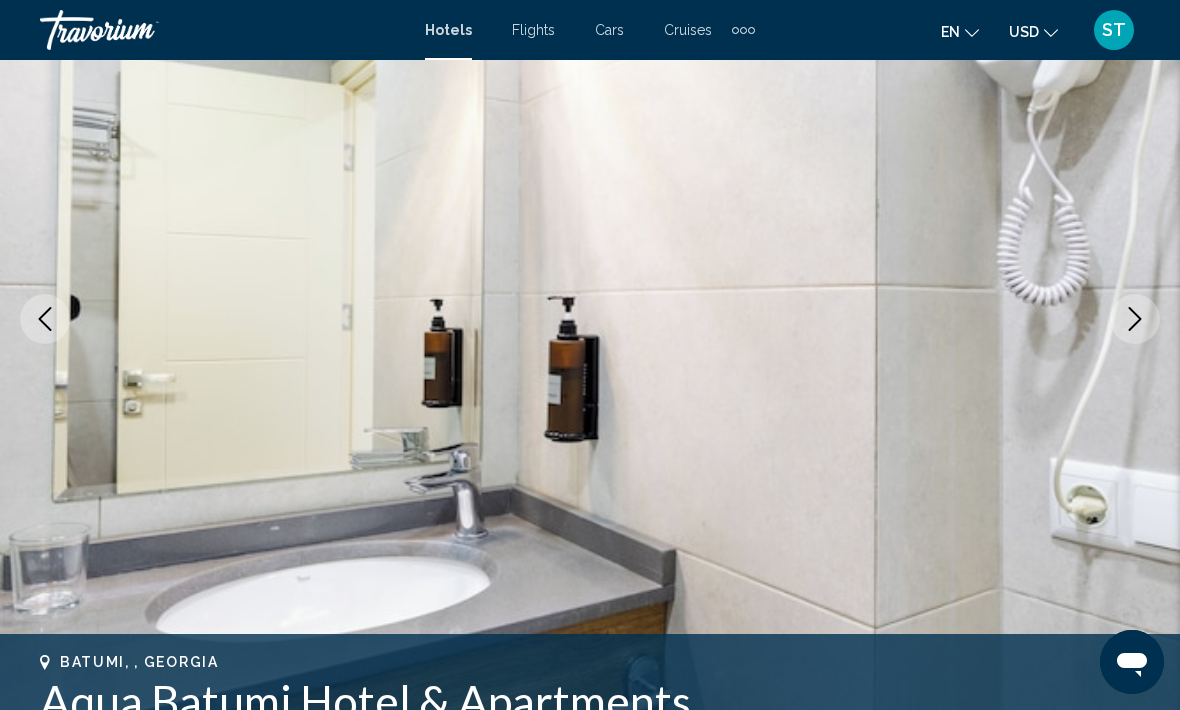 click 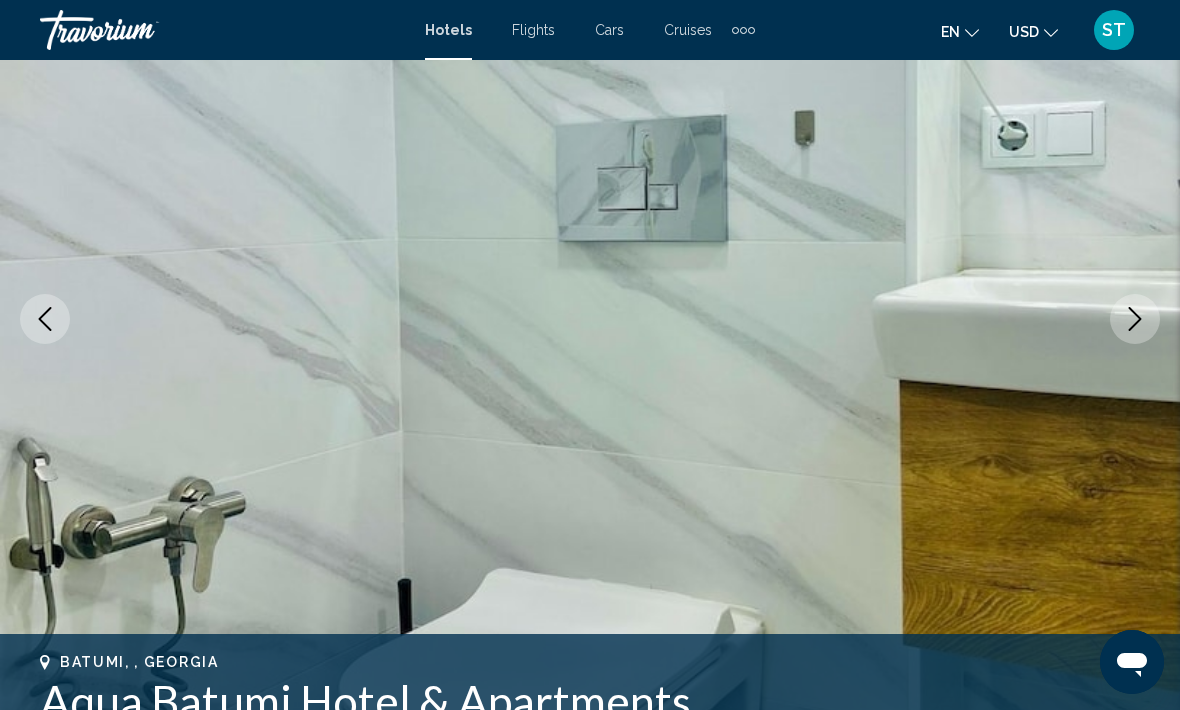 click 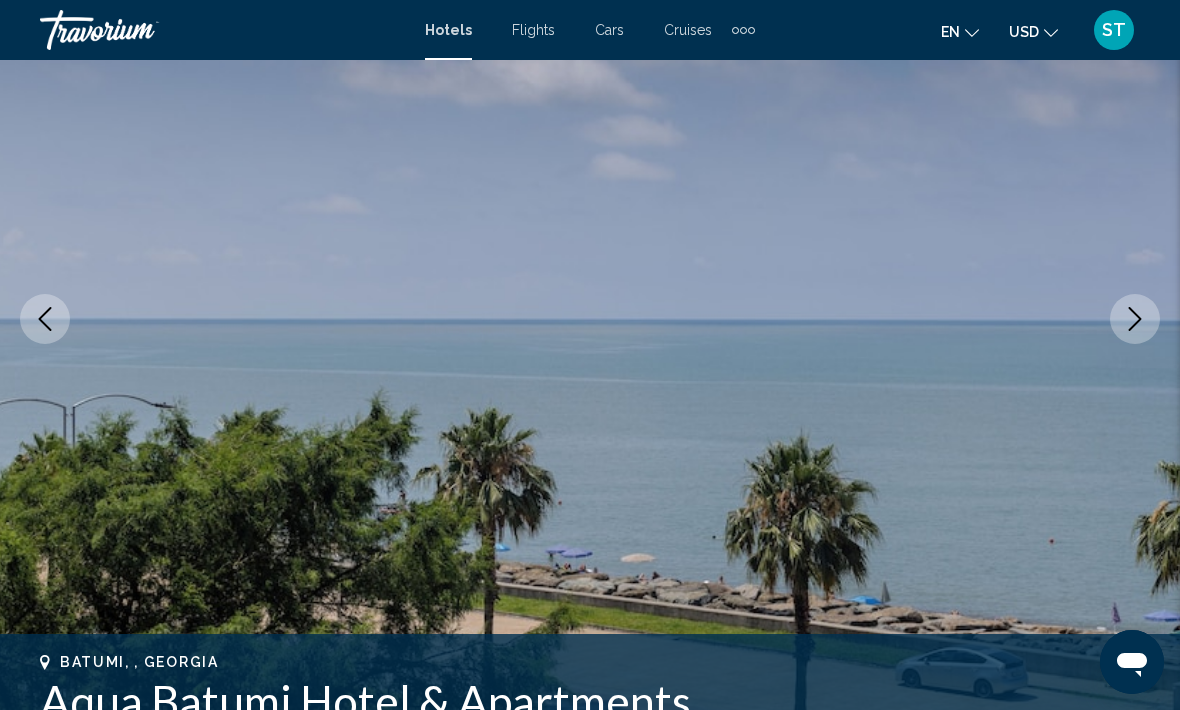 click 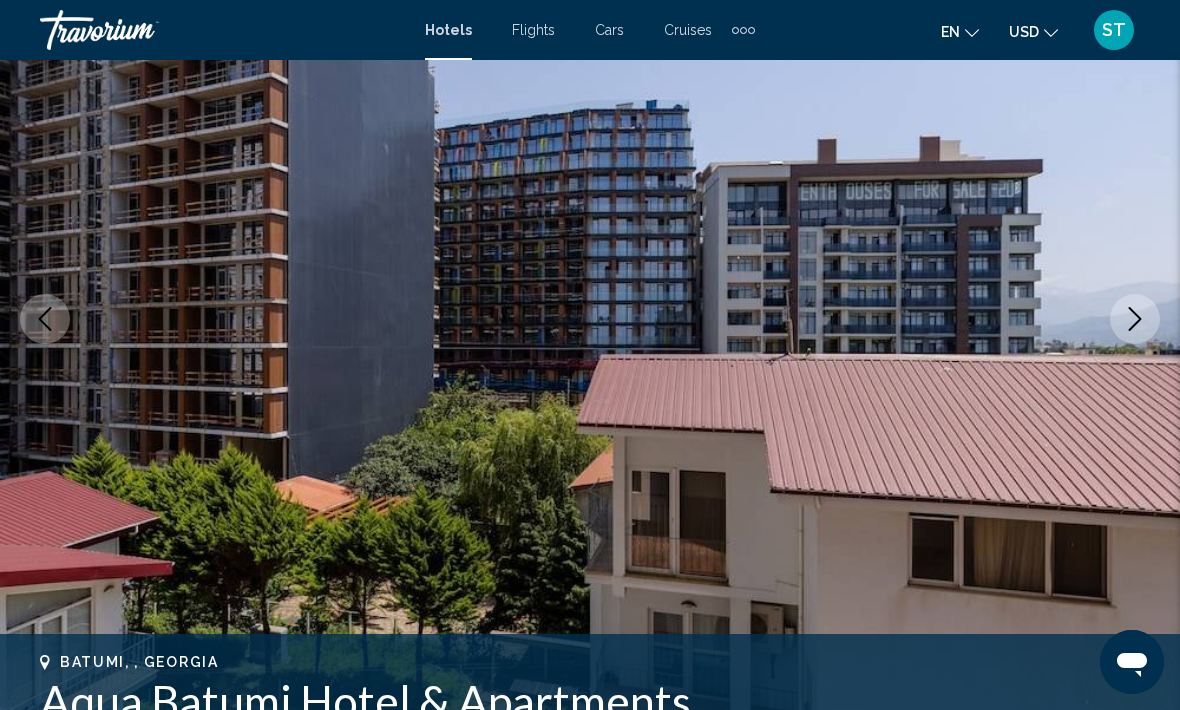 click 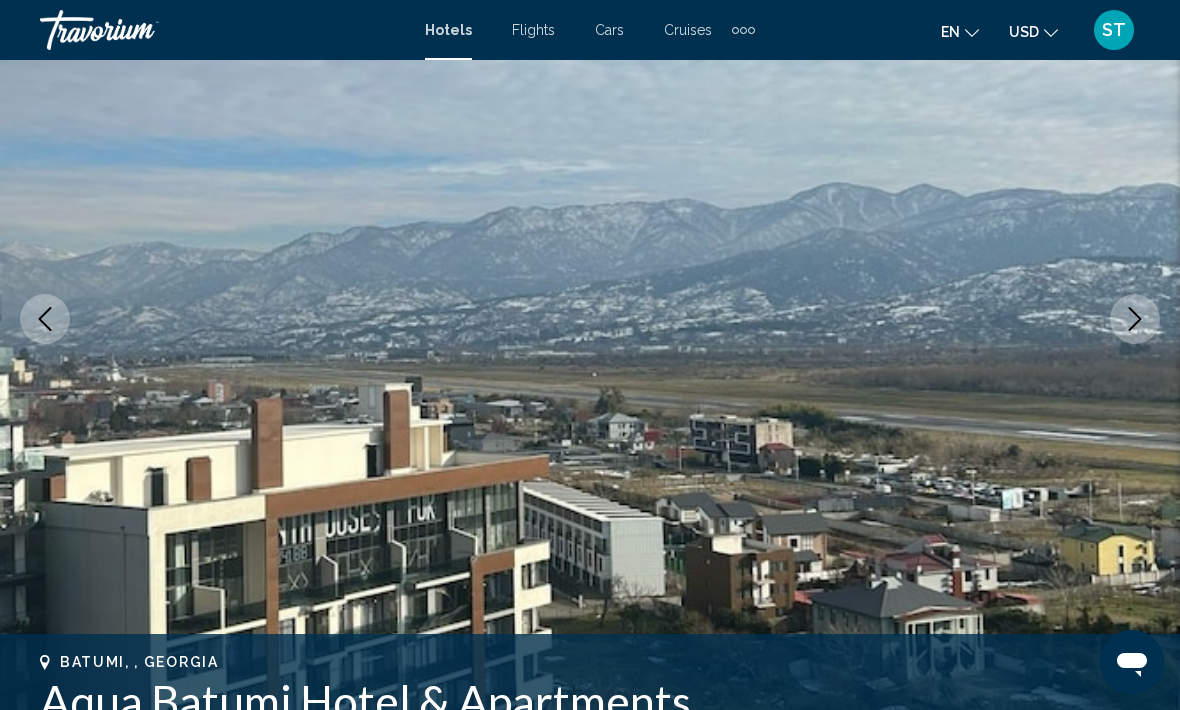 click 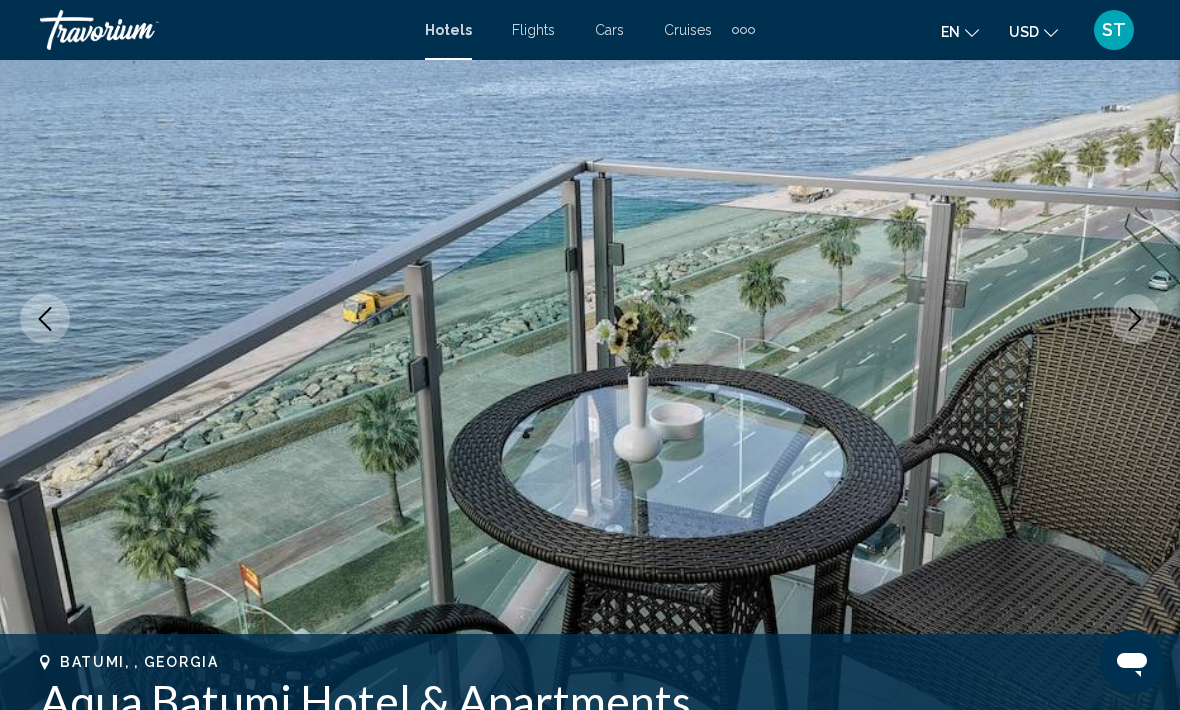 click 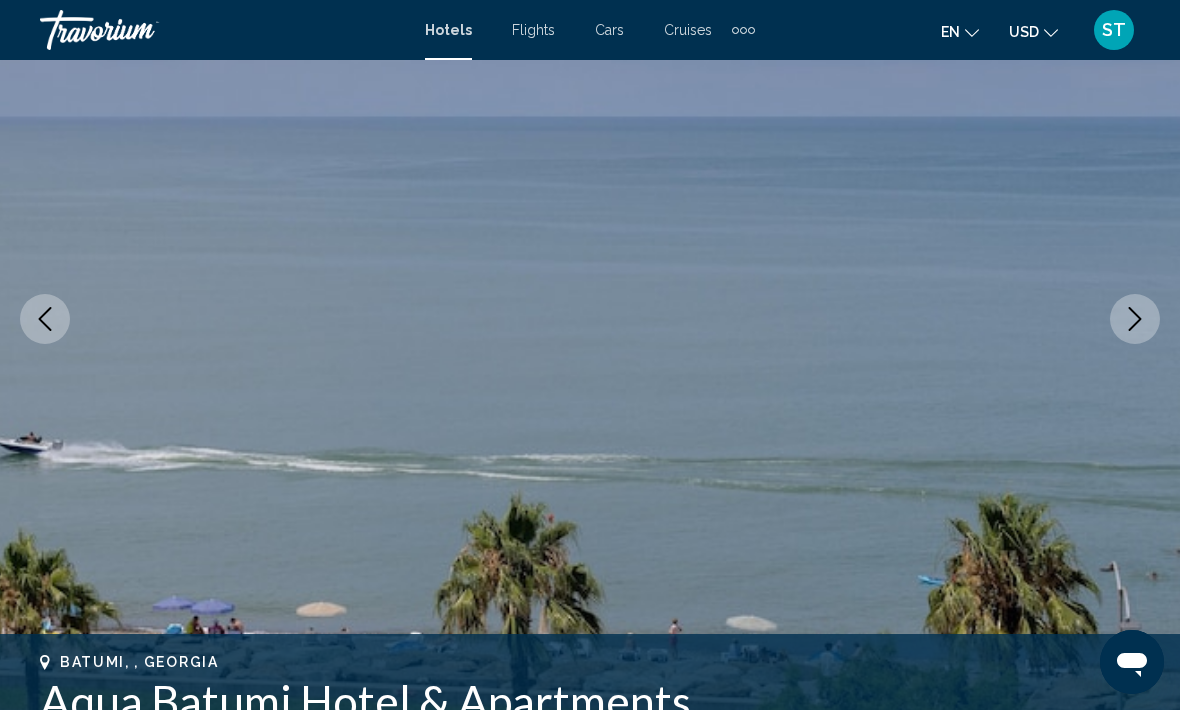click 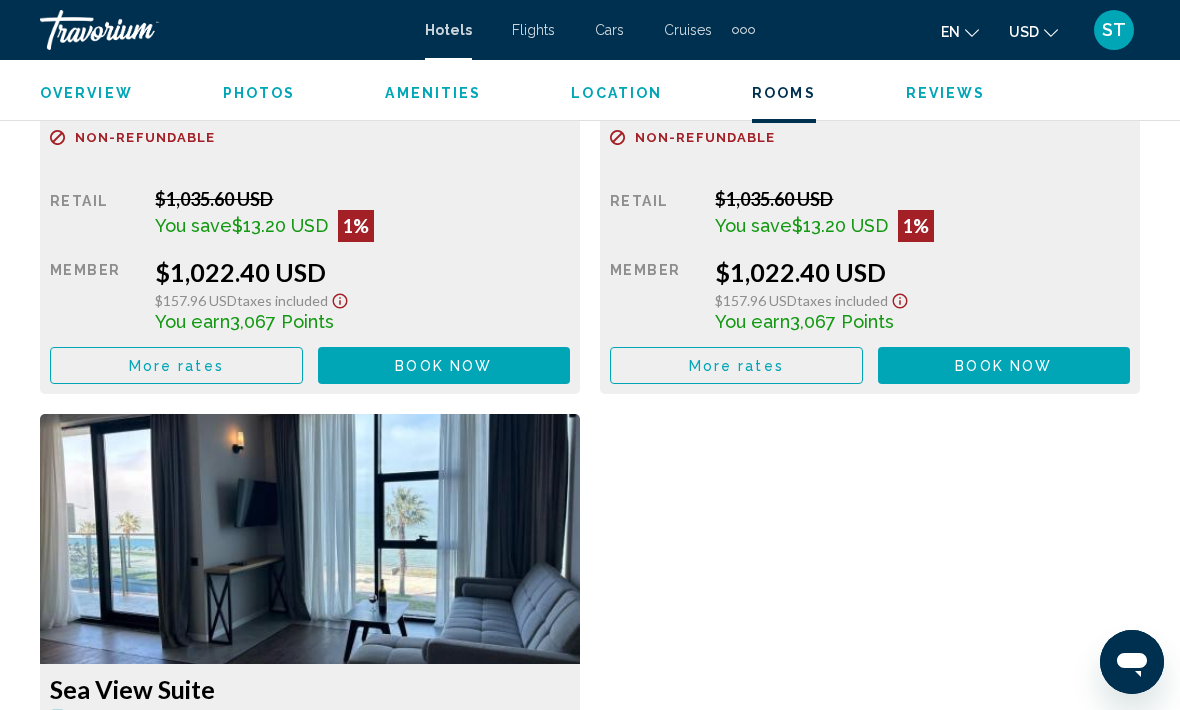 scroll, scrollTop: 4785, scrollLeft: 0, axis: vertical 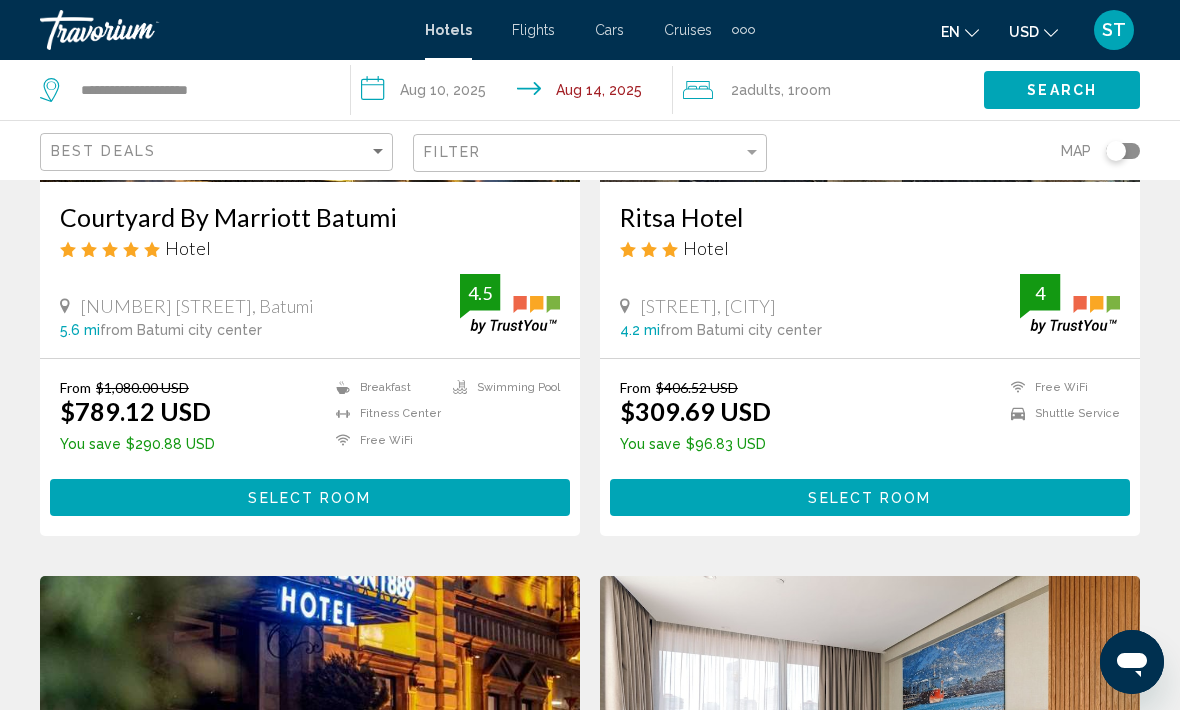 click on "Save up to  70%   Aqua Batumi Hotel & Apartments
Hotel
[NUMBER] [STREET], Batumi [NUMBER] mi  from Batumi city center from hotel [NUMBER] From $[NUMBER] USD $[NUMBER] USD  You save  $[NUMBER] USD
Free WiFi
Kitchenette
Kitchenette
Pets Allowed
Shuttle Service
Swimming Pool [NUMBER] Select Room Save up to  61%   Orbi City Hotel Sea View
Hotel
[NUMBER] [STREET] St, Batumi [NUMBER] mi  from Batumi city center from hotel [NUMBER] From $[NUMBER] USD" at bounding box center (590, -137) 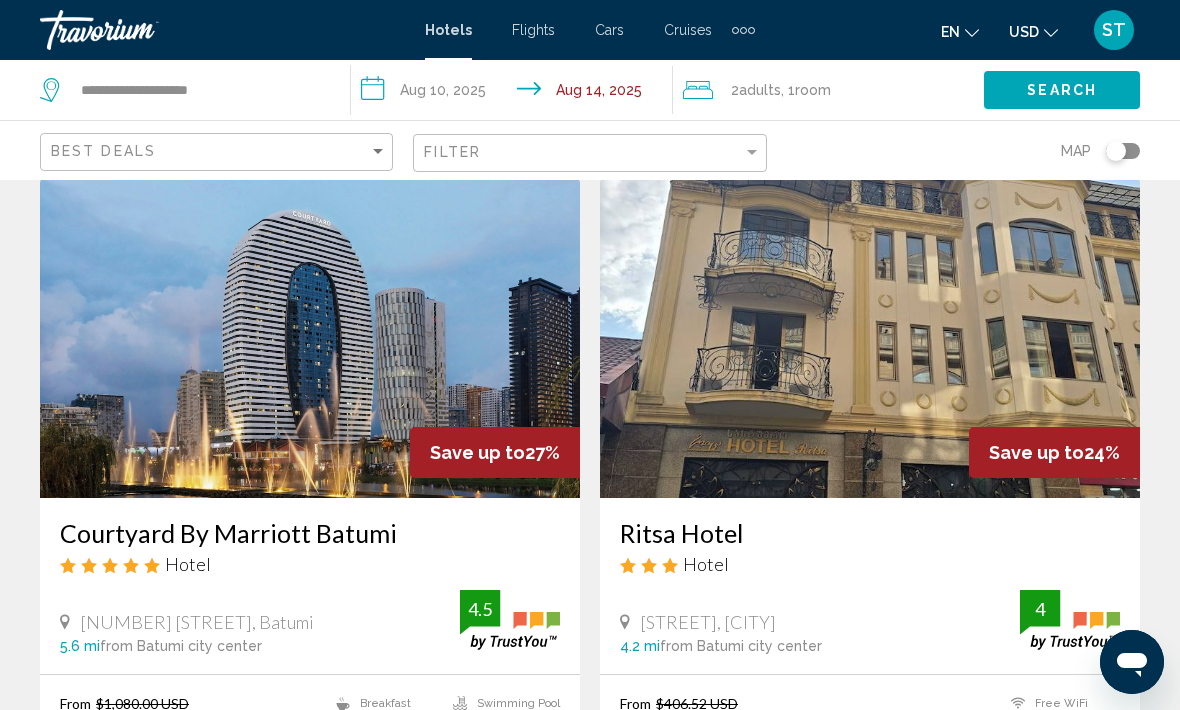 scroll, scrollTop: 2356, scrollLeft: 0, axis: vertical 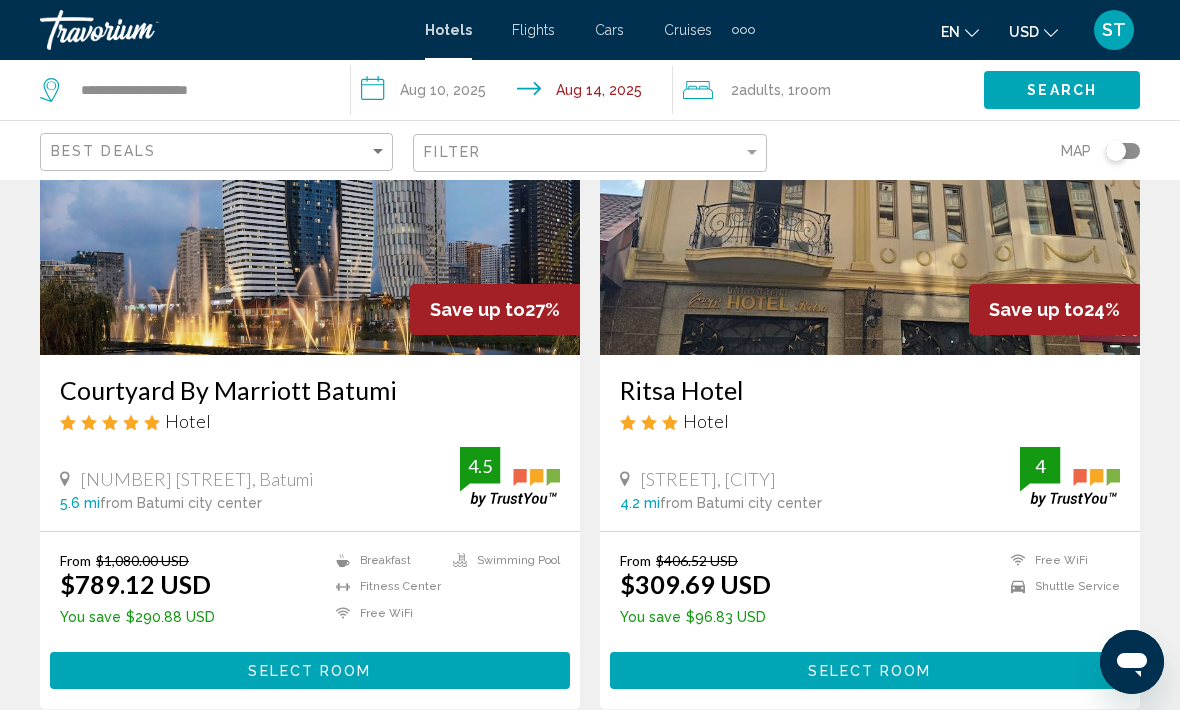 click on "Select Room" at bounding box center [310, 670] 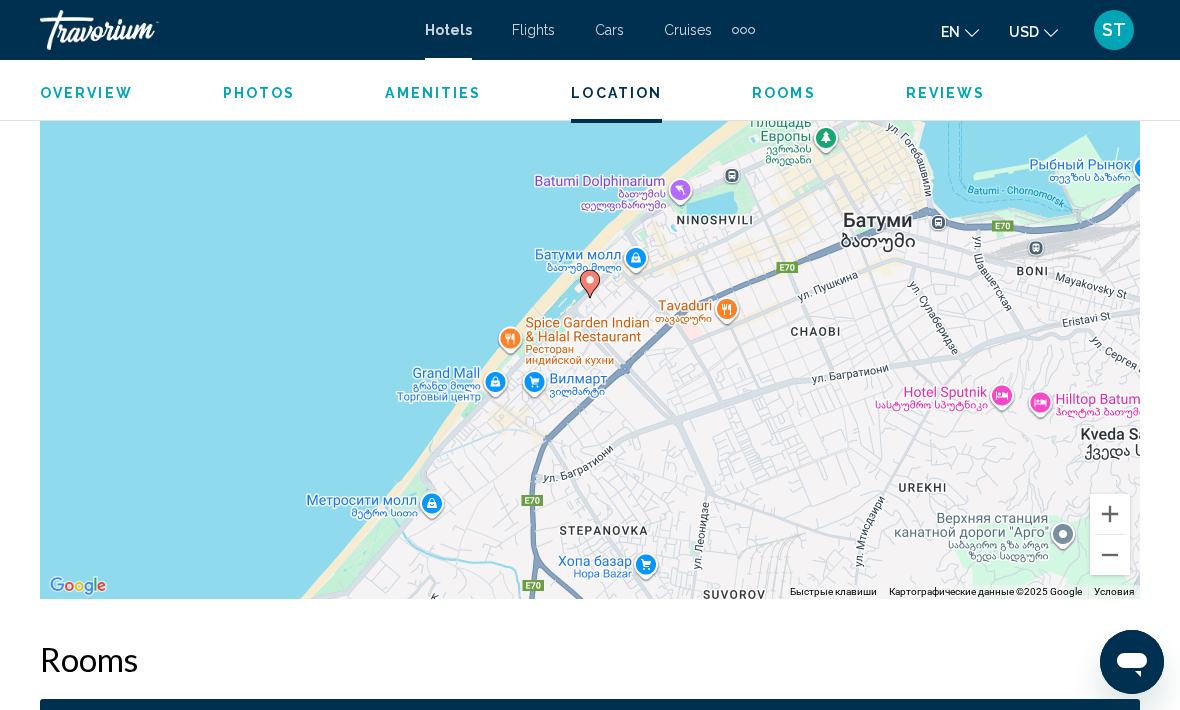 scroll, scrollTop: 2336, scrollLeft: 0, axis: vertical 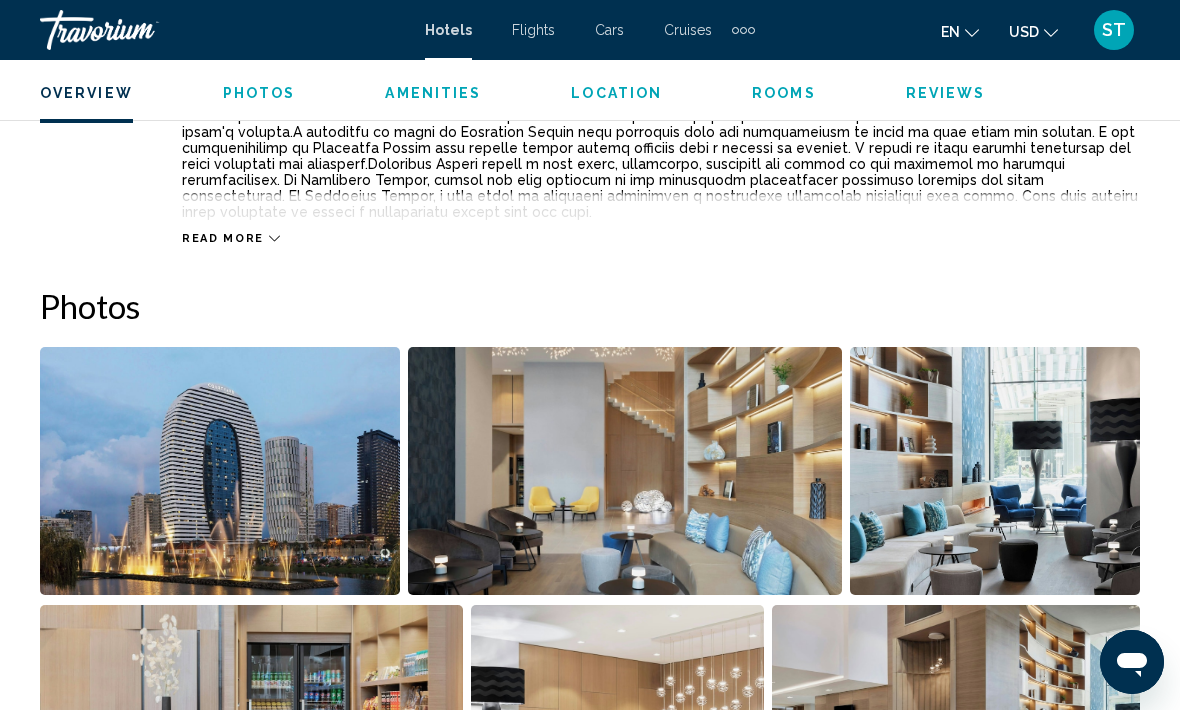 click at bounding box center [625, 471] 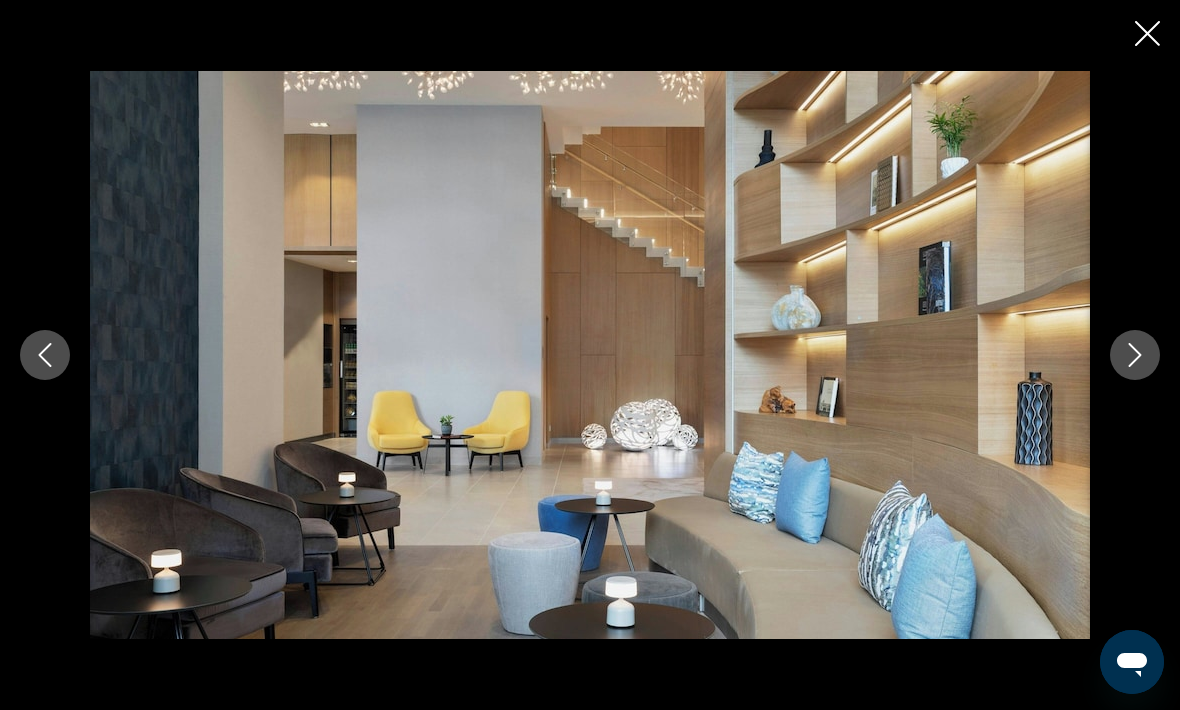 click at bounding box center [1135, 355] 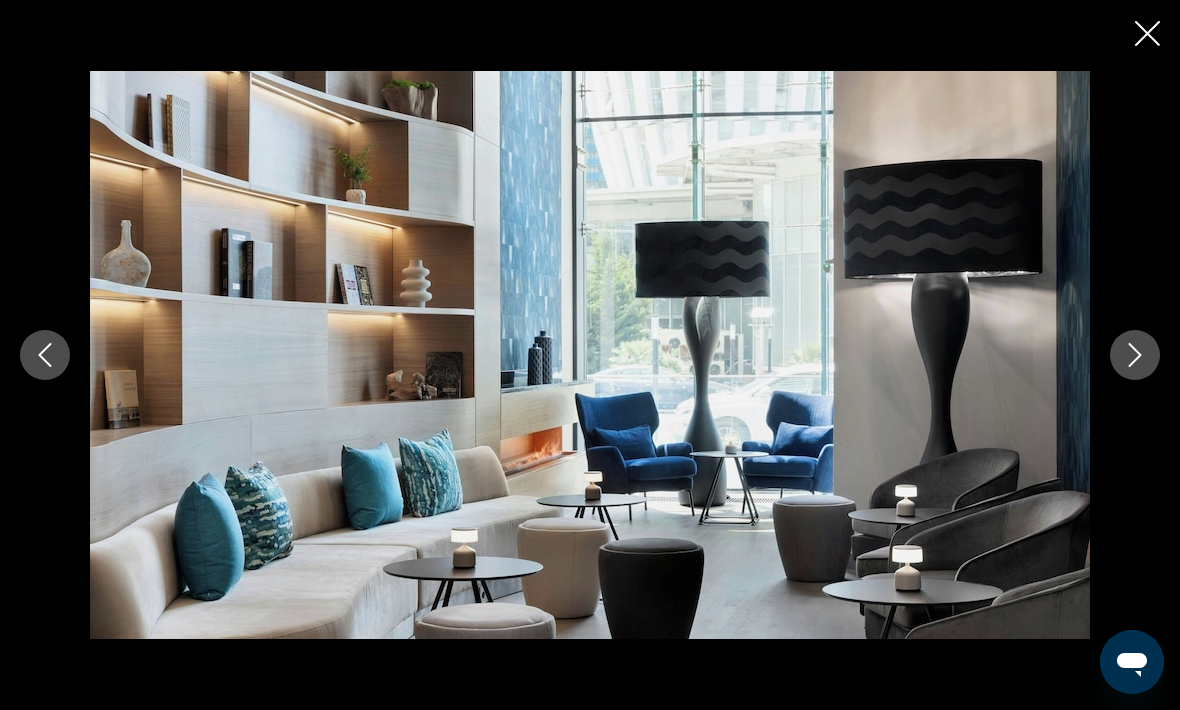 click 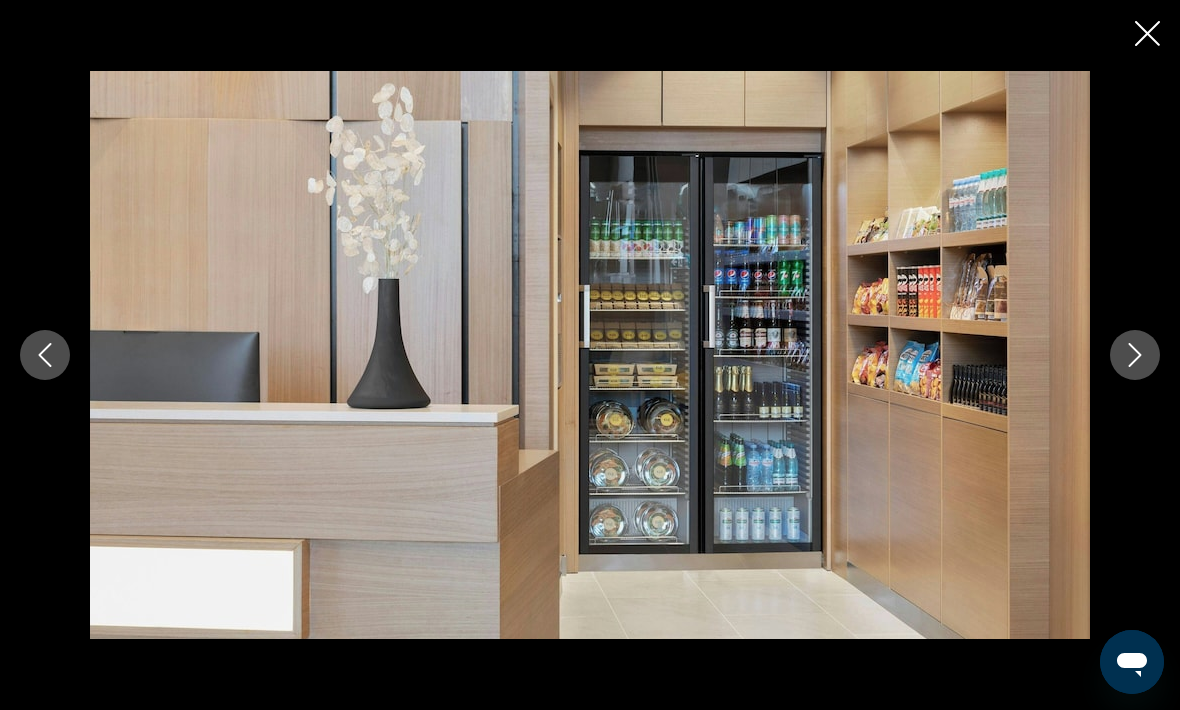 click at bounding box center (1135, 355) 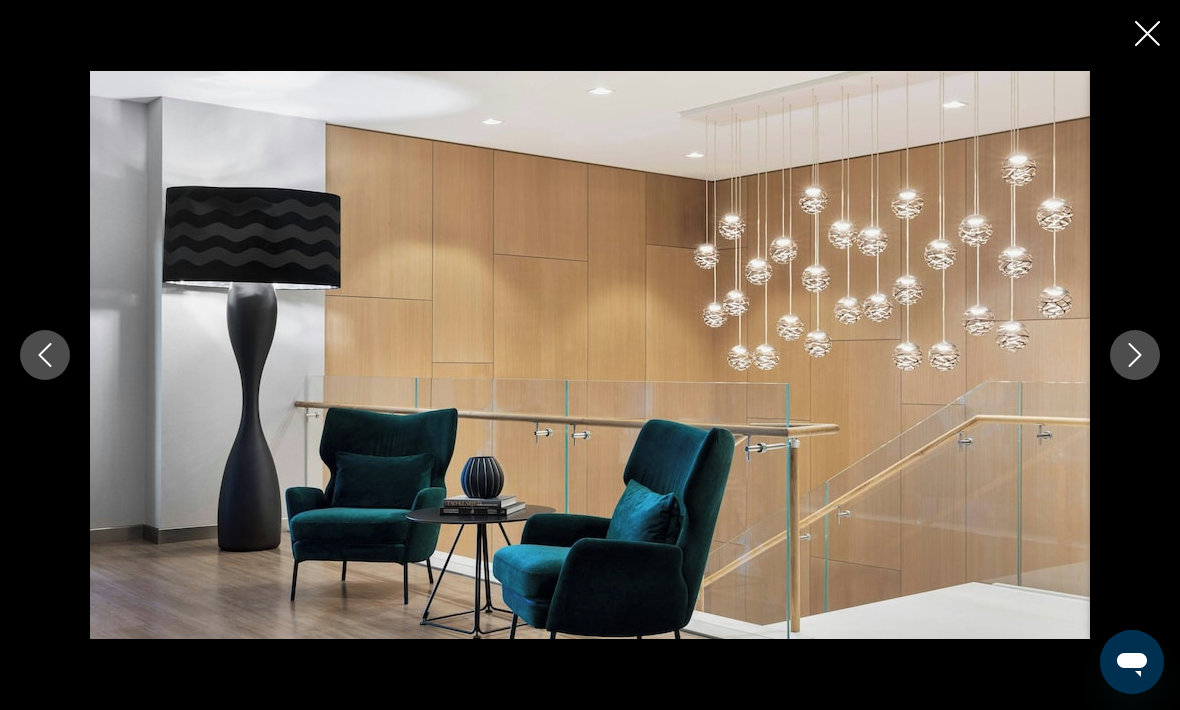 click 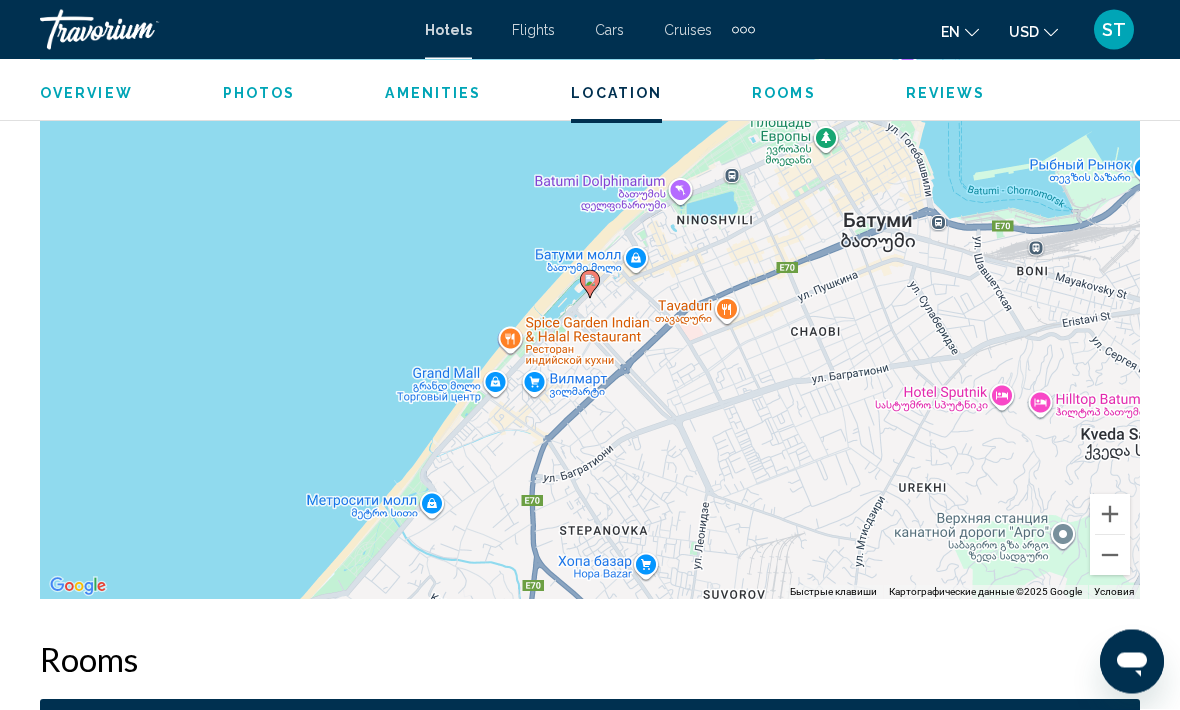 scroll, scrollTop: 2398, scrollLeft: 0, axis: vertical 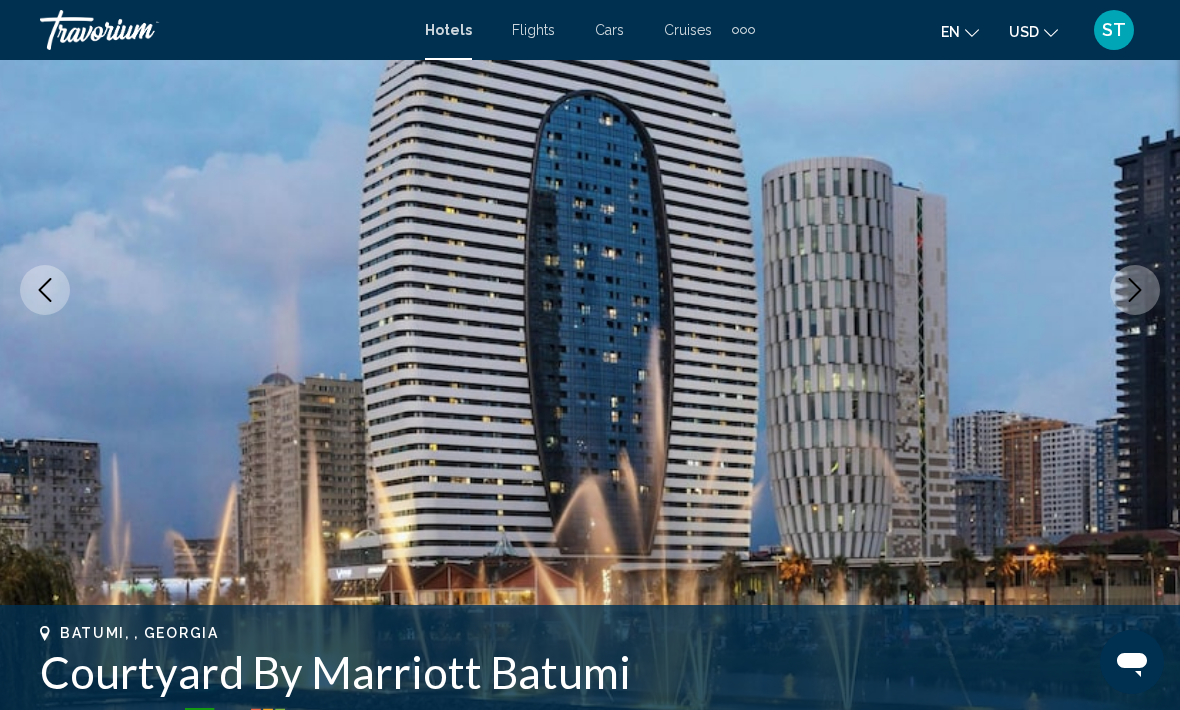 click 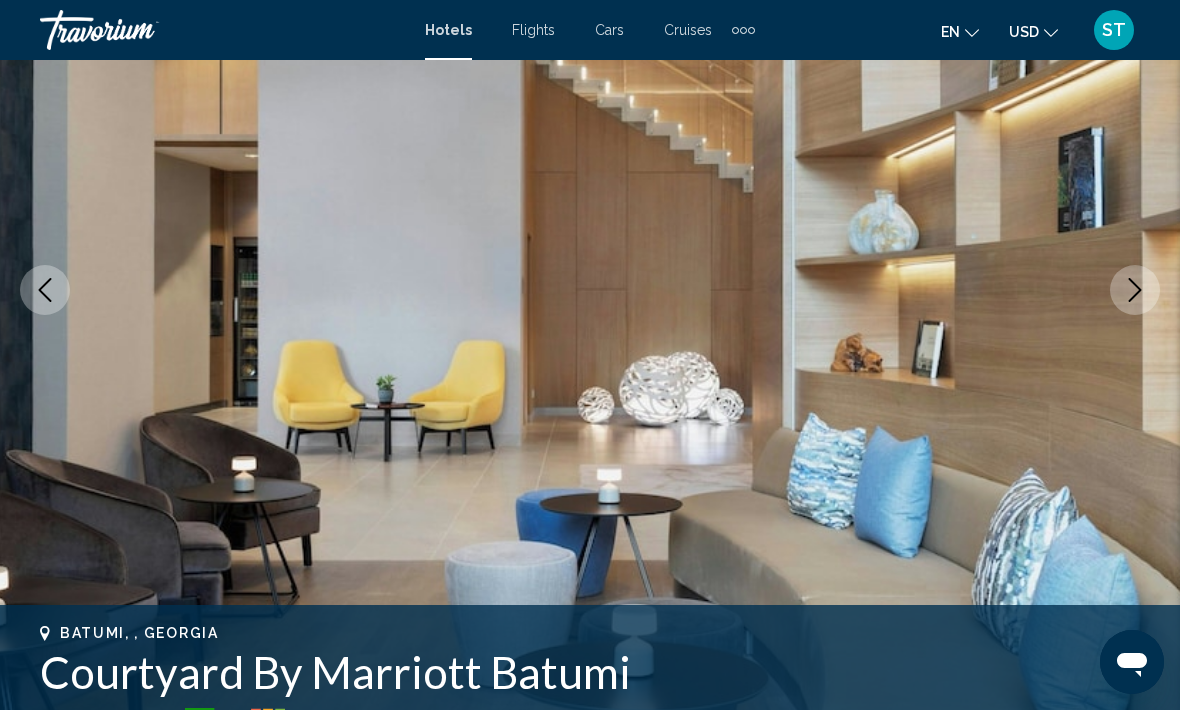 click 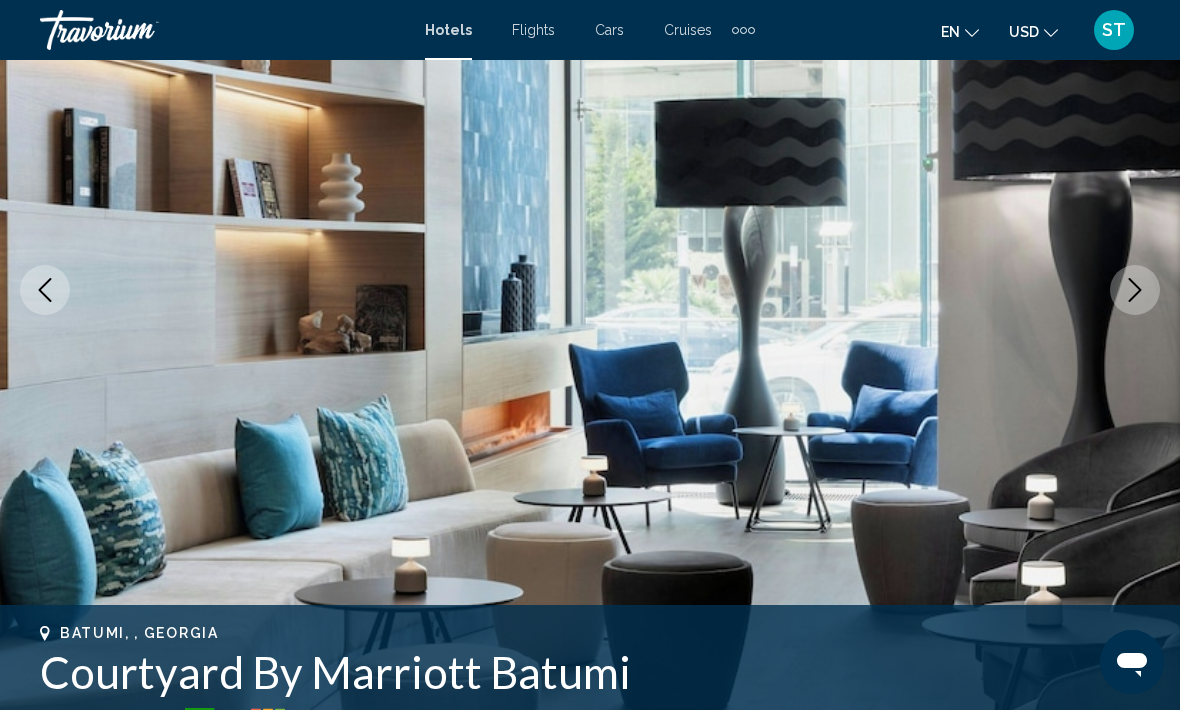 click 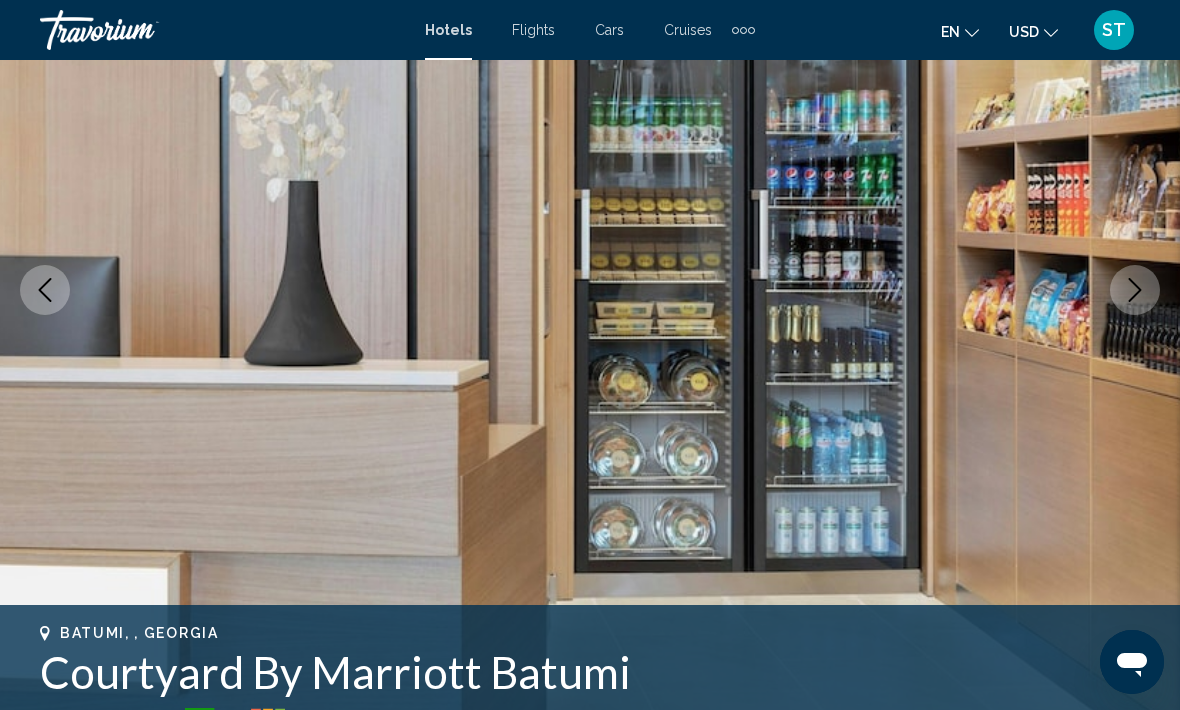 click 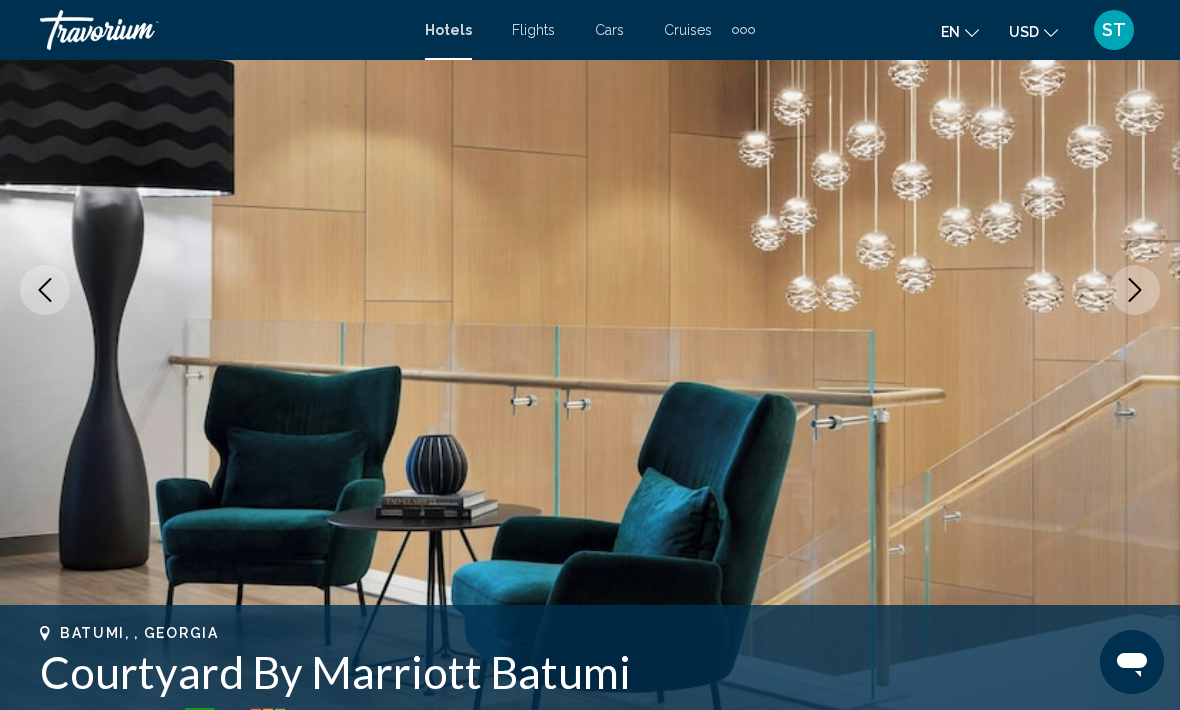 click 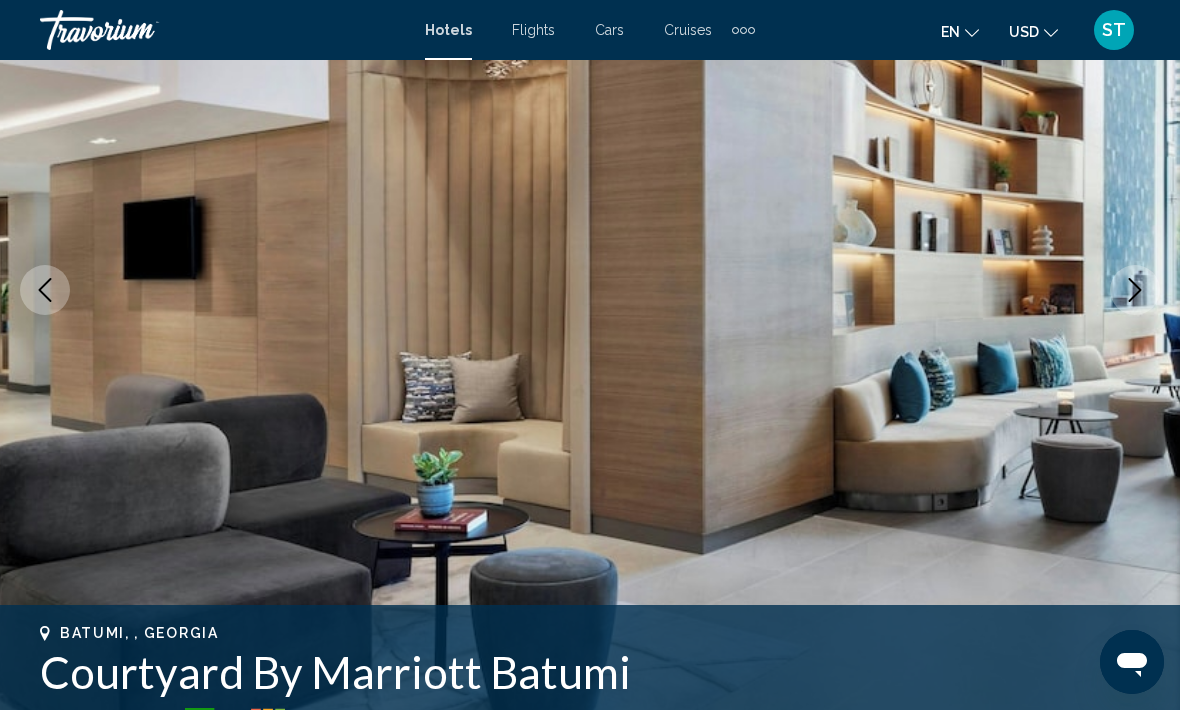 click at bounding box center [1135, 290] 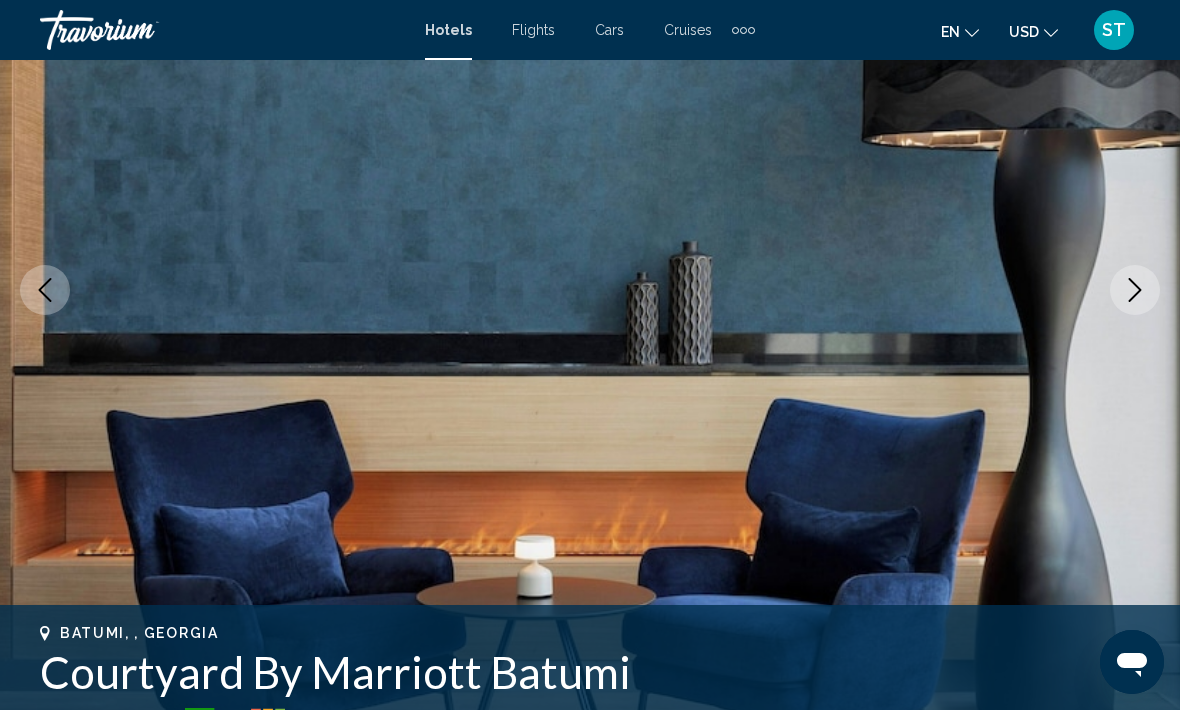 click 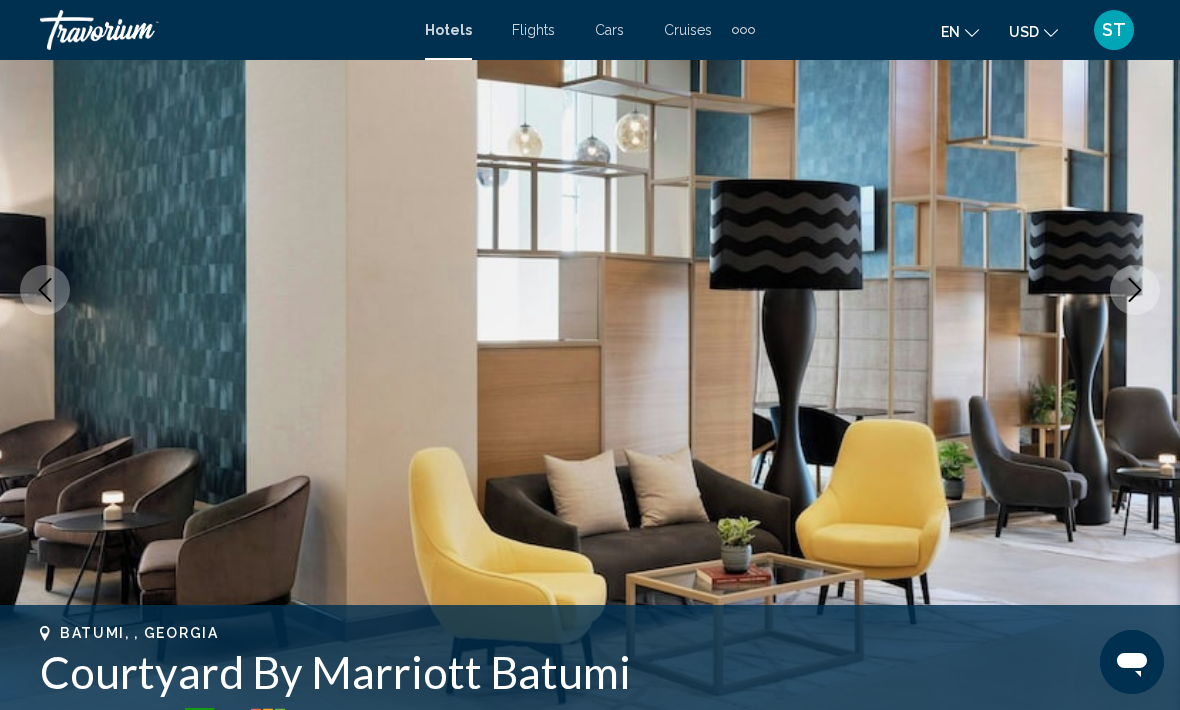 click 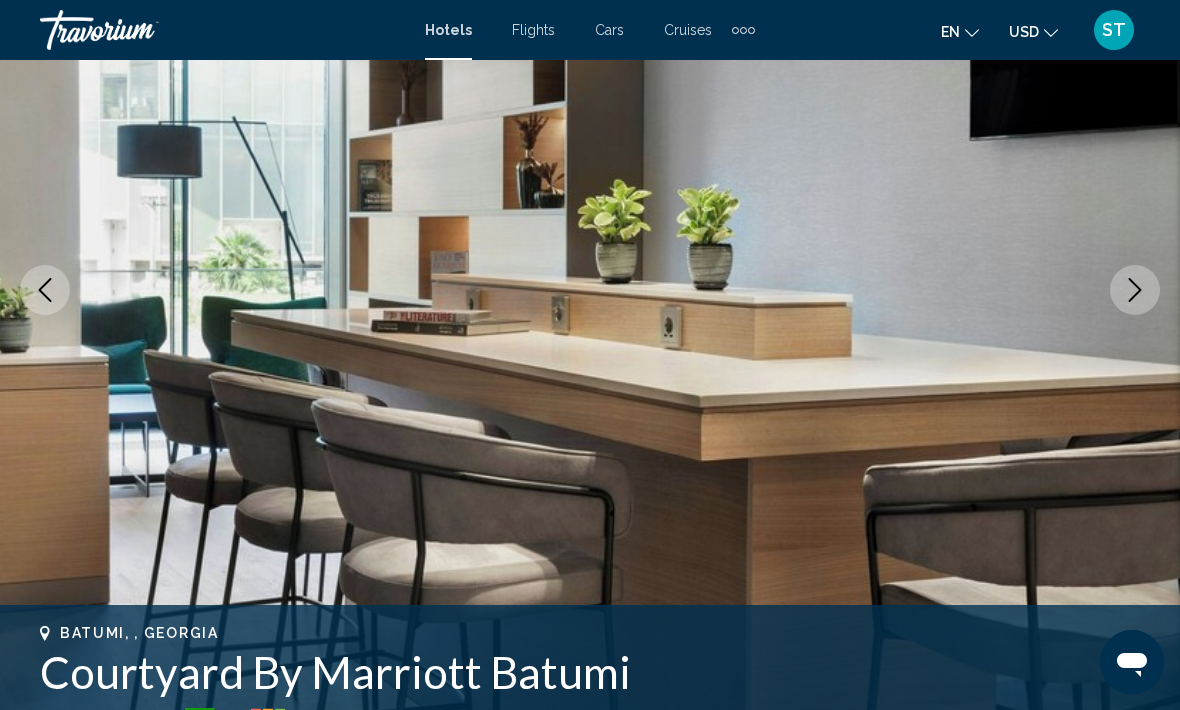 click 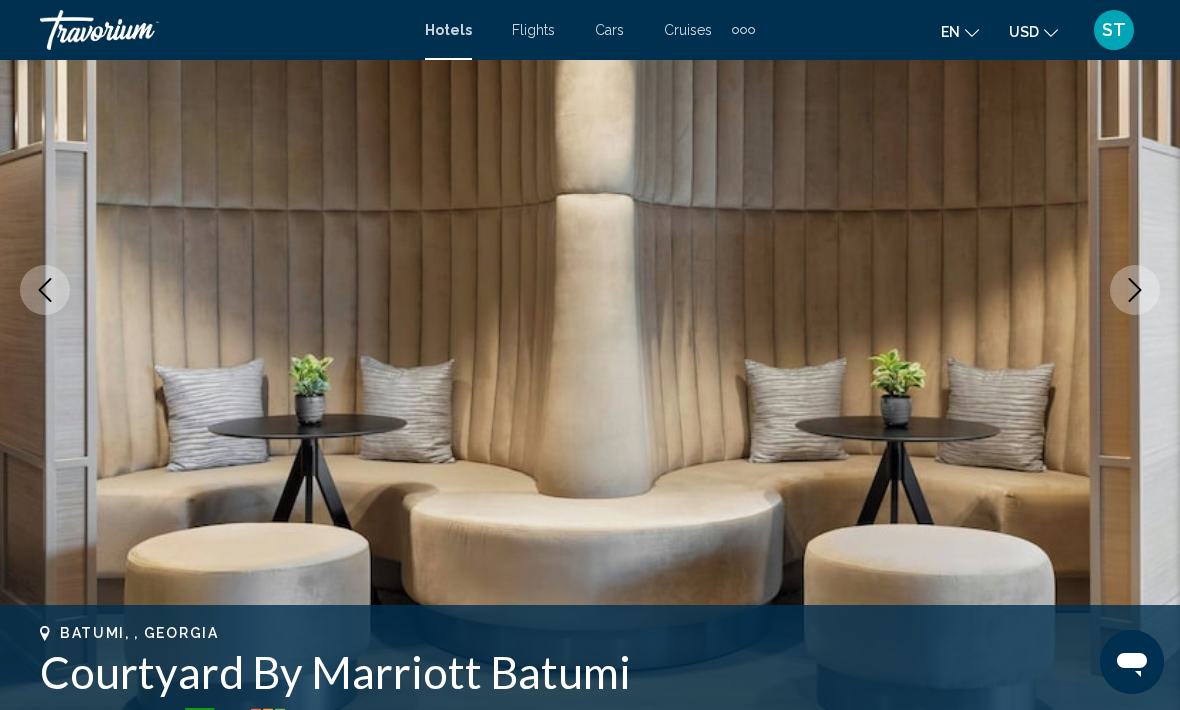 click 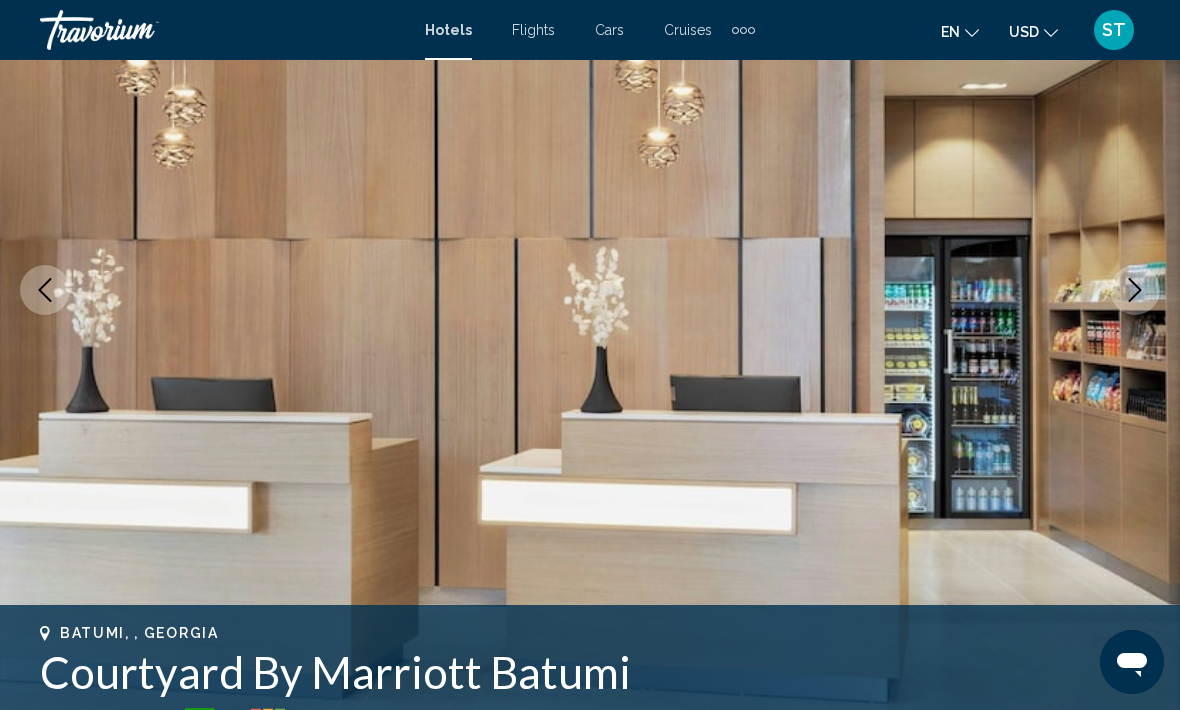 click at bounding box center (1135, 290) 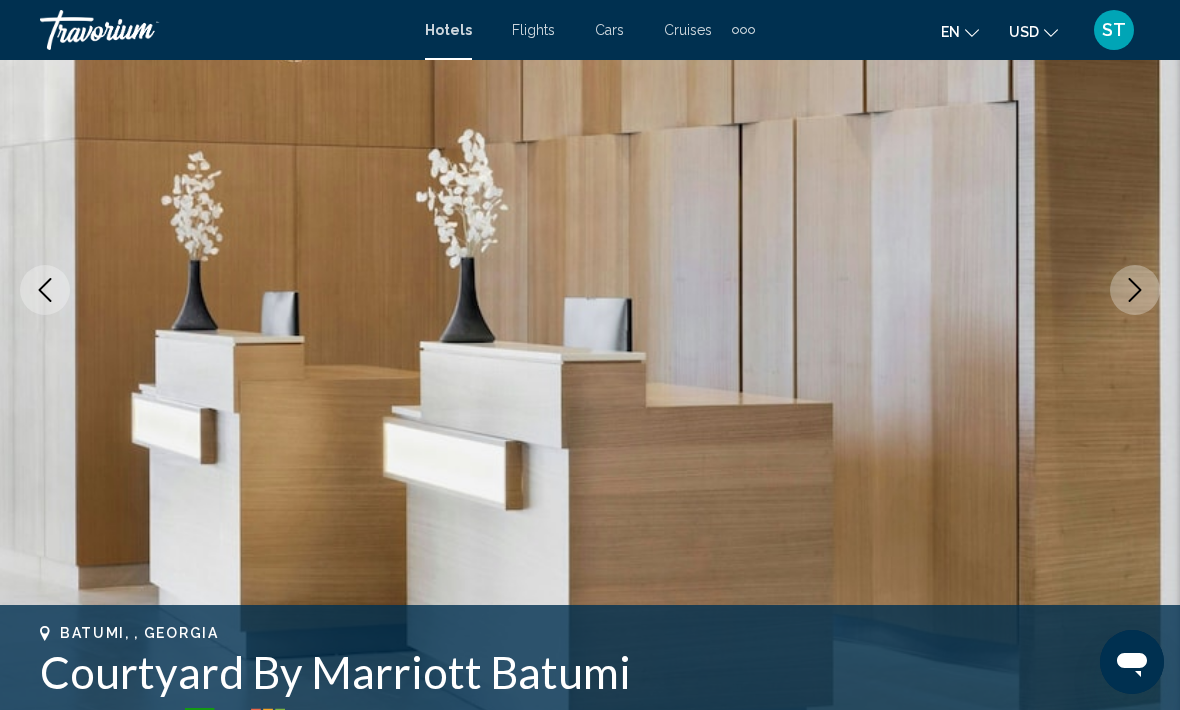 click at bounding box center [1135, 290] 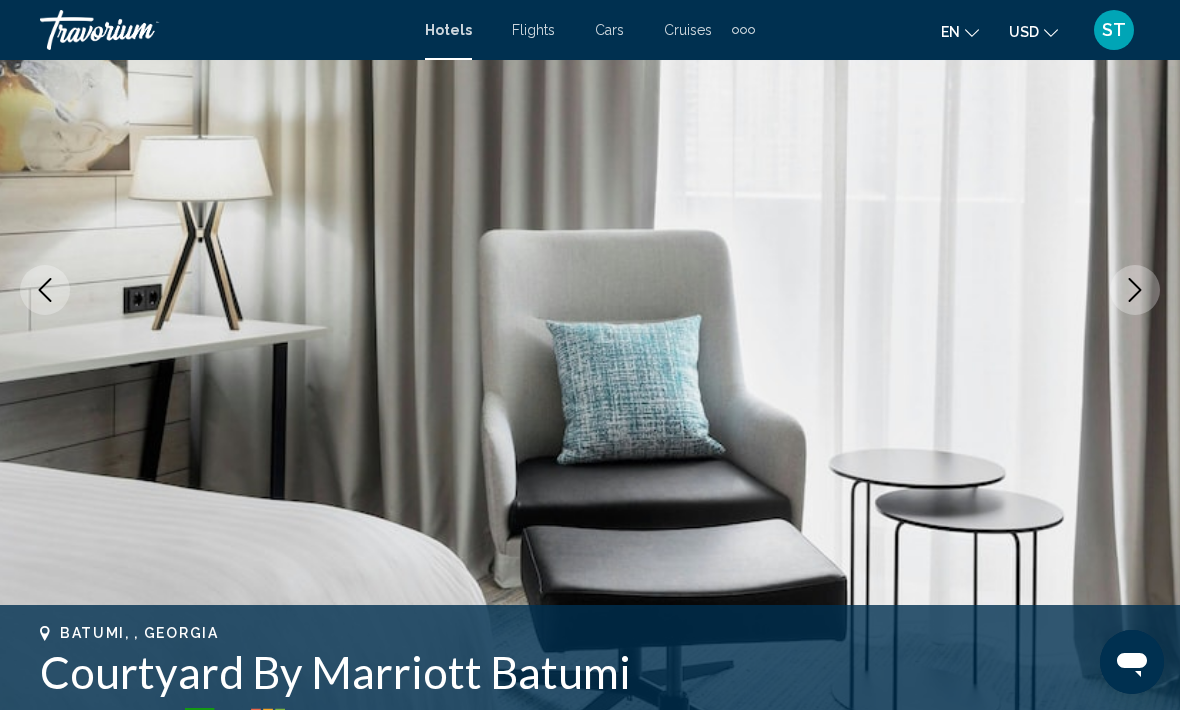 click at bounding box center (590, 290) 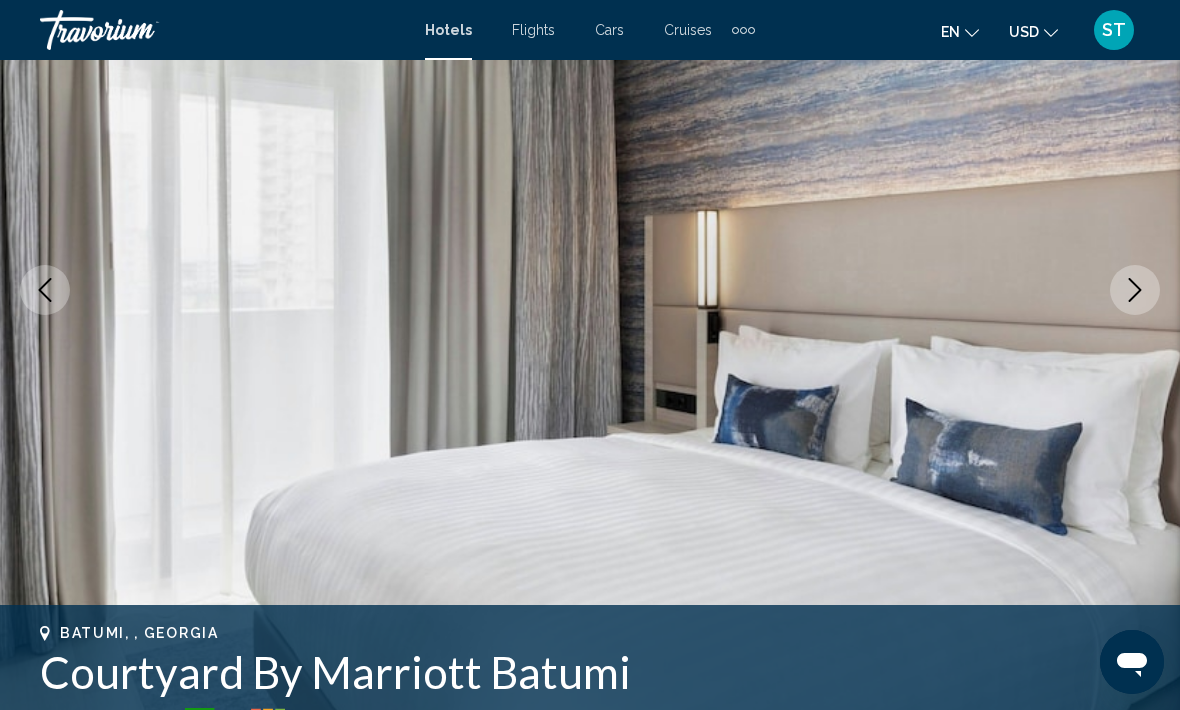 click 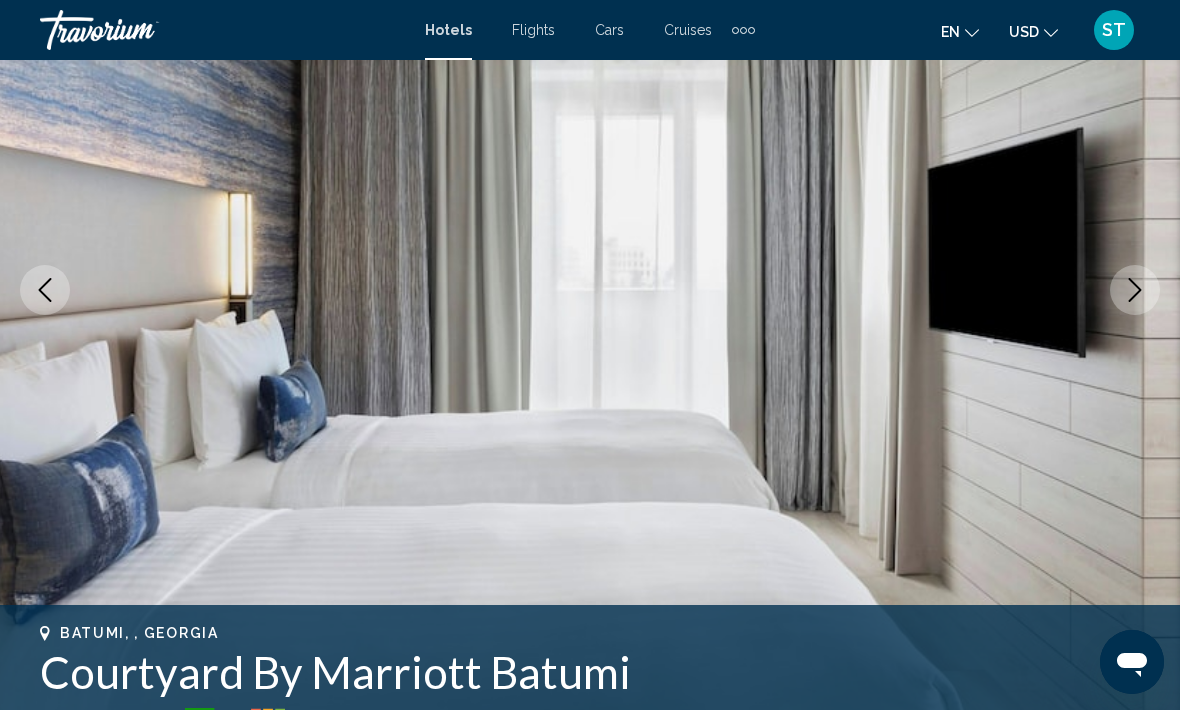 click 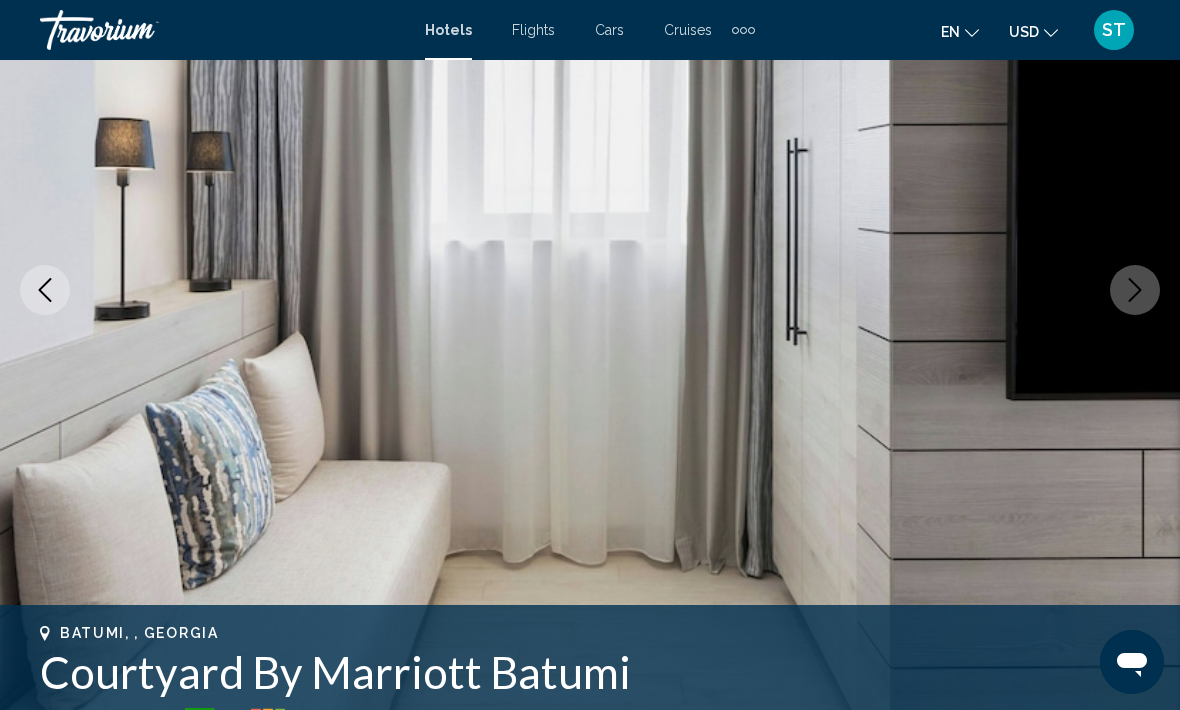 click 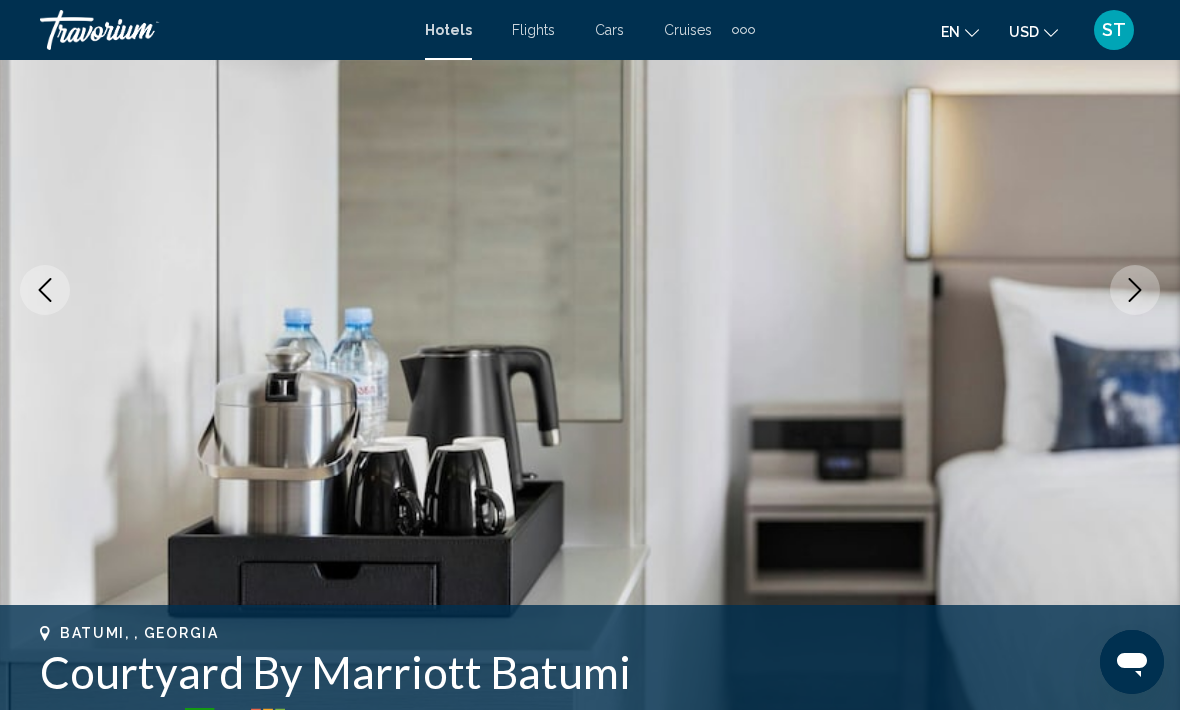 click 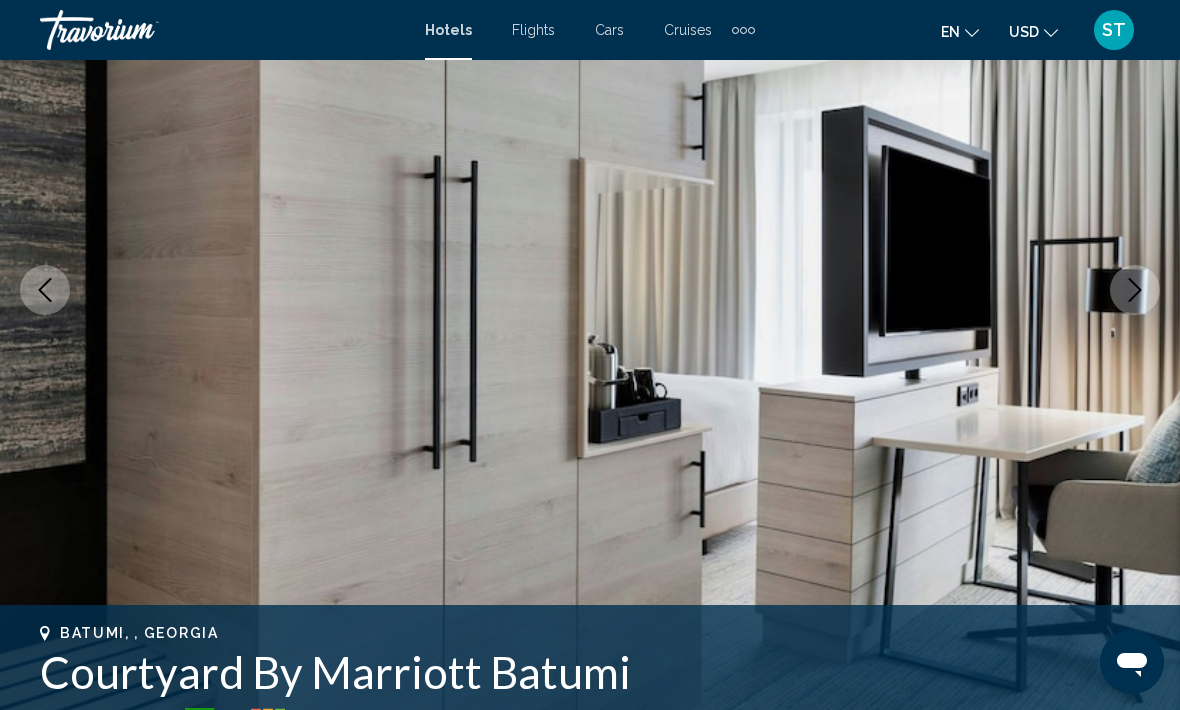 click 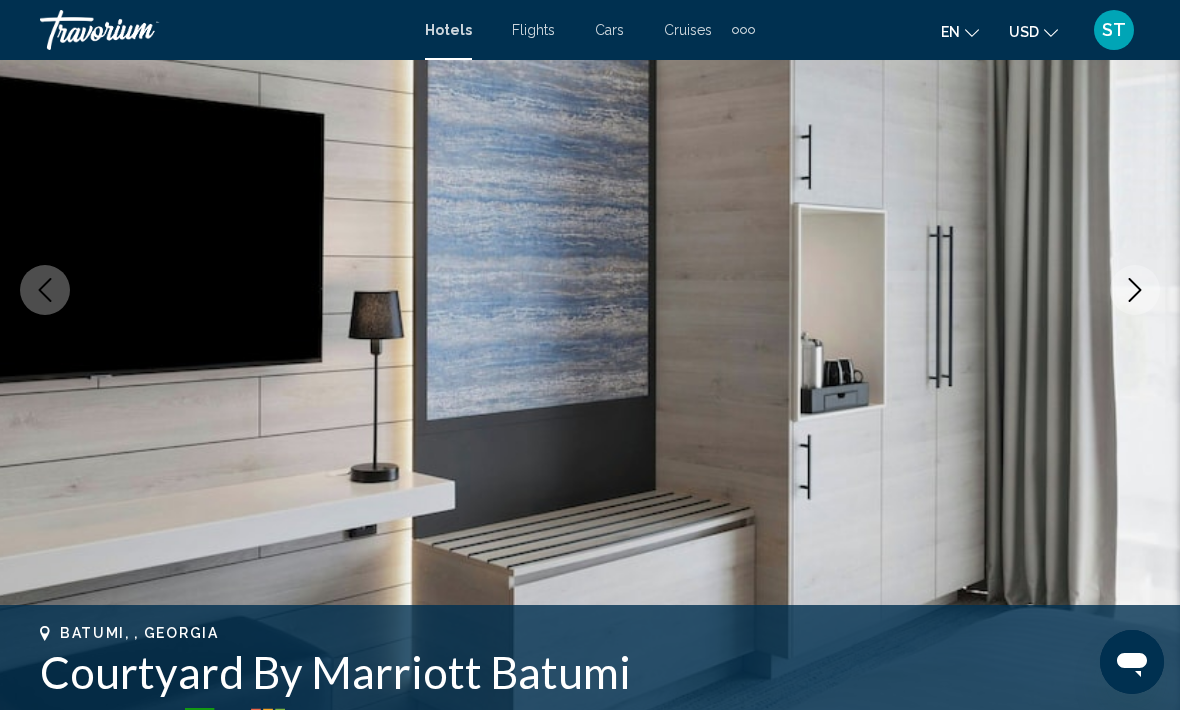 click 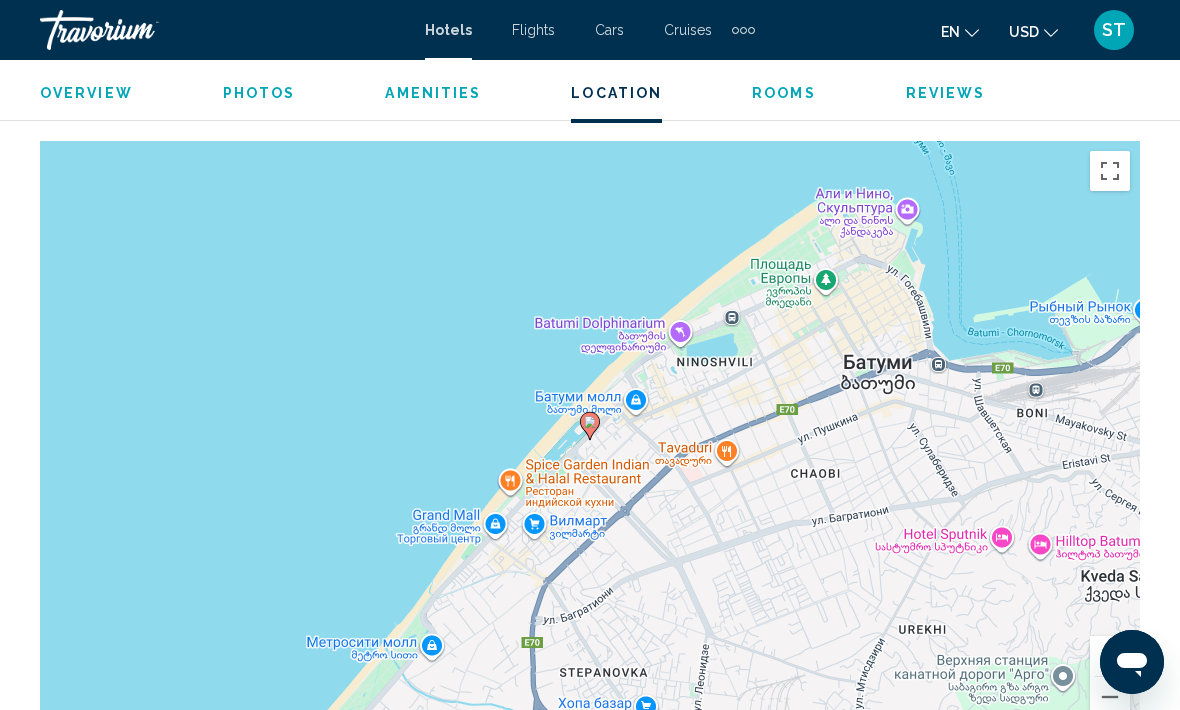 scroll, scrollTop: 2220, scrollLeft: 0, axis: vertical 